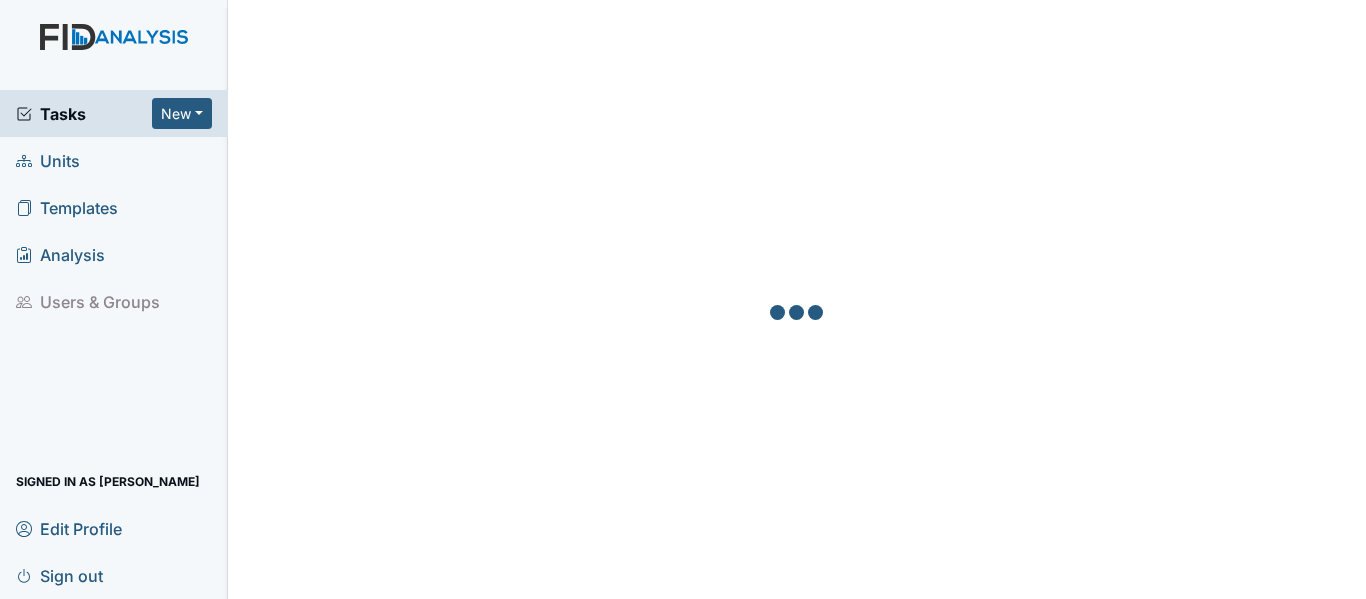 scroll, scrollTop: 0, scrollLeft: 0, axis: both 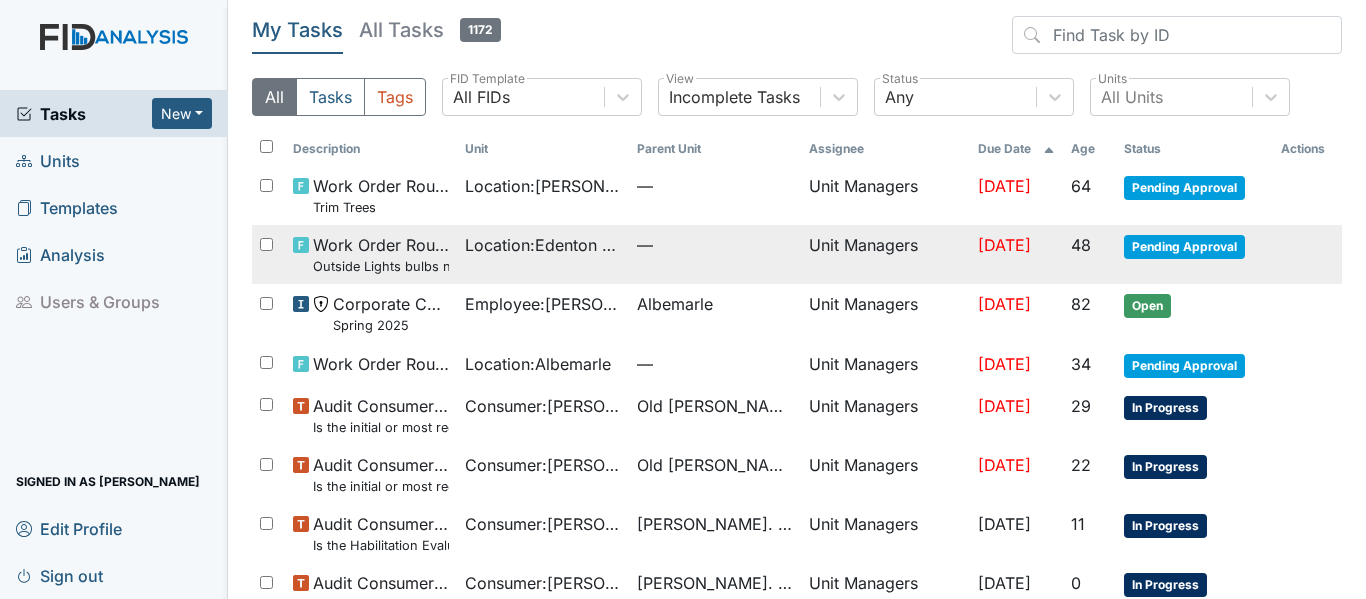 click on "Location :  Edenton DP" at bounding box center (543, 245) 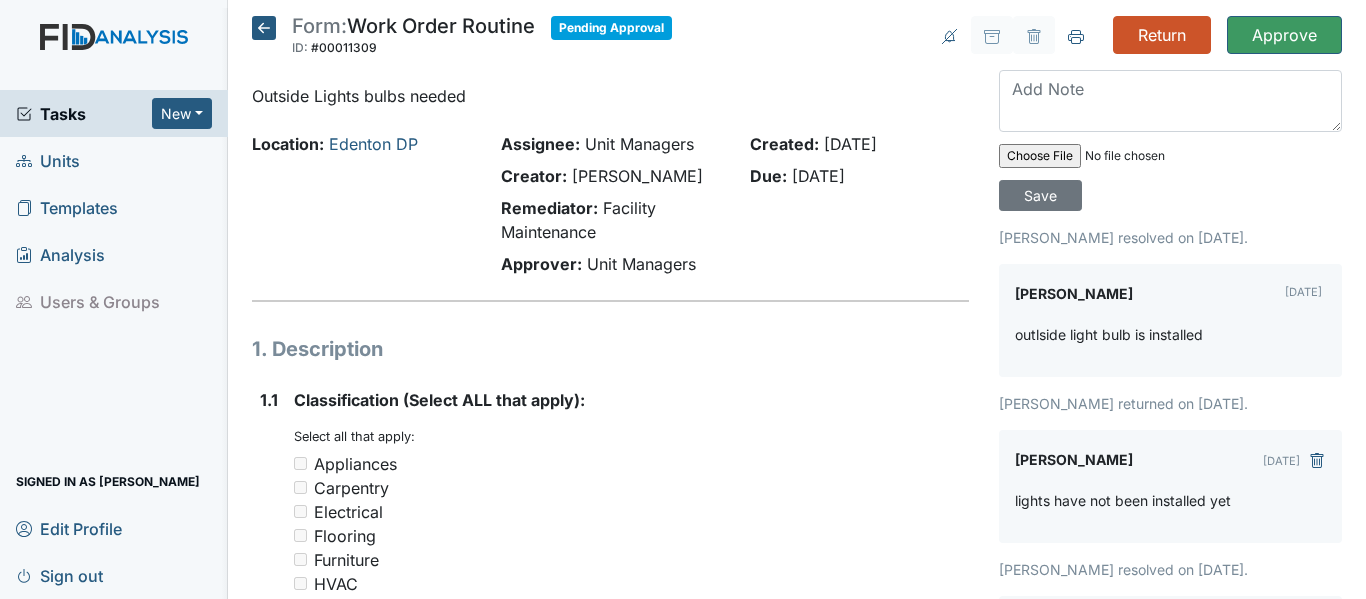 scroll, scrollTop: 0, scrollLeft: 0, axis: both 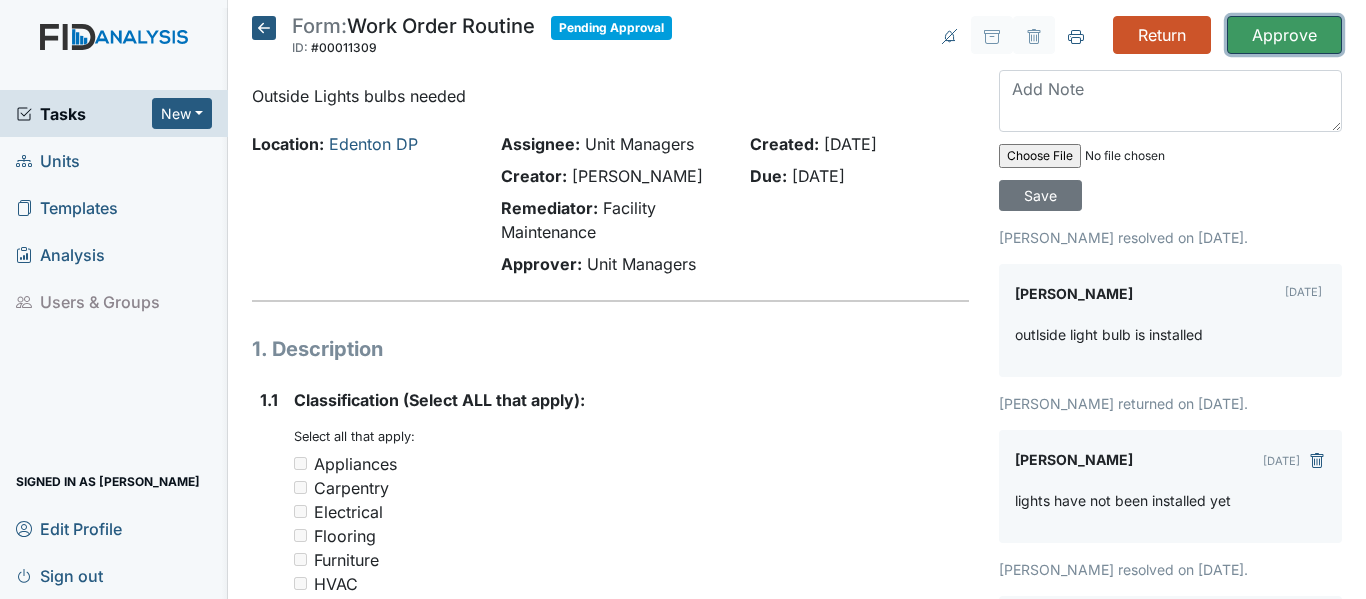click on "Approve" at bounding box center [1284, 35] 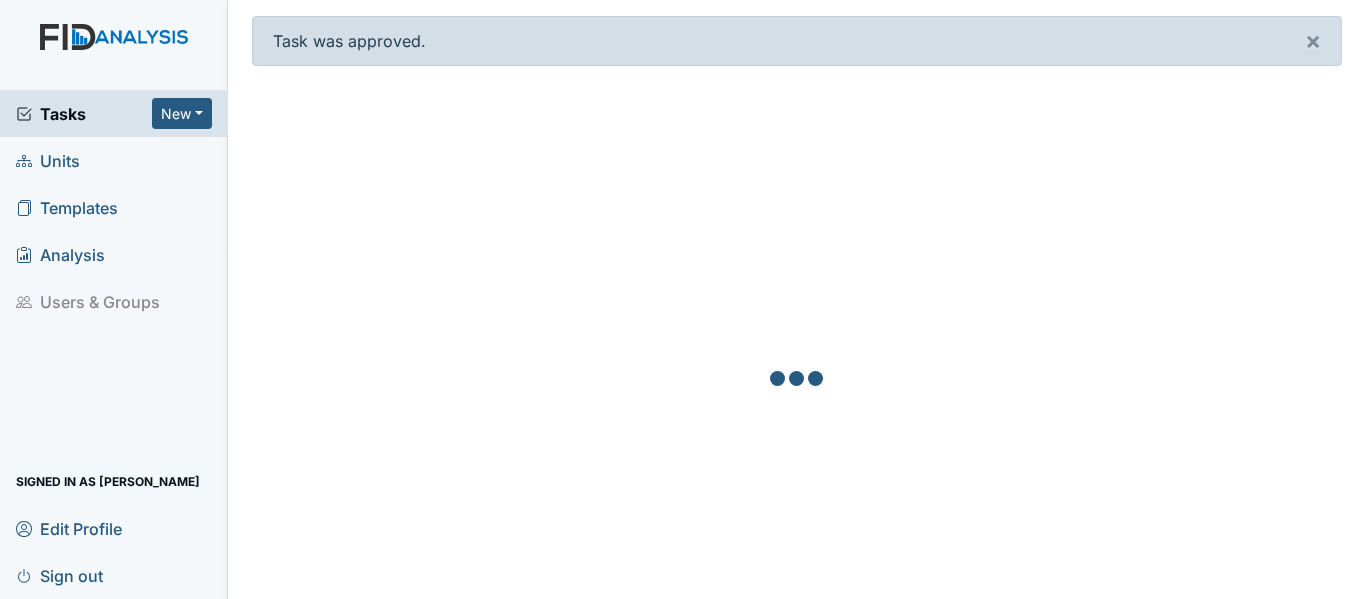 scroll, scrollTop: 0, scrollLeft: 0, axis: both 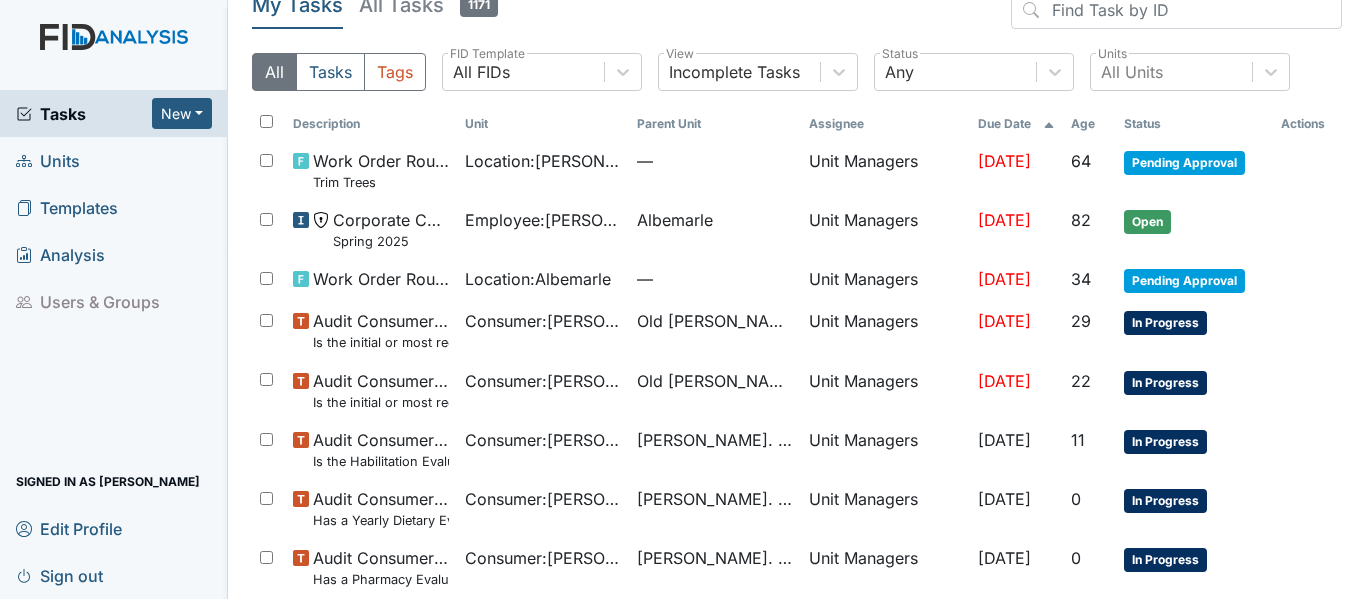 click on "Units" at bounding box center (48, 160) 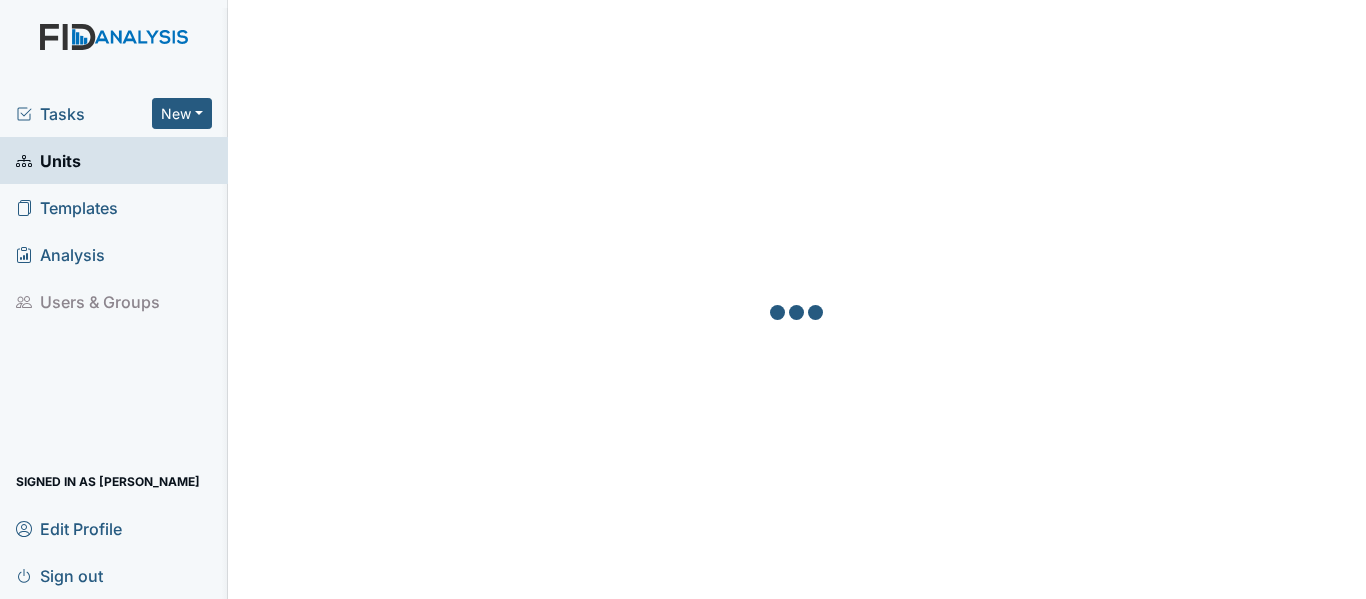 scroll, scrollTop: 0, scrollLeft: 0, axis: both 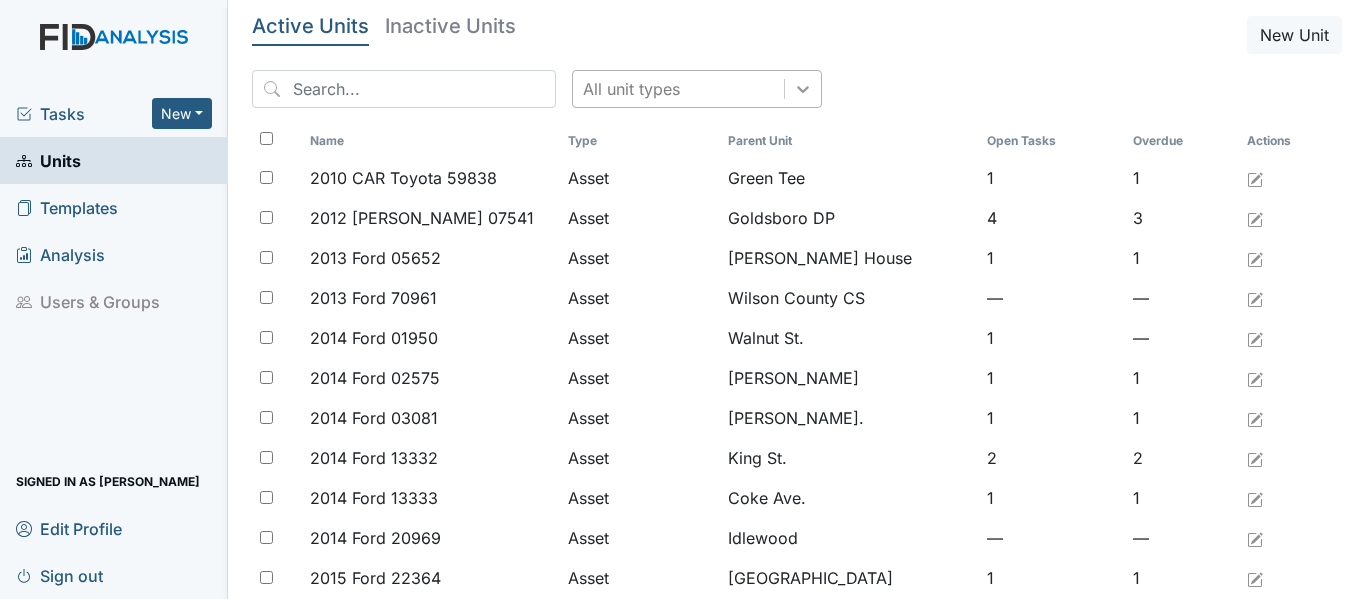 click 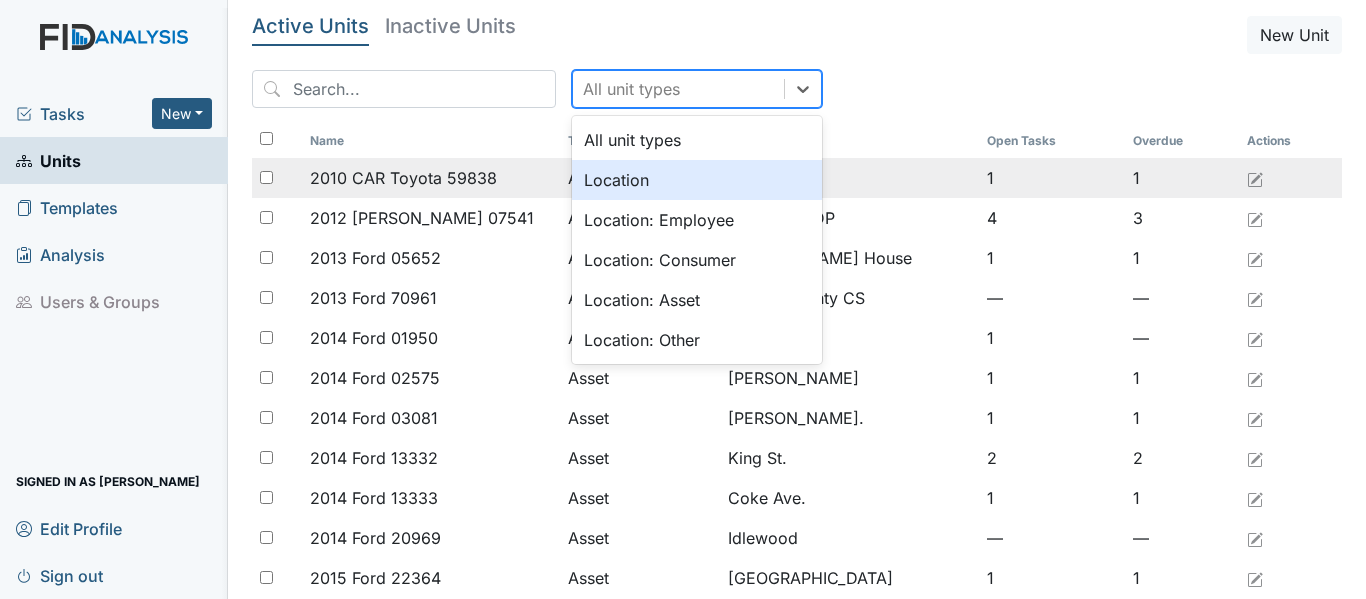 click on "Location" at bounding box center (697, 180) 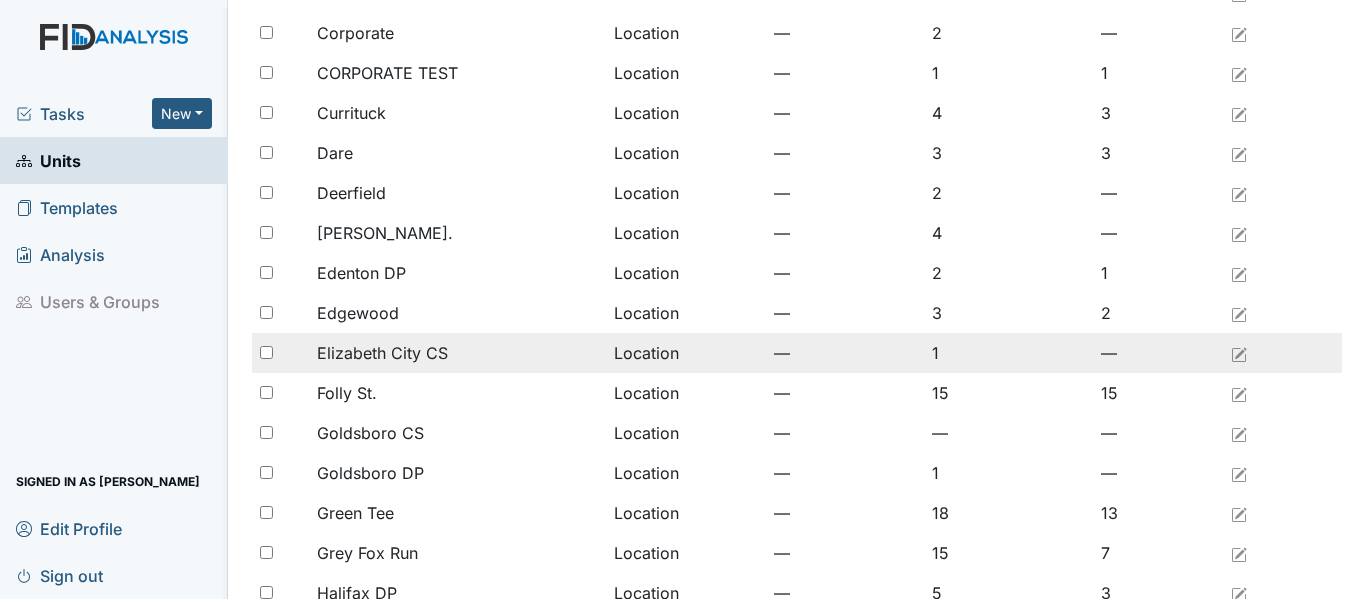 scroll, scrollTop: 500, scrollLeft: 0, axis: vertical 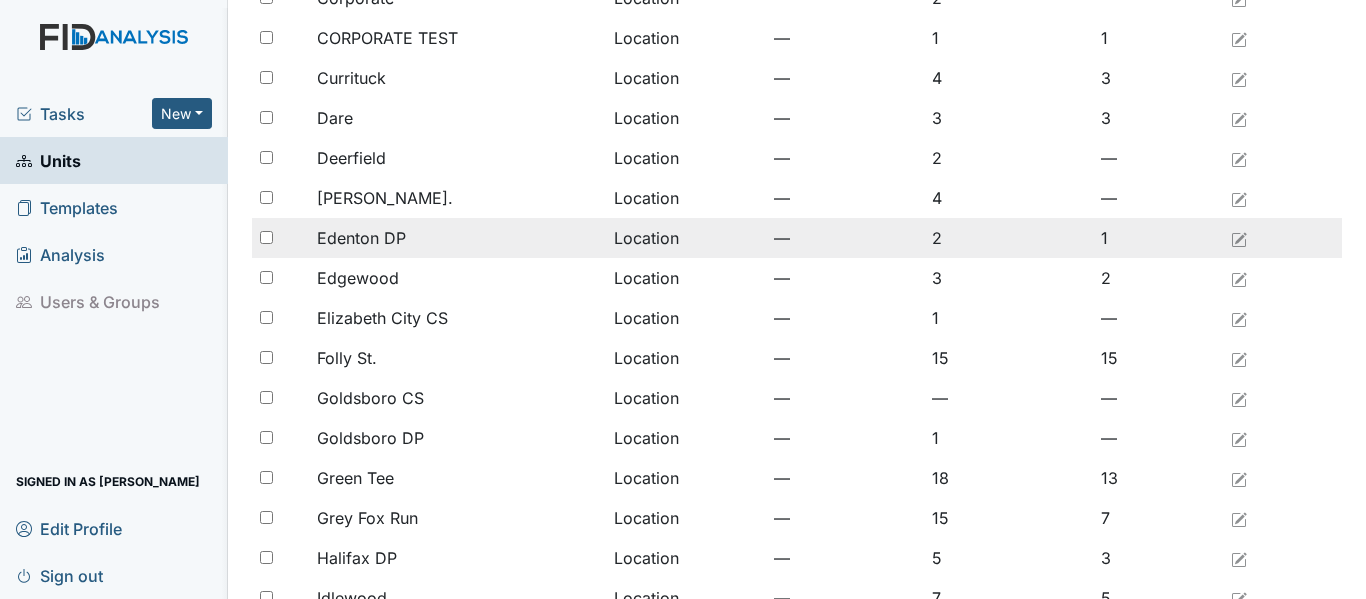 click on "Edenton DP" at bounding box center (457, 238) 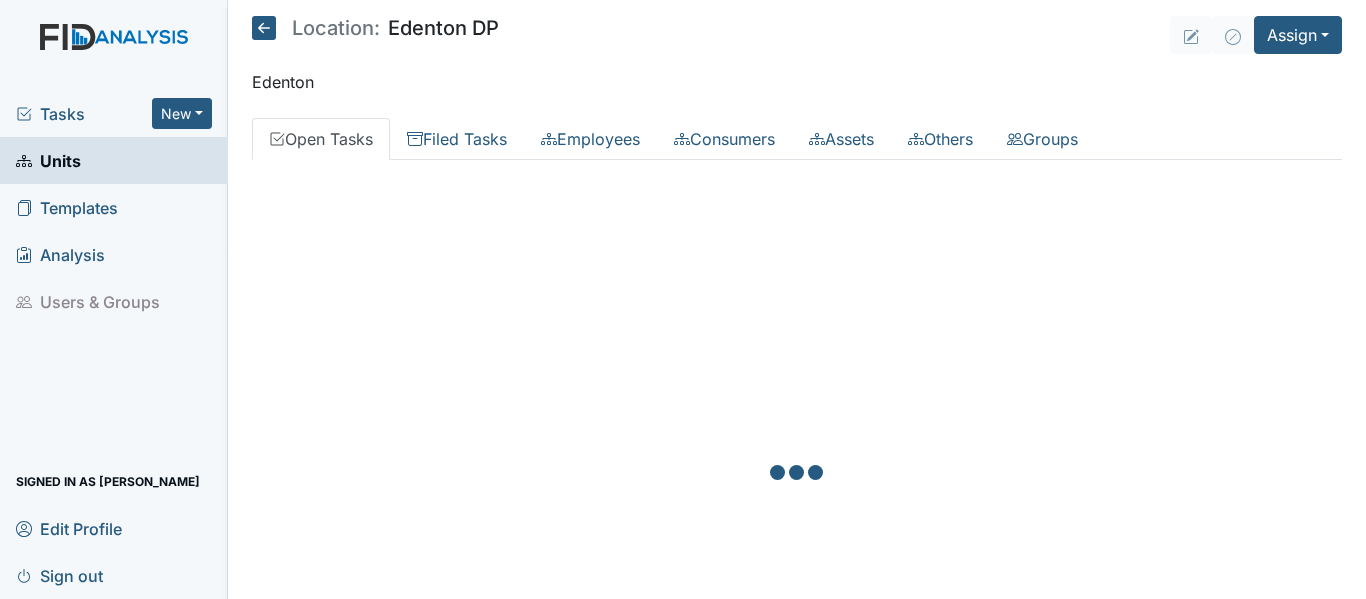 scroll, scrollTop: 0, scrollLeft: 0, axis: both 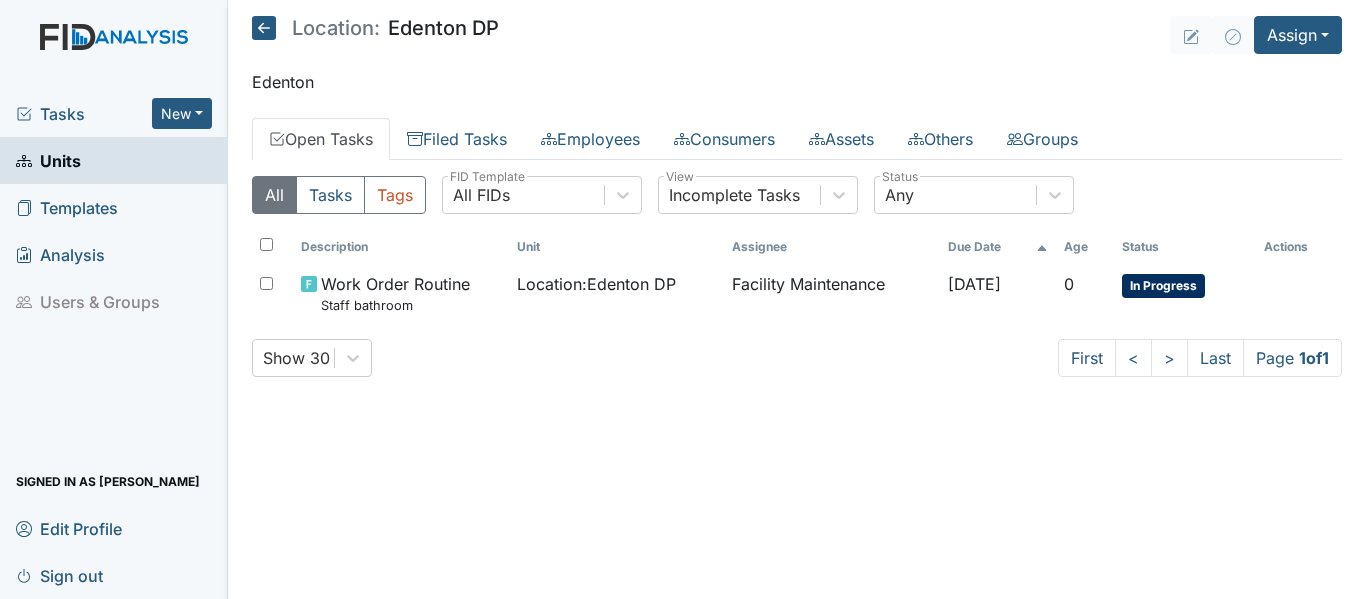click 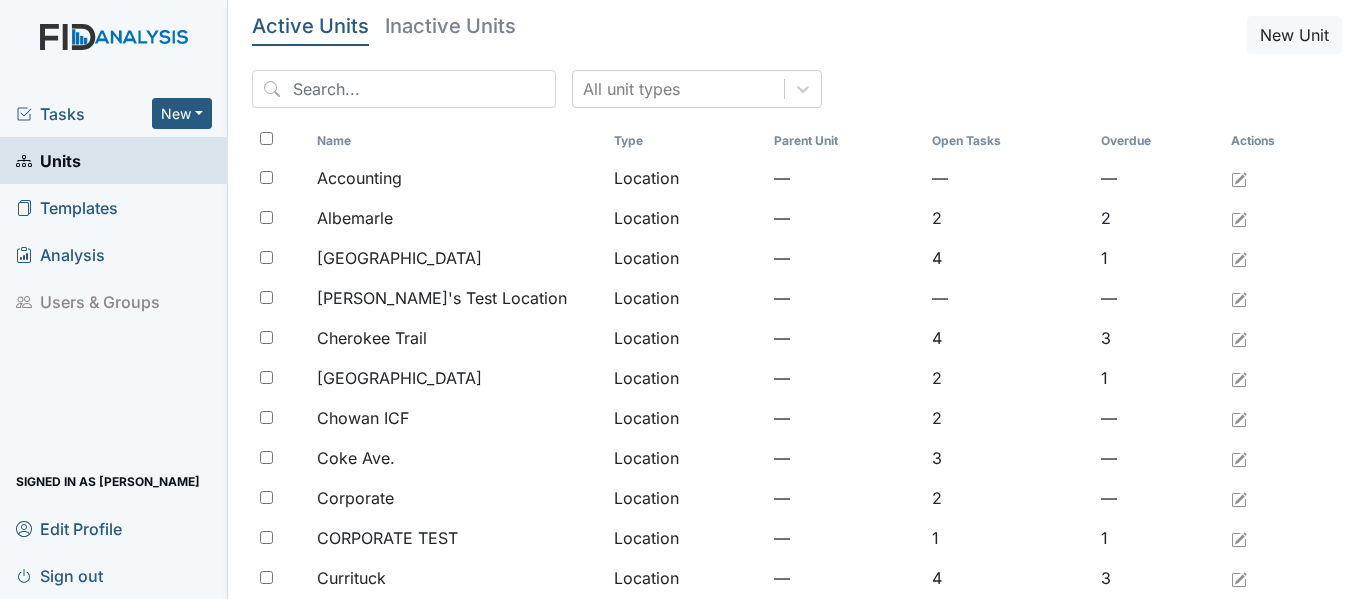scroll, scrollTop: 0, scrollLeft: 0, axis: both 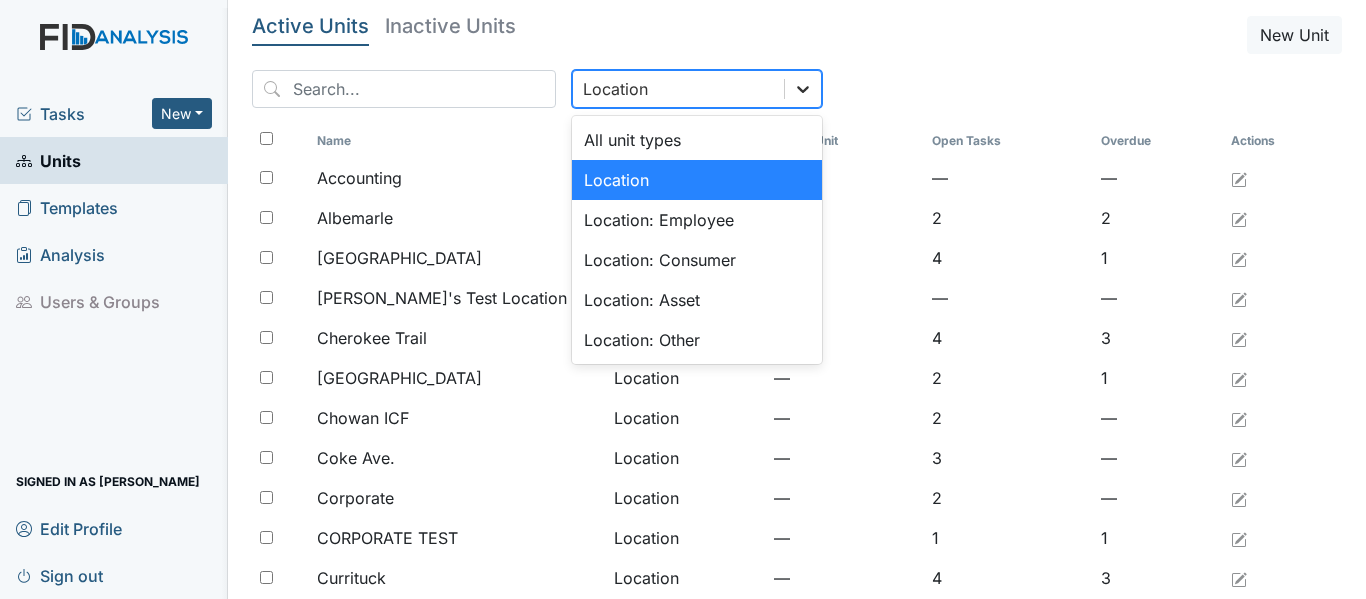 click 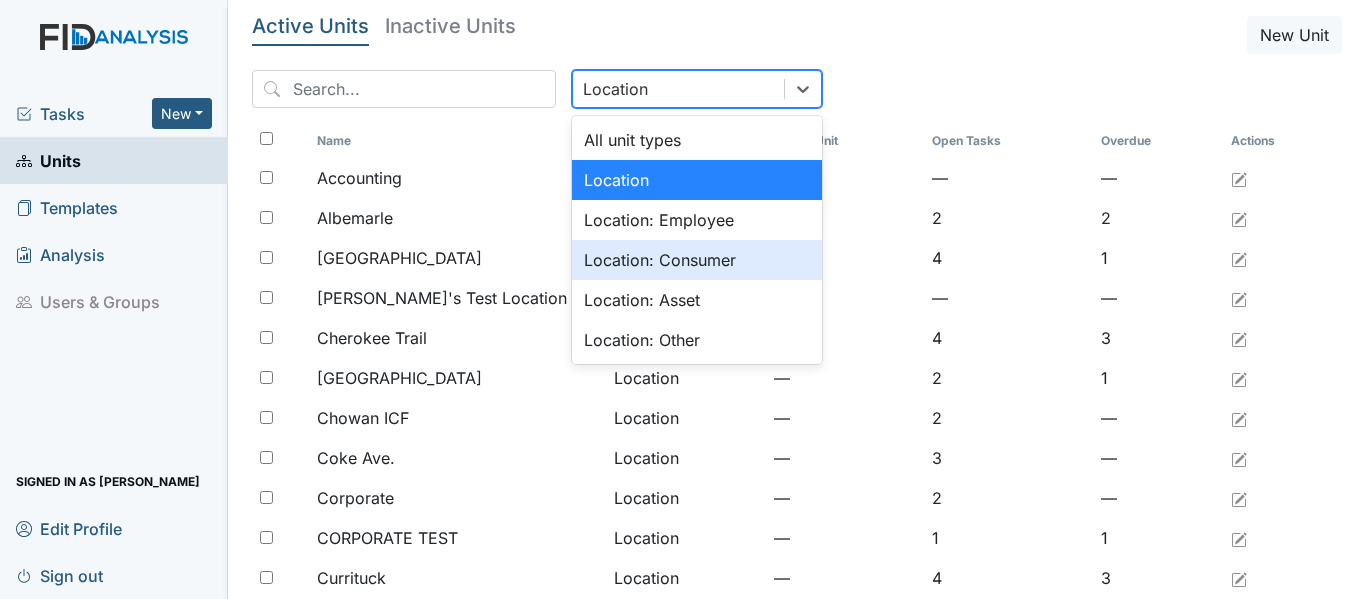click on "Location: Consumer" at bounding box center [697, 260] 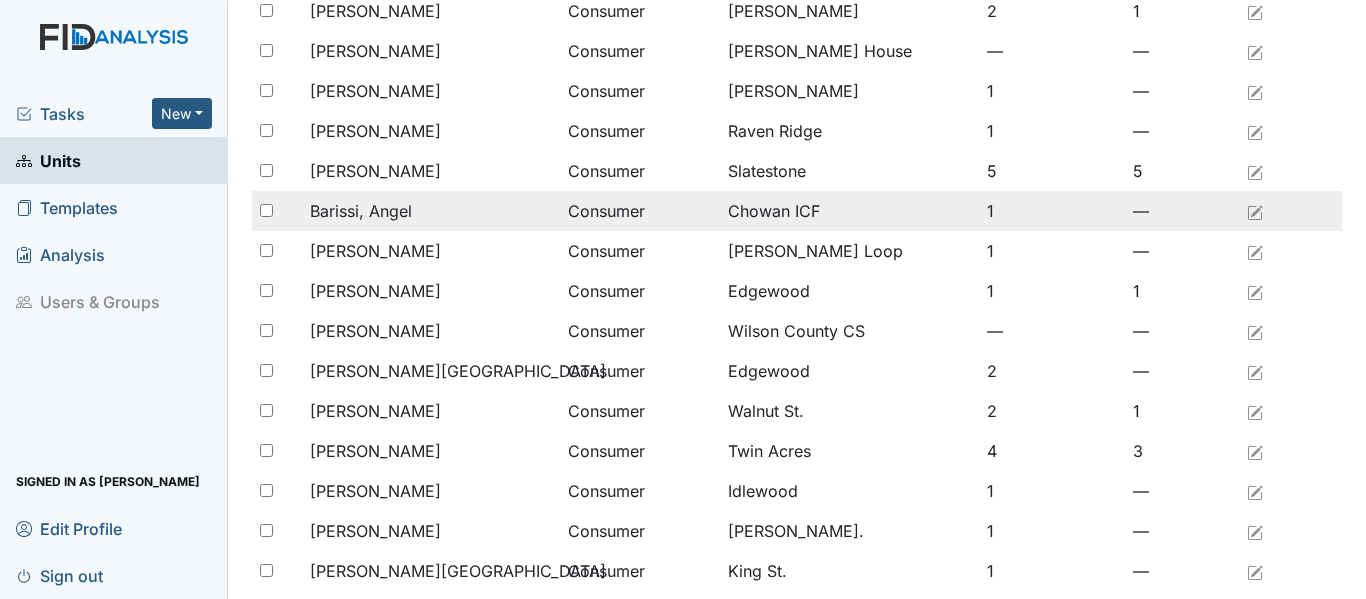 scroll, scrollTop: 400, scrollLeft: 0, axis: vertical 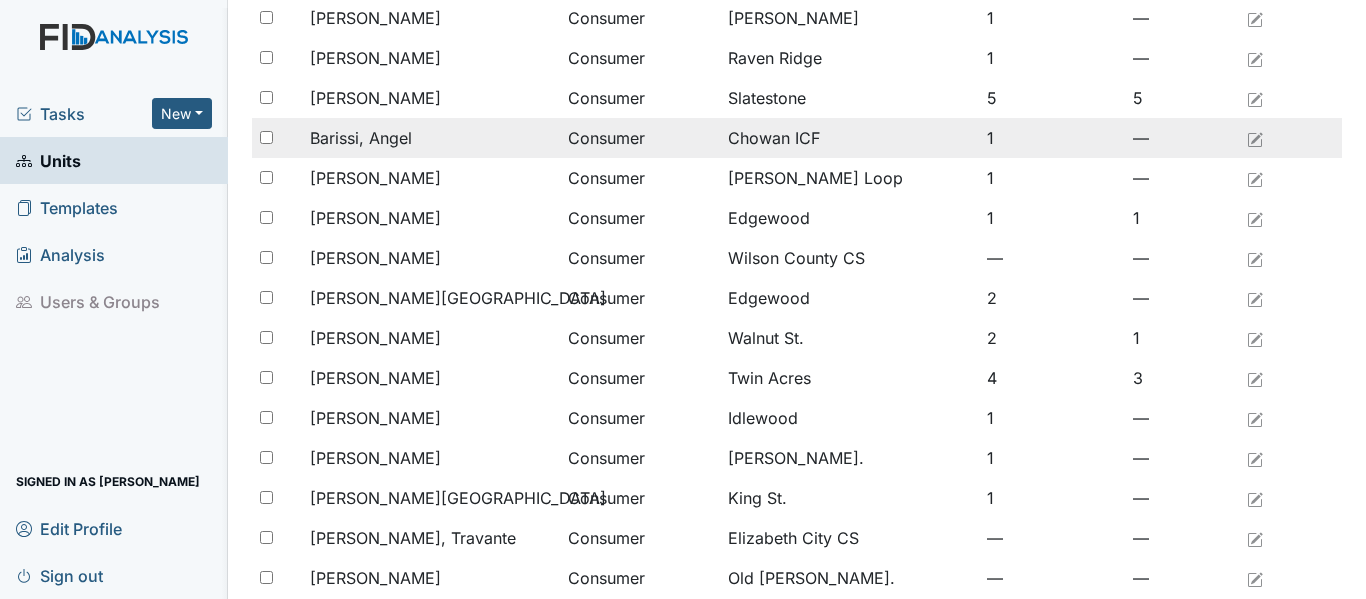 click on "Barissi, Angel" at bounding box center (361, 138) 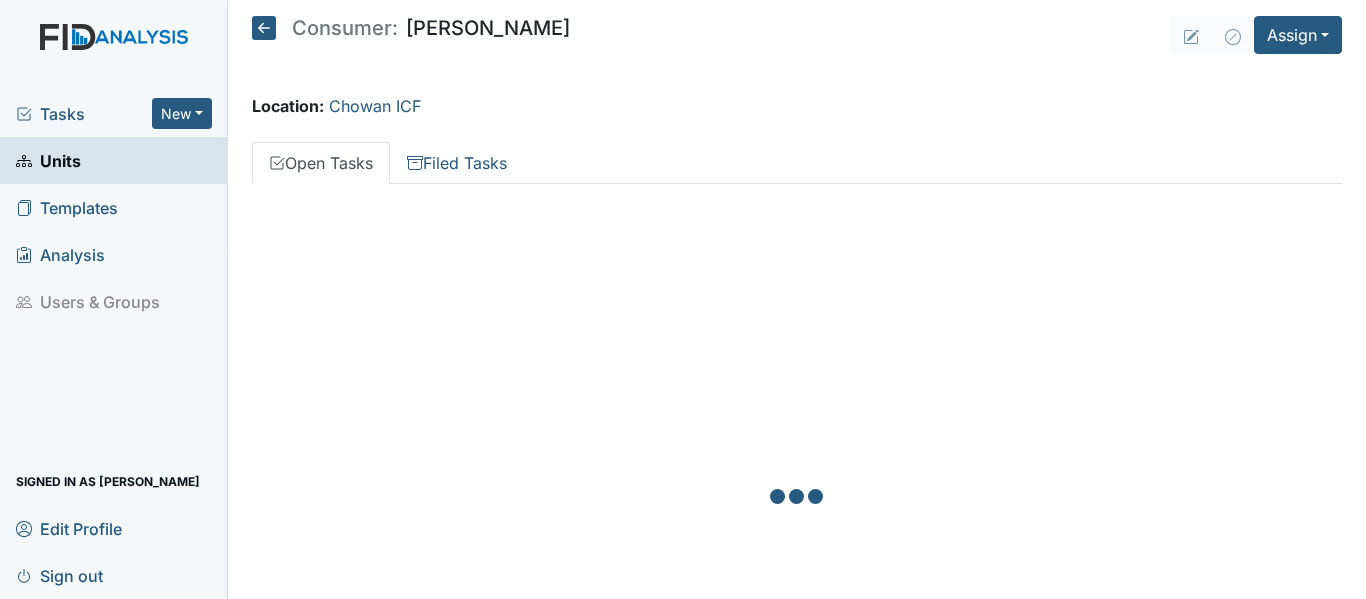 scroll, scrollTop: 0, scrollLeft: 0, axis: both 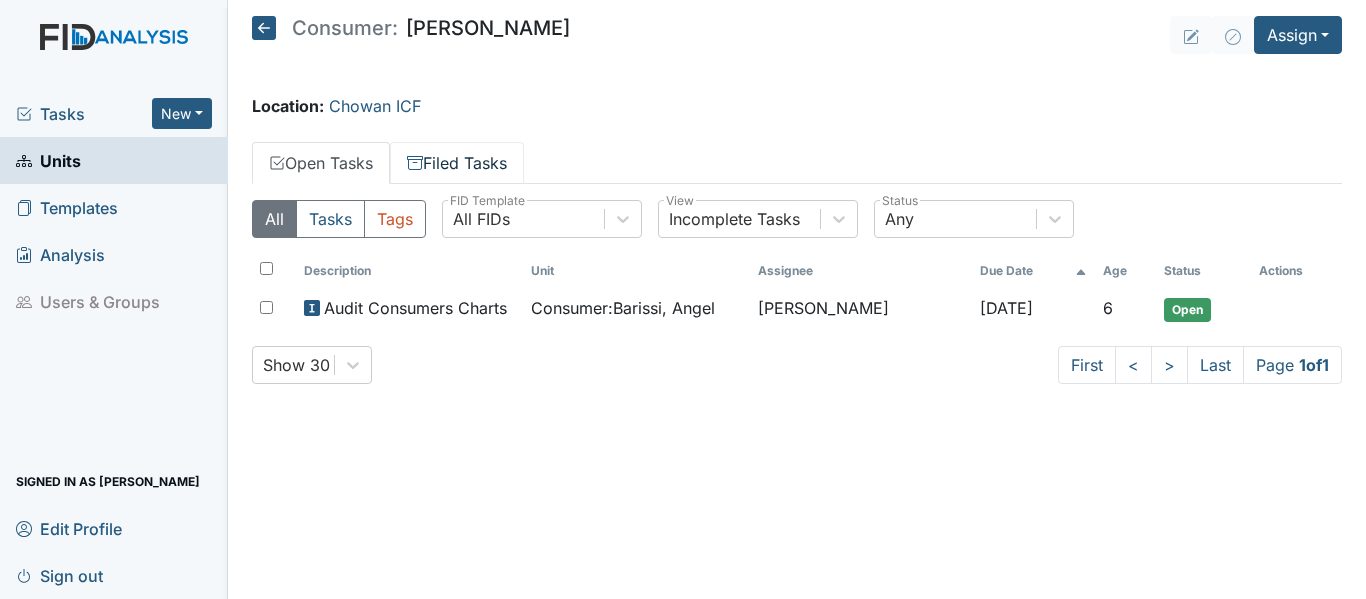 click on "Filed Tasks" at bounding box center (457, 163) 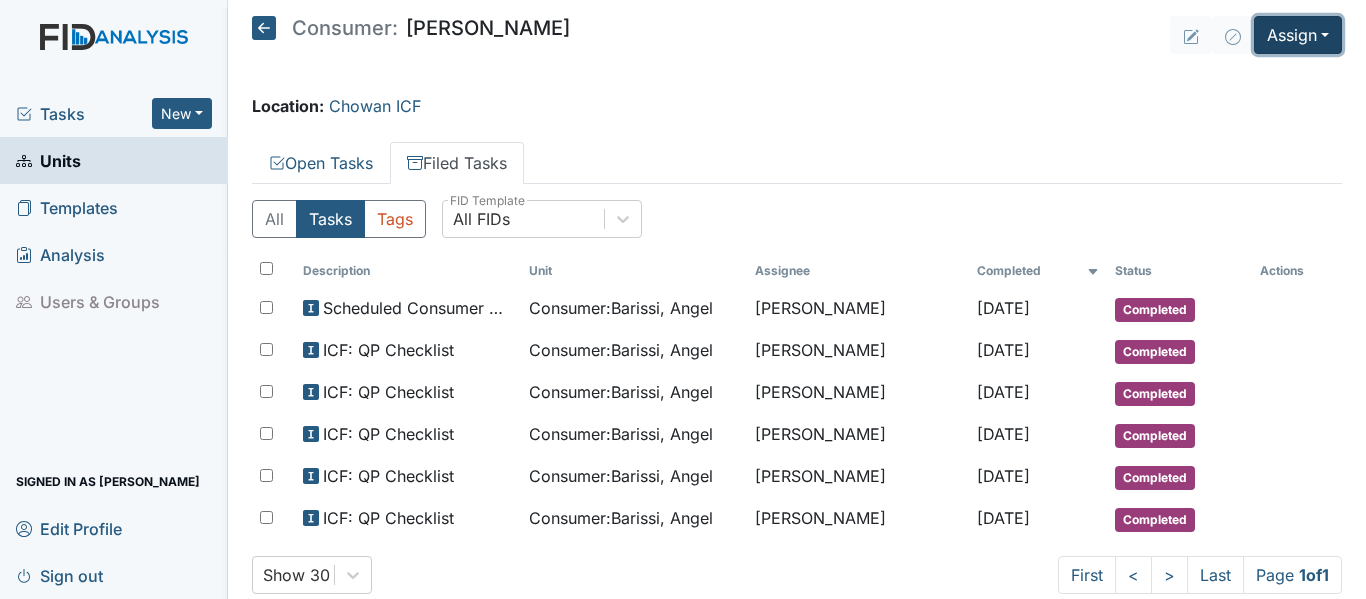 click on "Assign" at bounding box center (1298, 35) 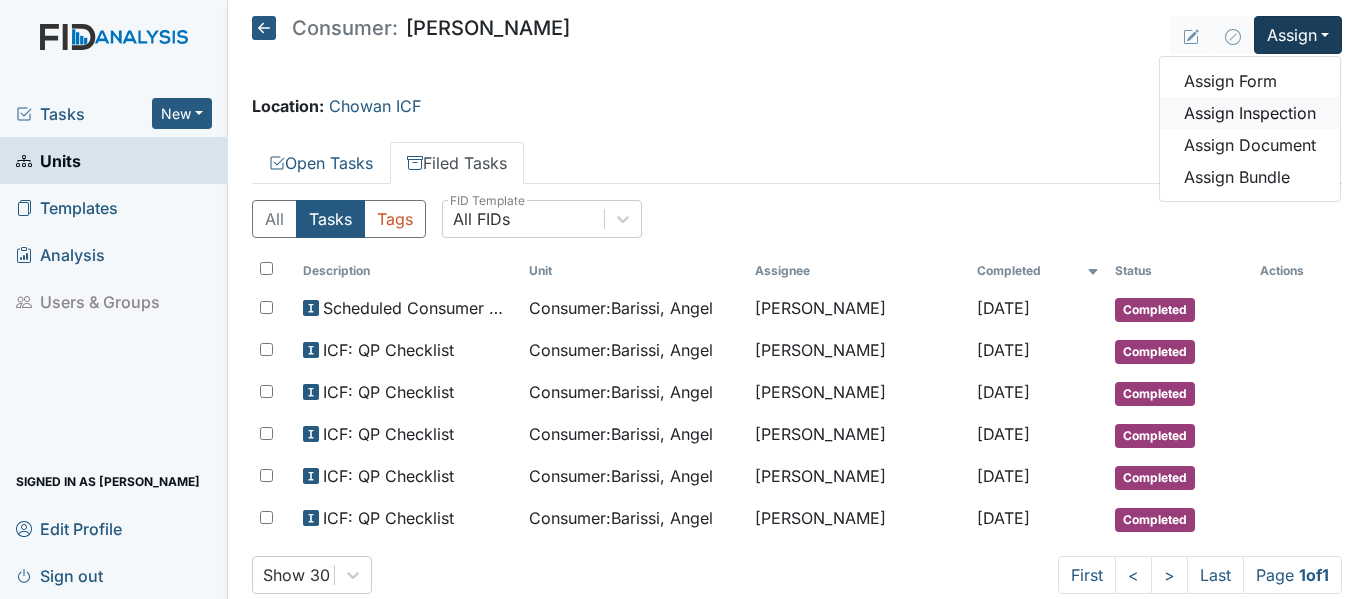 click on "Assign Inspection" at bounding box center (1250, 113) 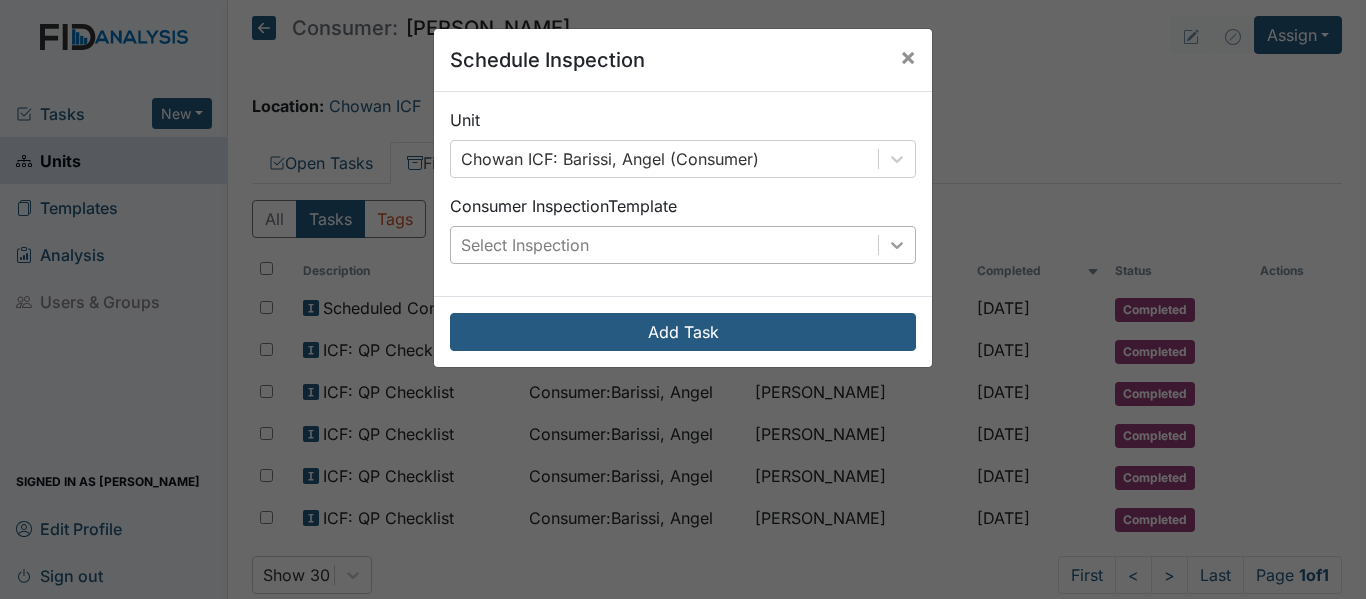 click 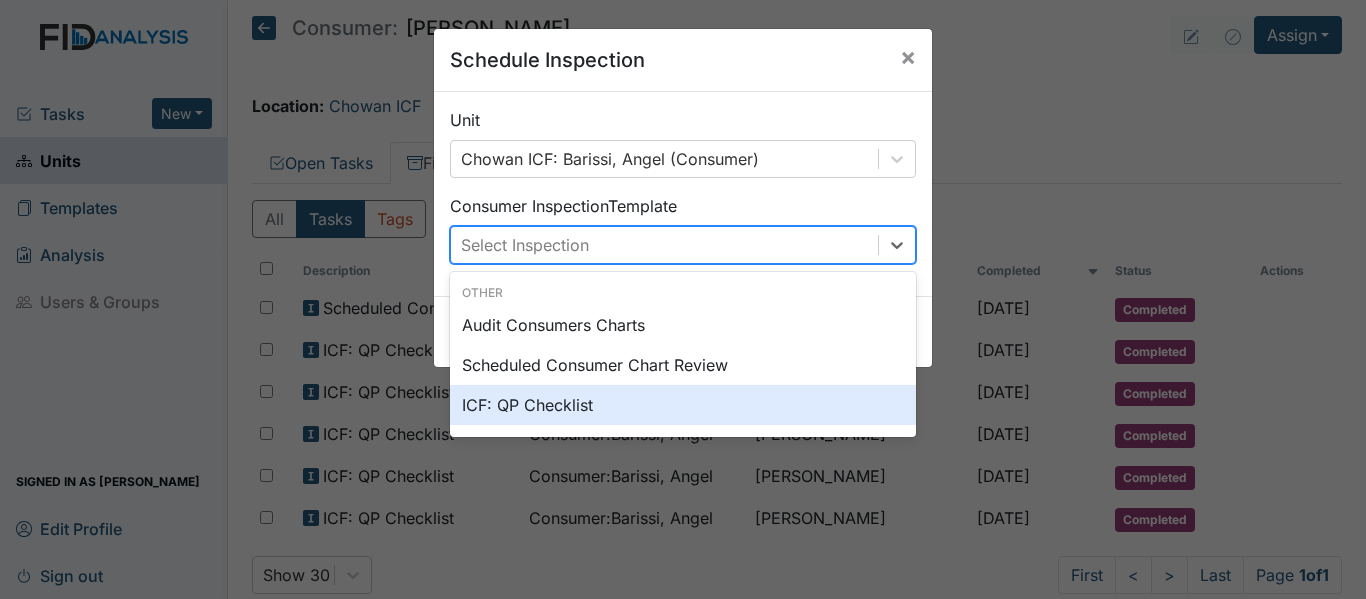 click on "ICF: QP Checklist" at bounding box center (683, 405) 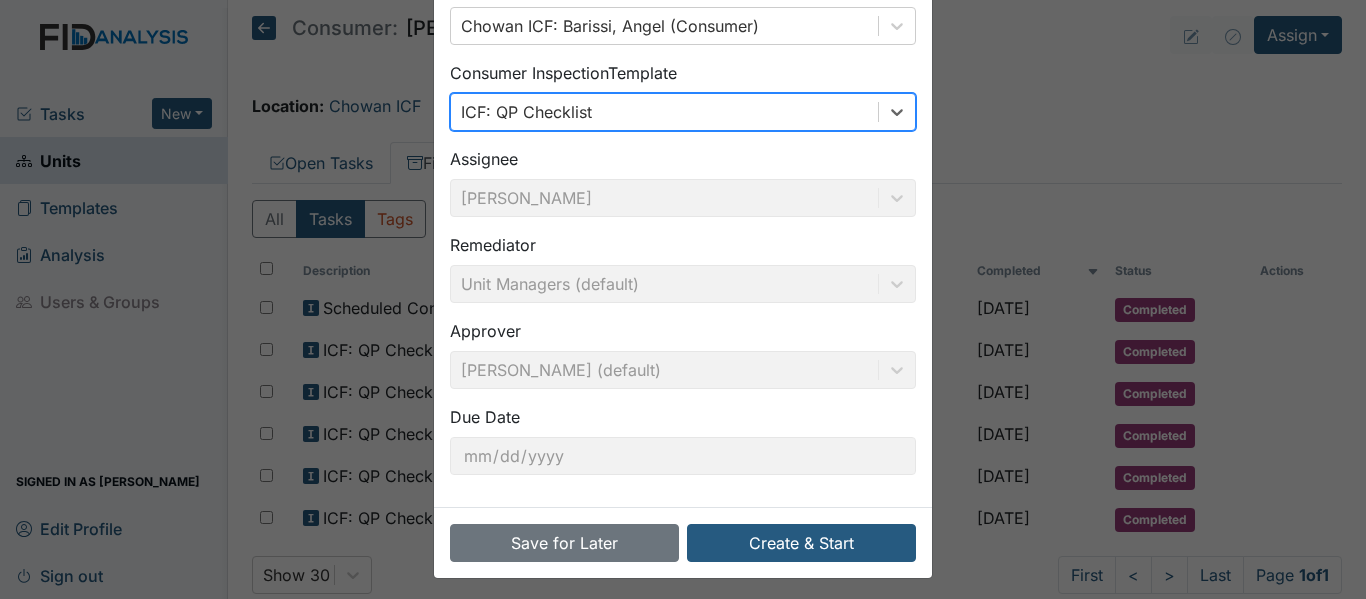 scroll, scrollTop: 141, scrollLeft: 0, axis: vertical 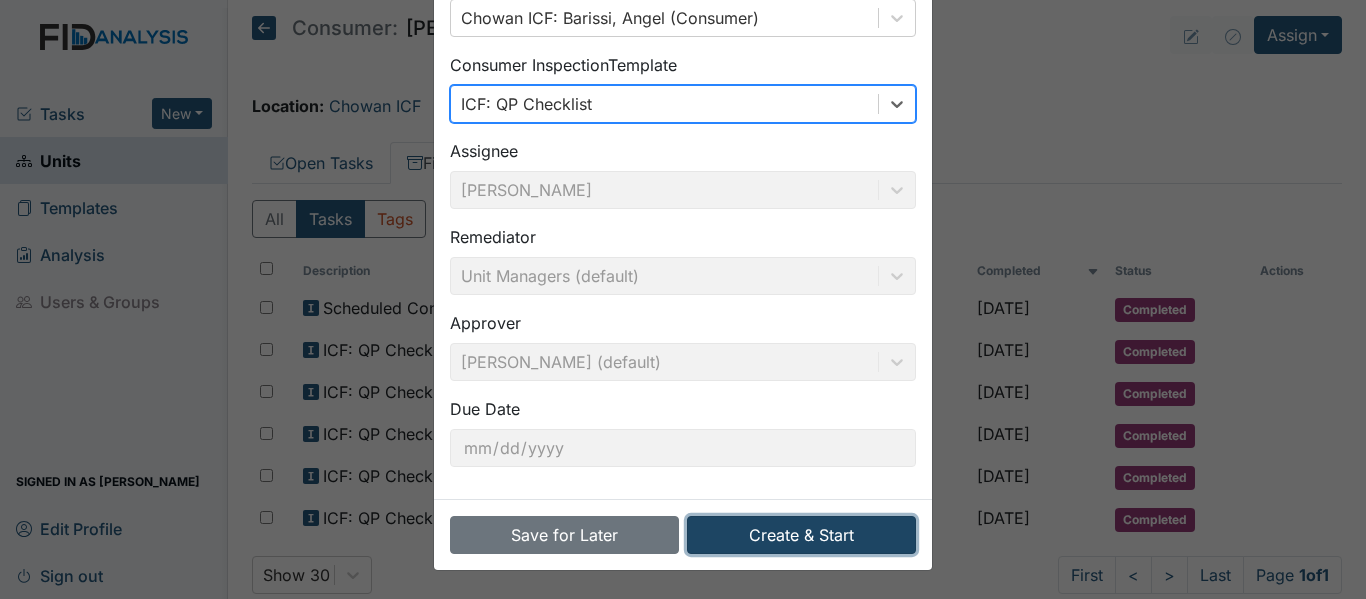 click on "Create & Start" at bounding box center (801, 535) 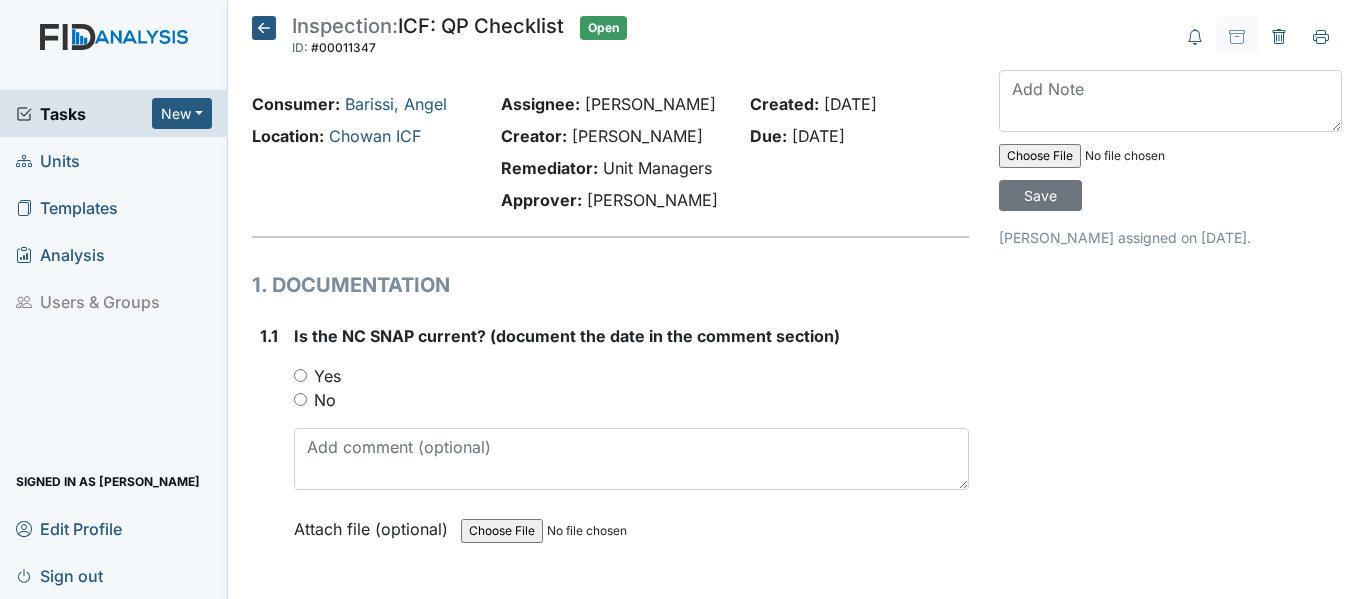 scroll, scrollTop: 0, scrollLeft: 0, axis: both 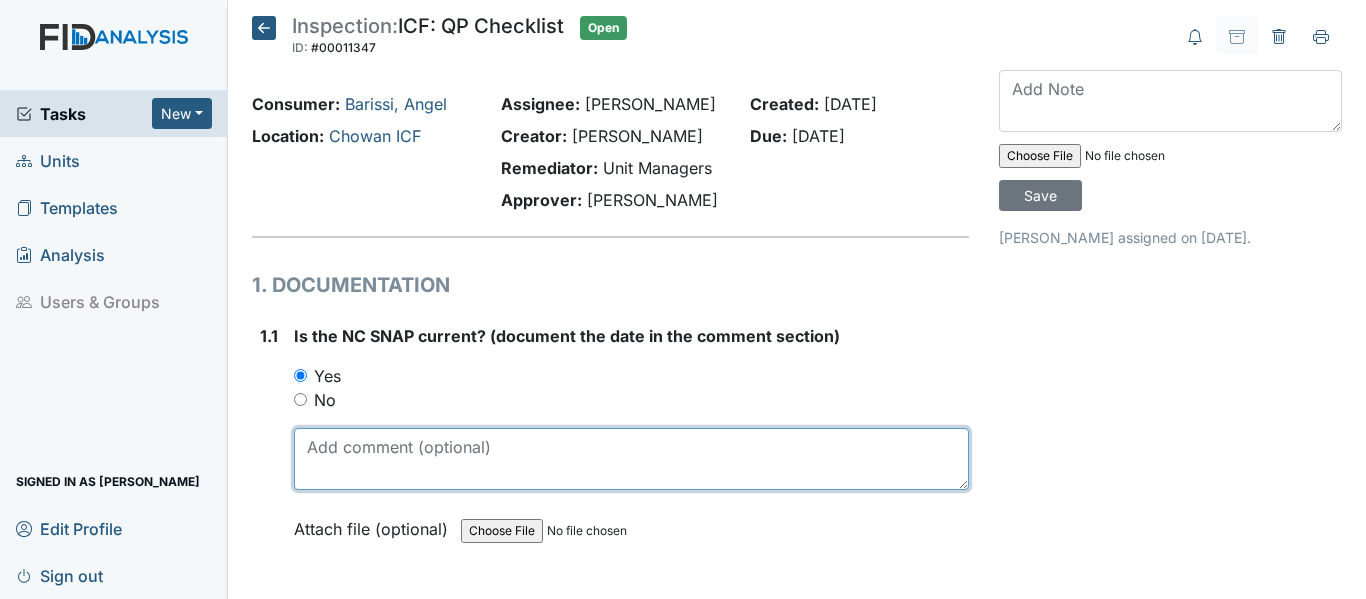 click at bounding box center [631, 459] 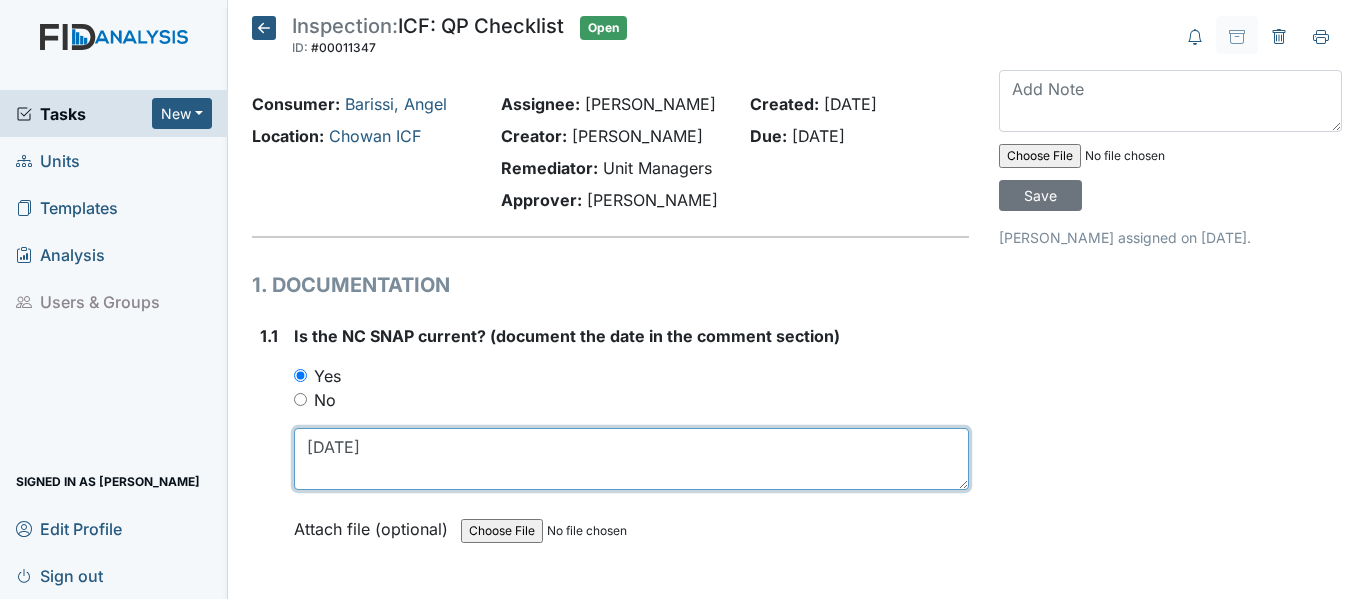 drag, startPoint x: 307, startPoint y: 443, endPoint x: 385, endPoint y: 451, distance: 78.40918 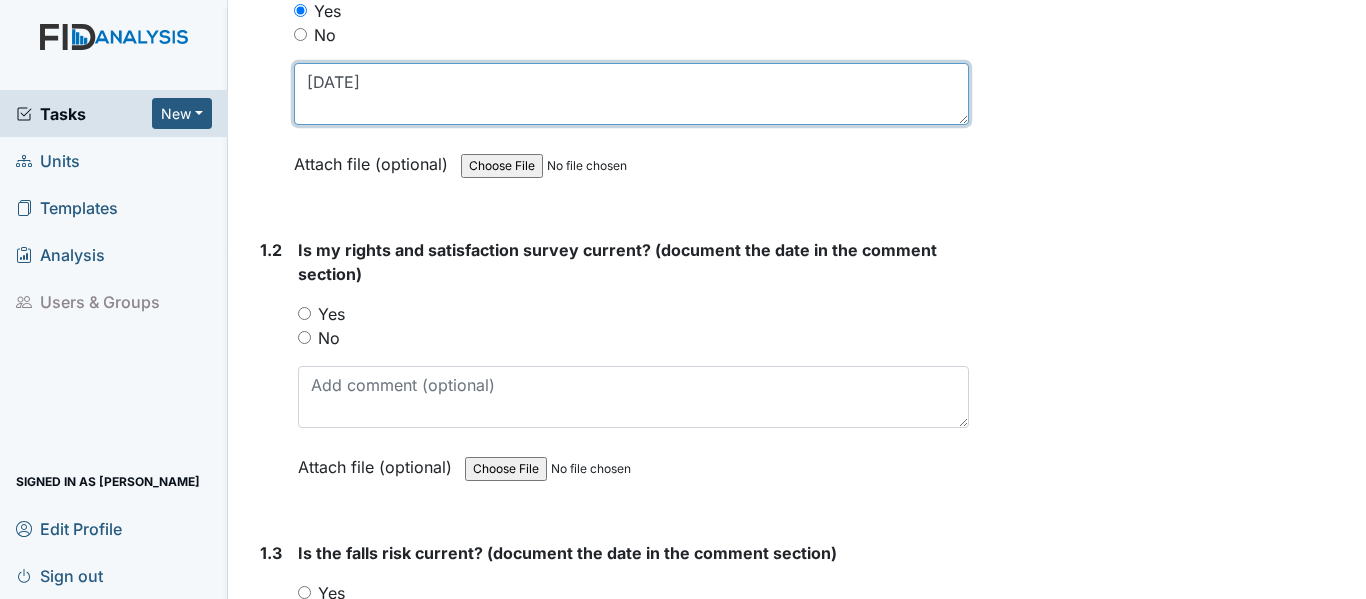 scroll, scrollTop: 400, scrollLeft: 0, axis: vertical 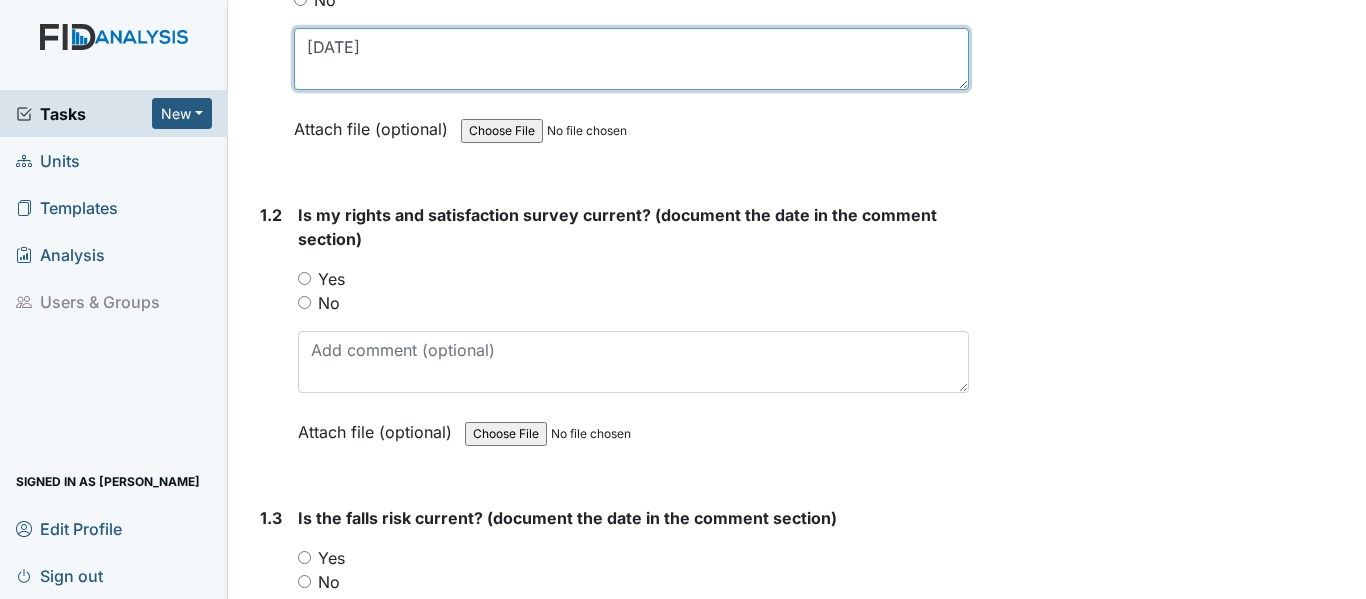 type on "[DATE]" 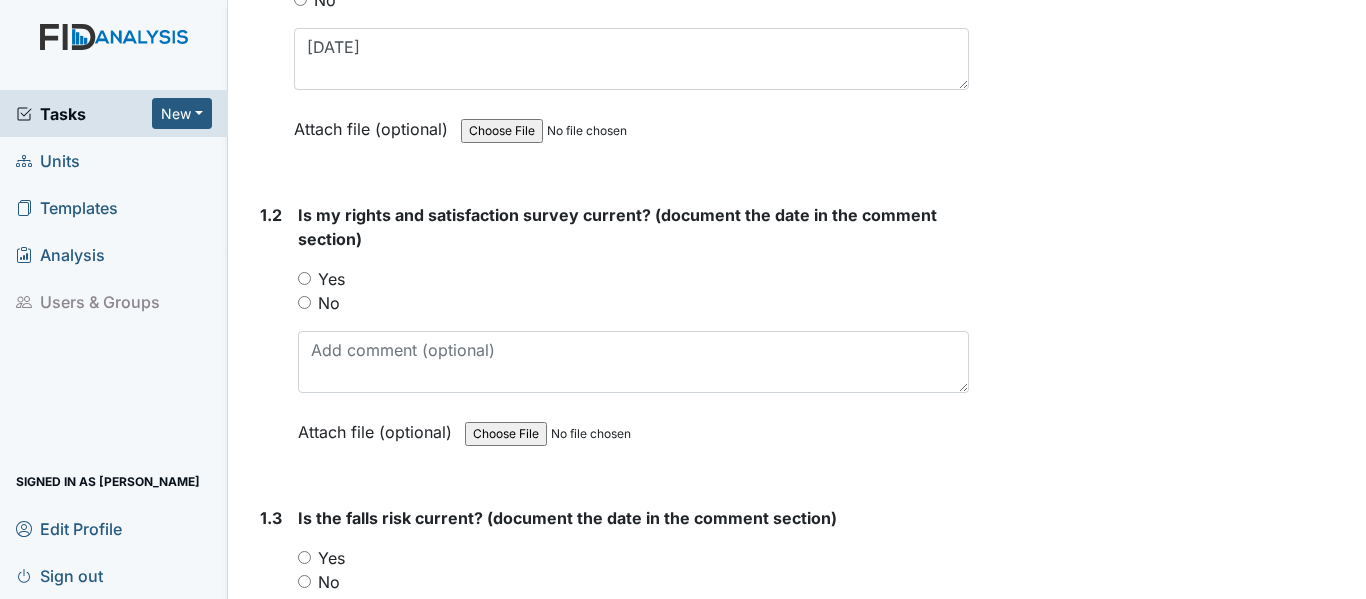 click on "Yes" at bounding box center [304, 278] 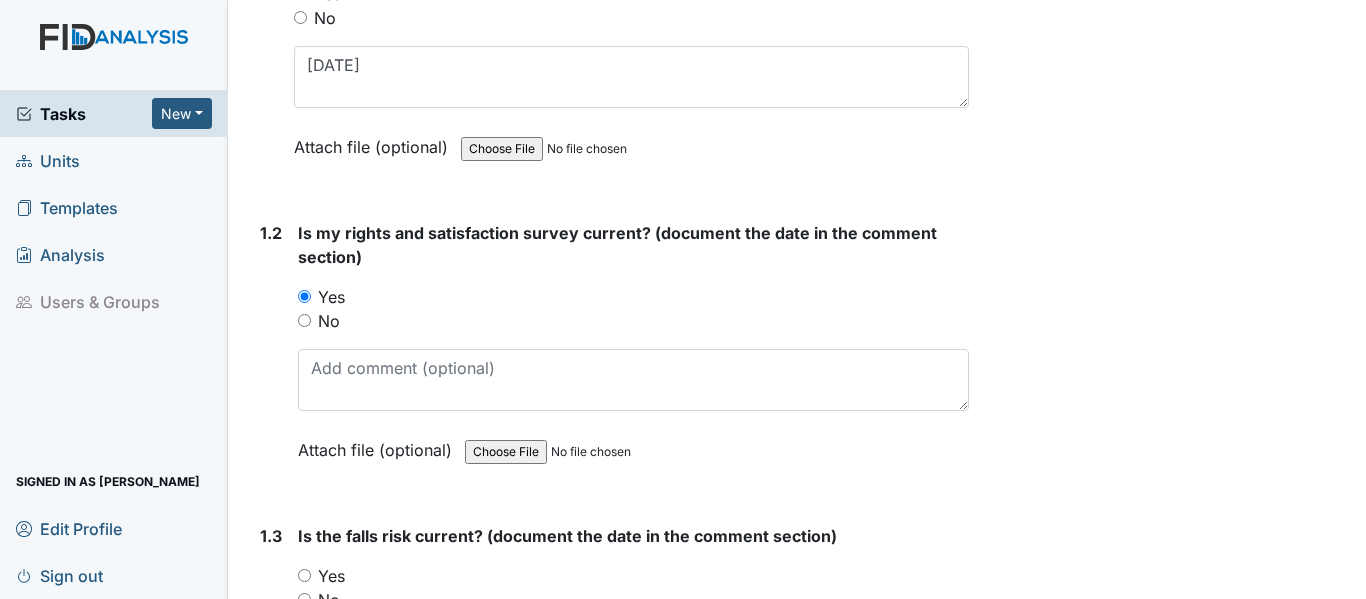 scroll, scrollTop: 400, scrollLeft: 0, axis: vertical 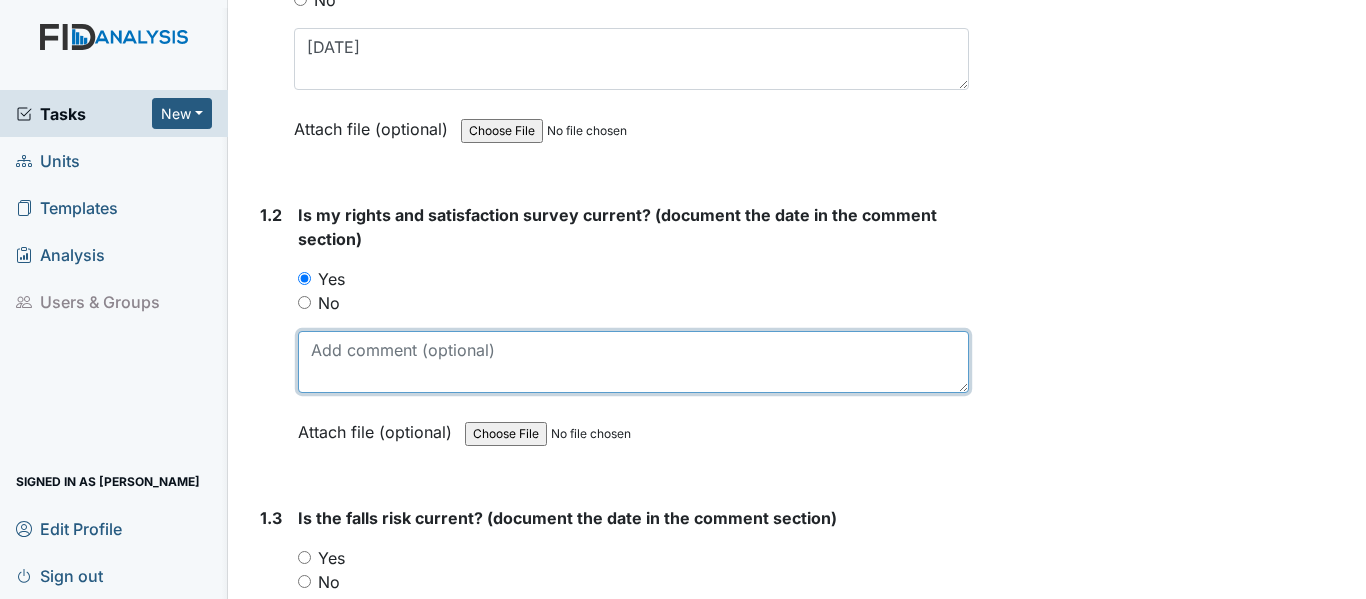 click at bounding box center (633, 362) 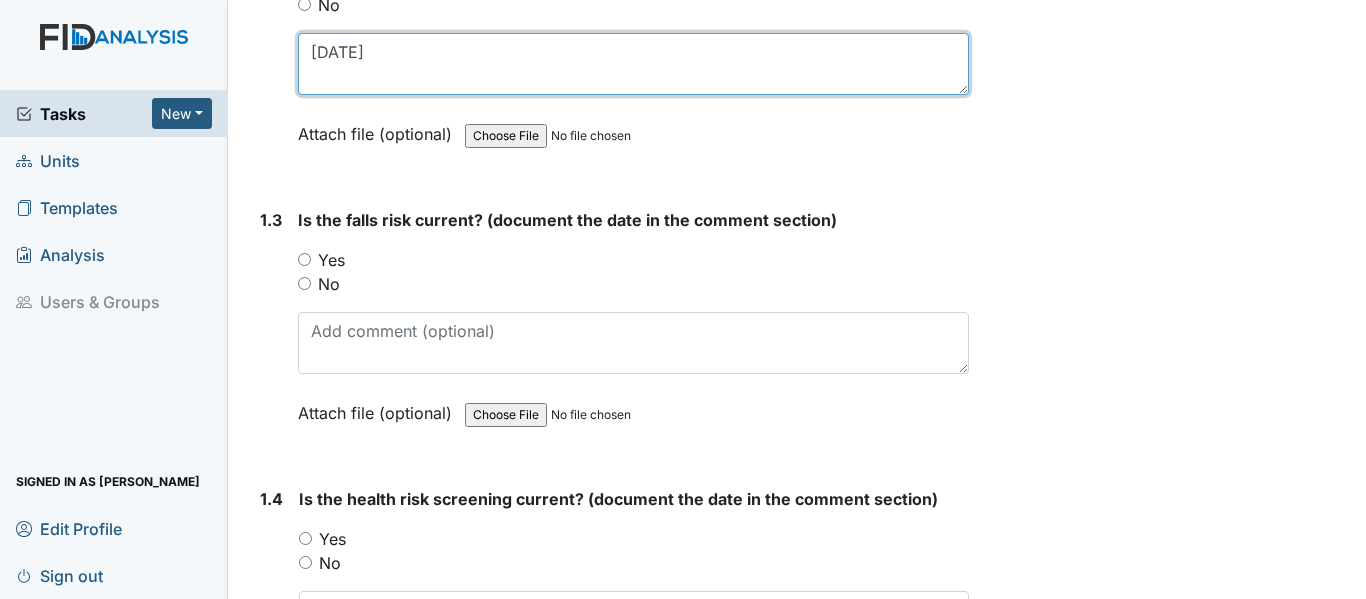 scroll, scrollTop: 700, scrollLeft: 0, axis: vertical 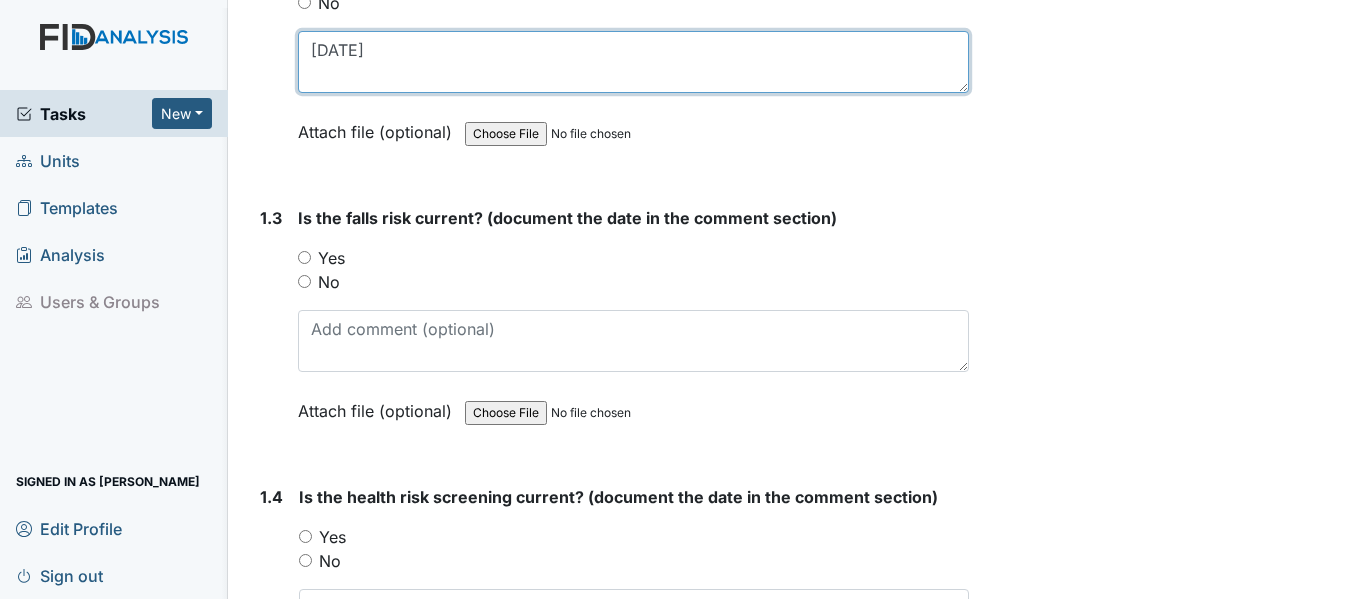 type on "9/20/24" 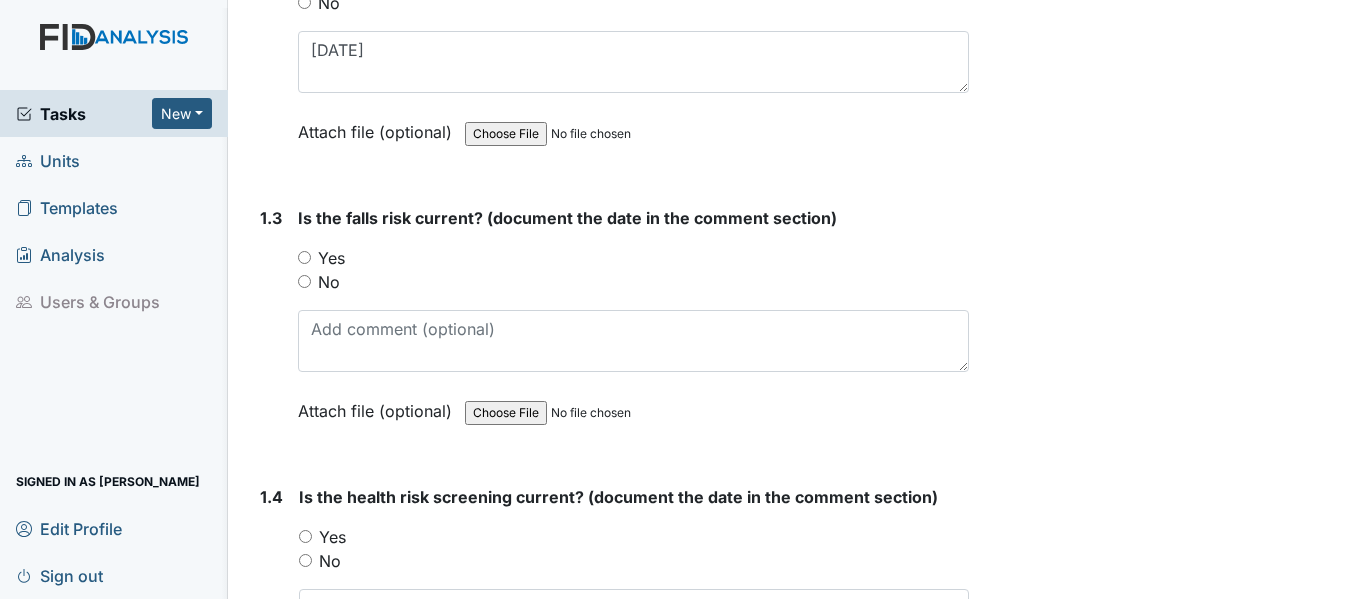 click on "Yes" at bounding box center (304, 257) 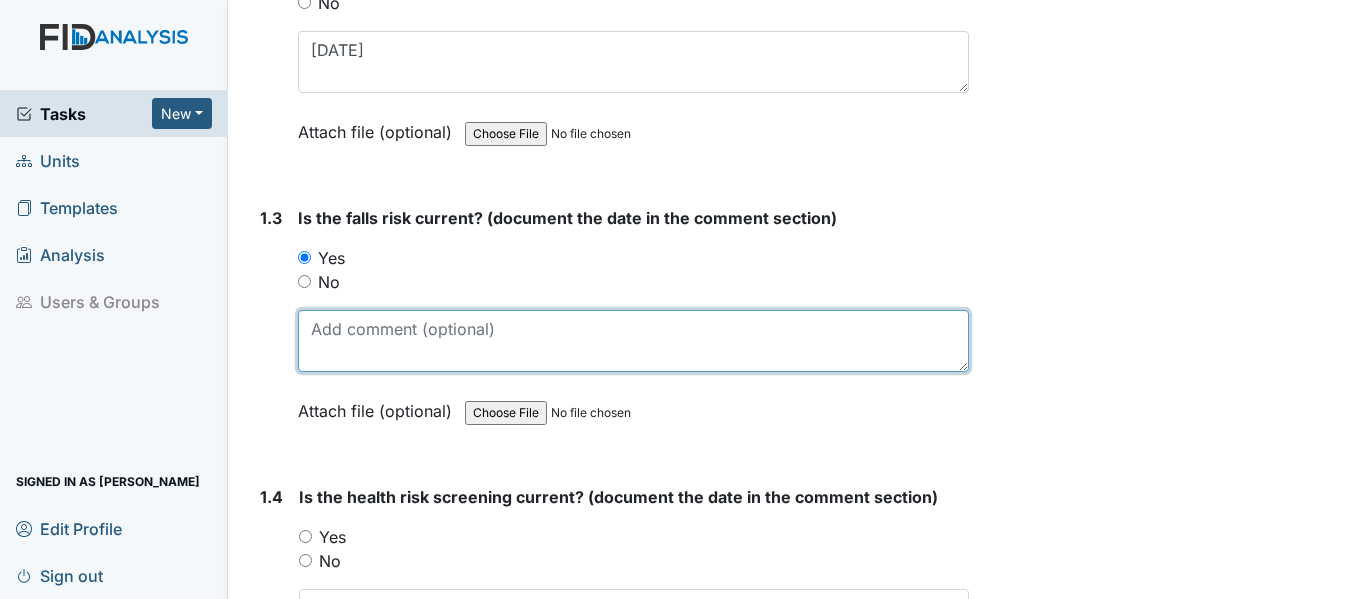 click at bounding box center (633, 341) 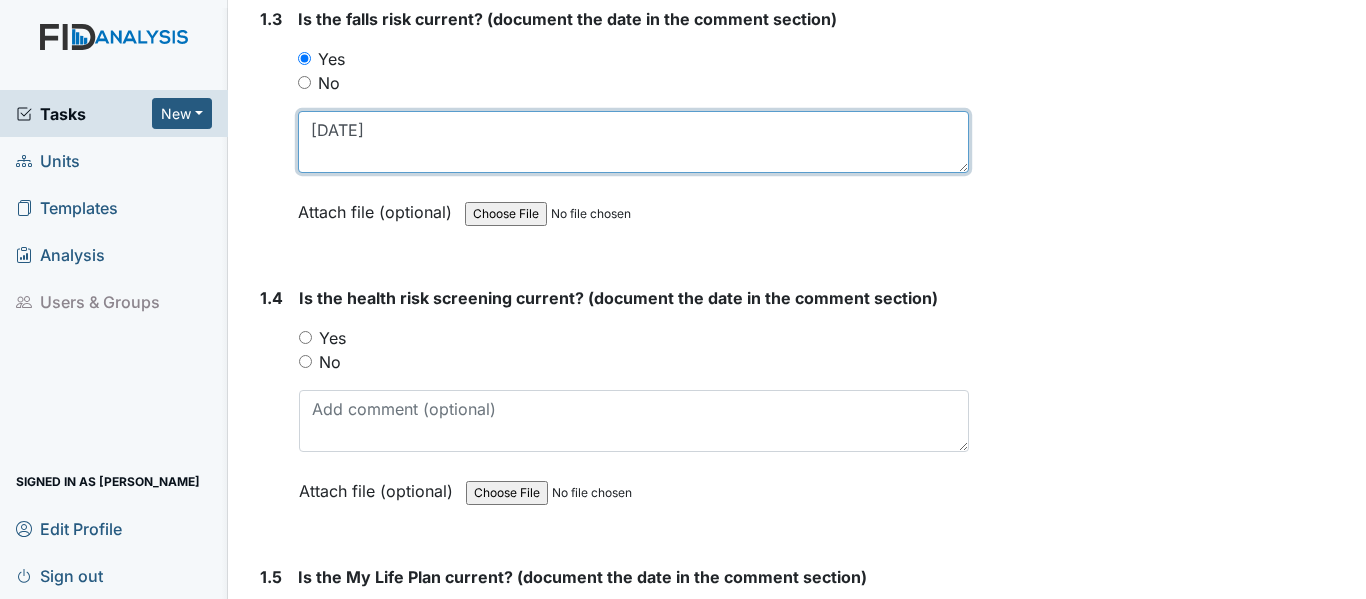 scroll, scrollTop: 900, scrollLeft: 0, axis: vertical 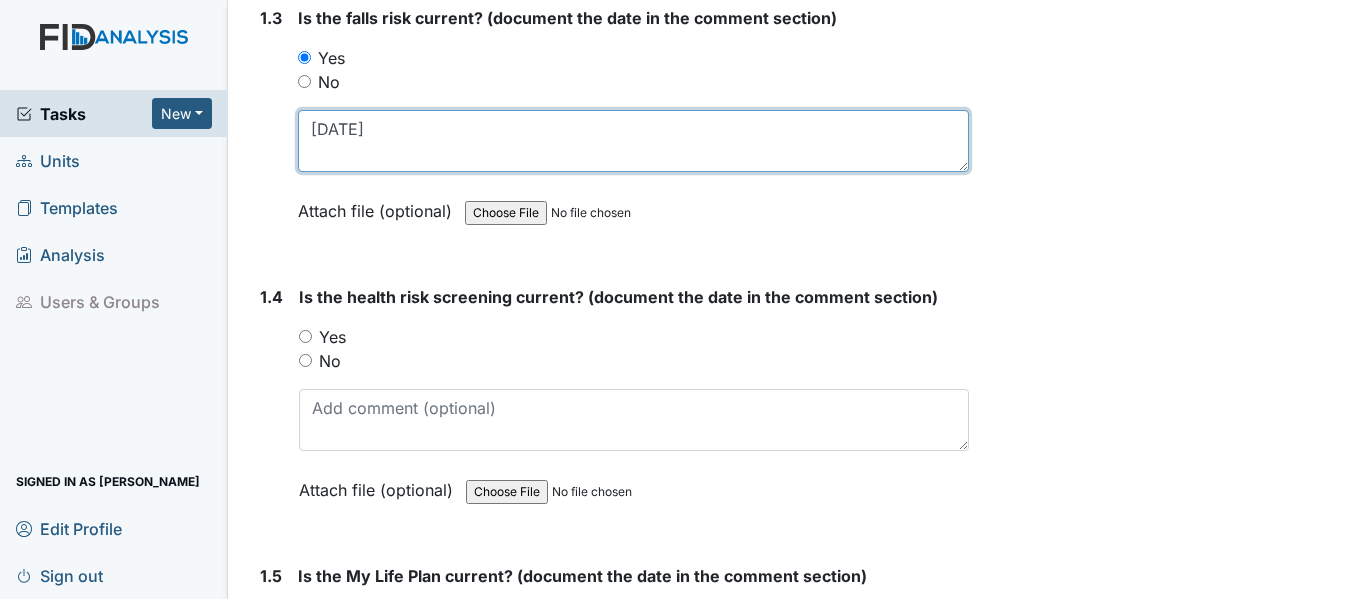 type on "9/20/24" 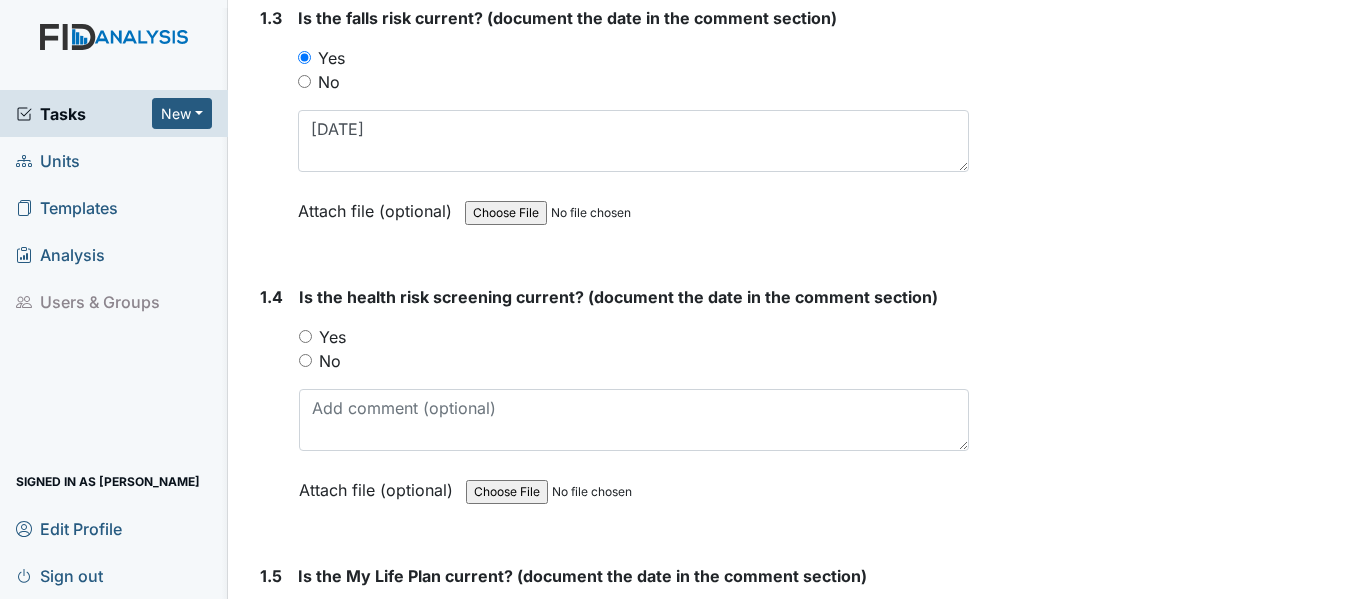 click on "Yes" at bounding box center [305, 336] 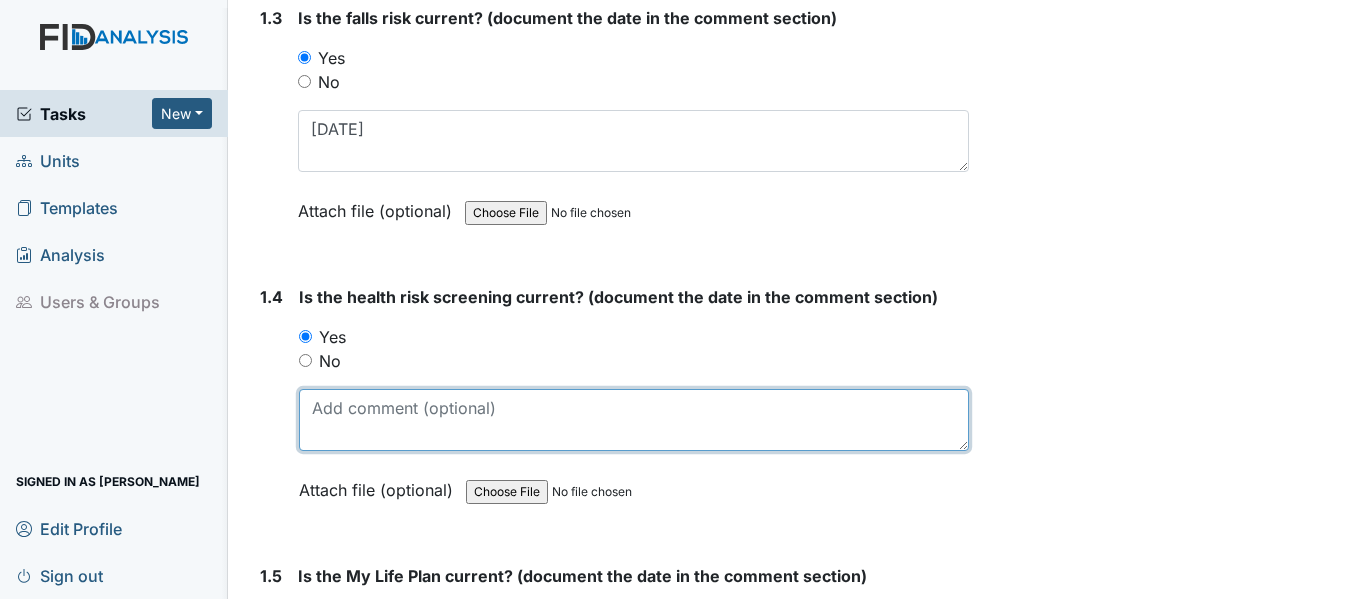 click at bounding box center (634, 420) 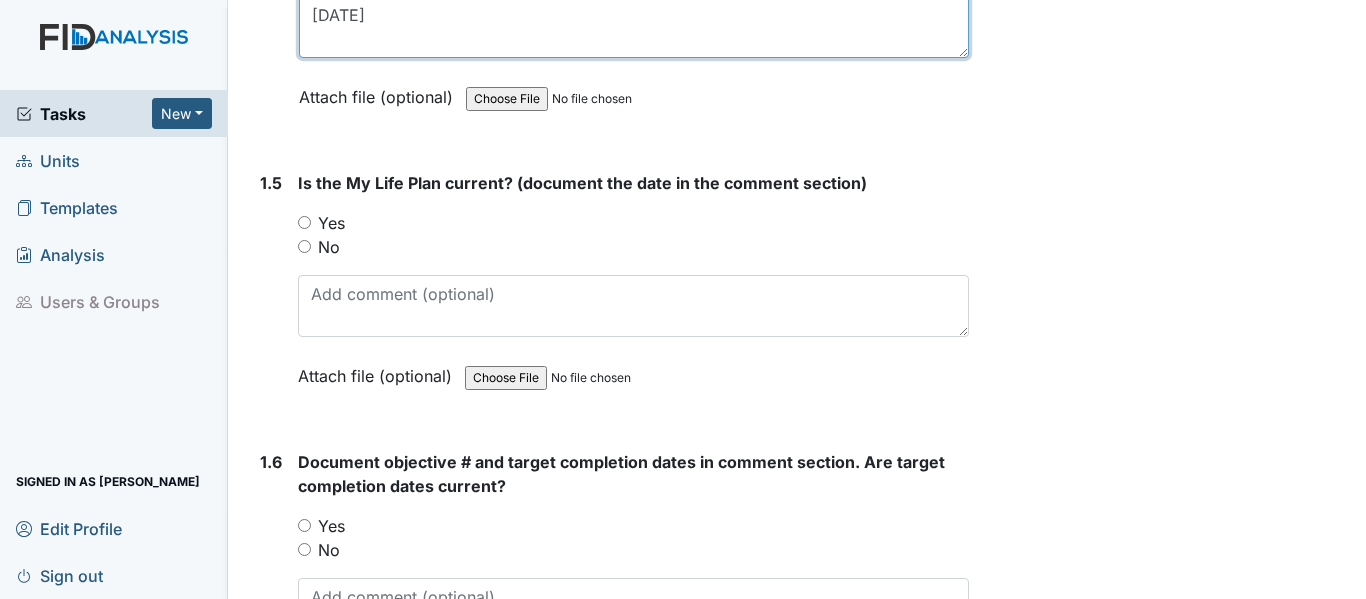 scroll, scrollTop: 1300, scrollLeft: 0, axis: vertical 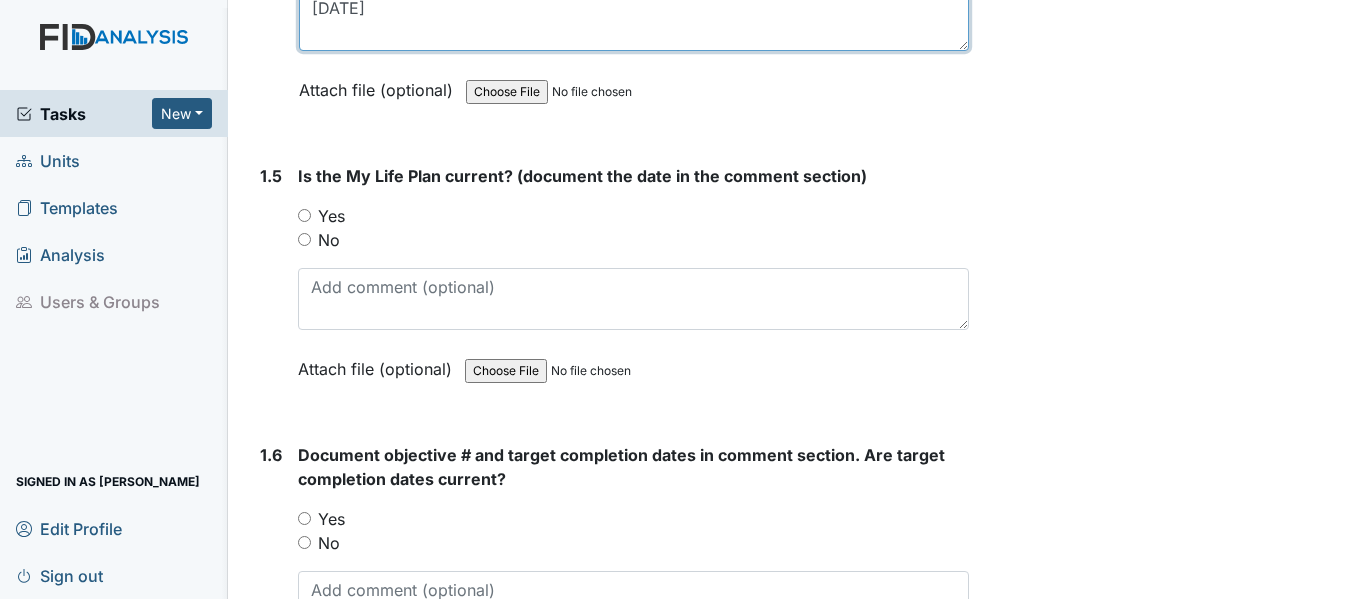 type on "9/20/24" 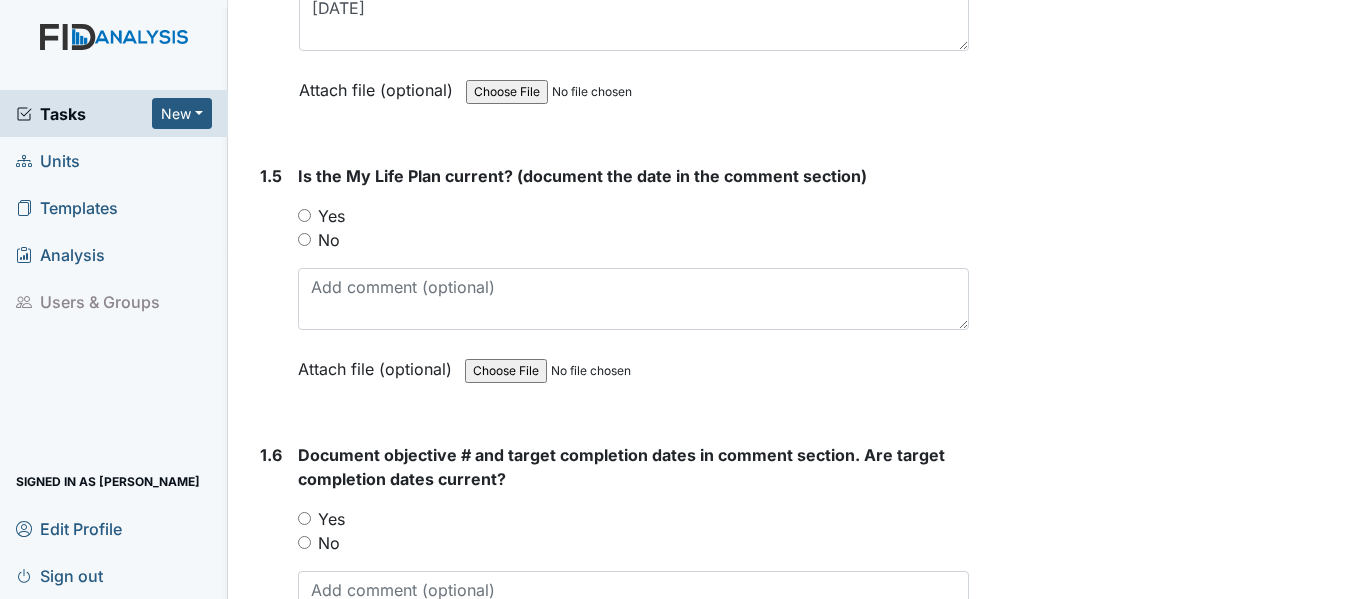 click on "Yes" at bounding box center (304, 215) 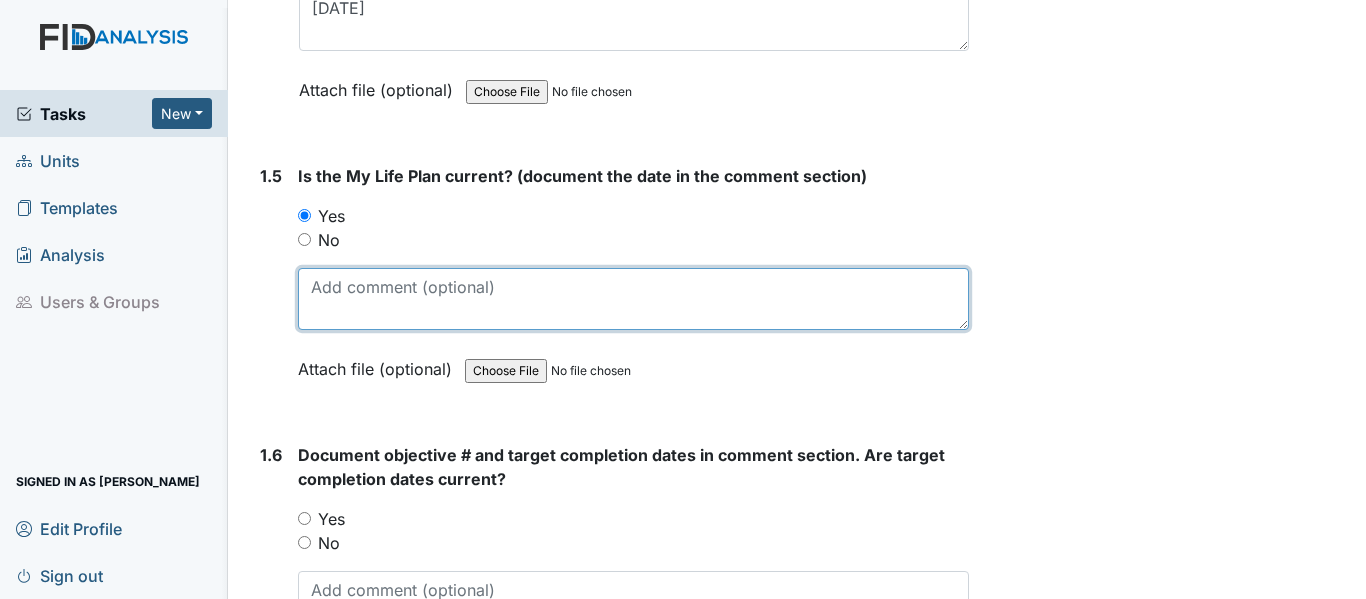 click at bounding box center (633, 299) 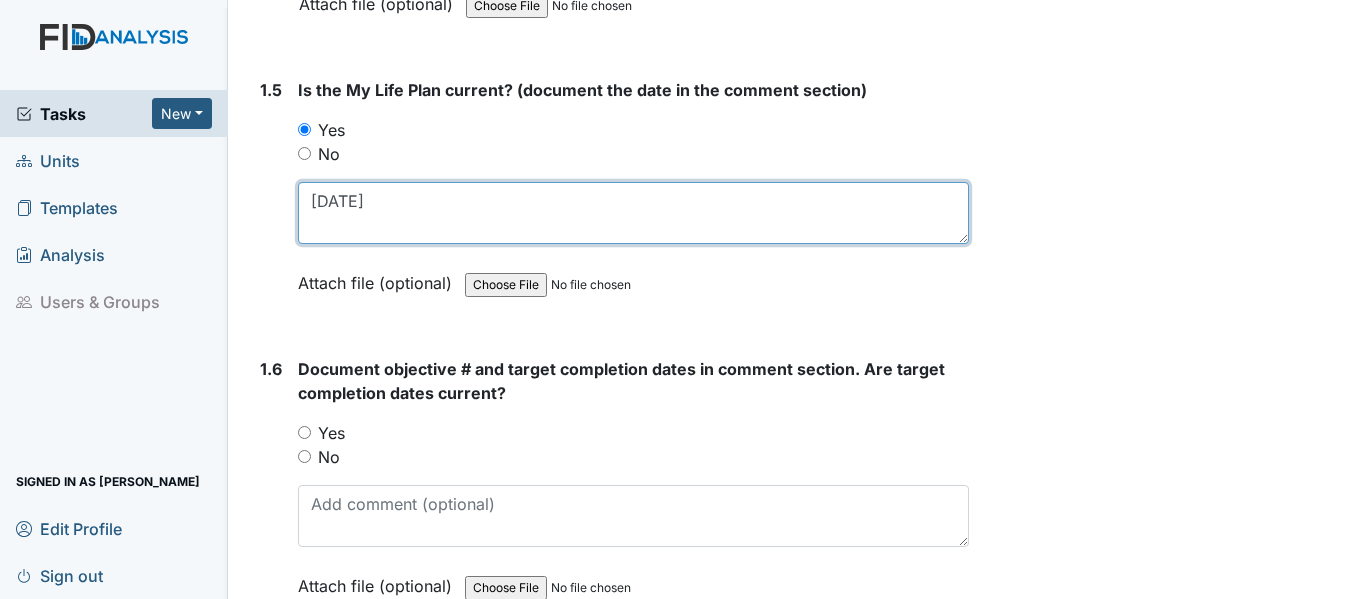 scroll, scrollTop: 1500, scrollLeft: 0, axis: vertical 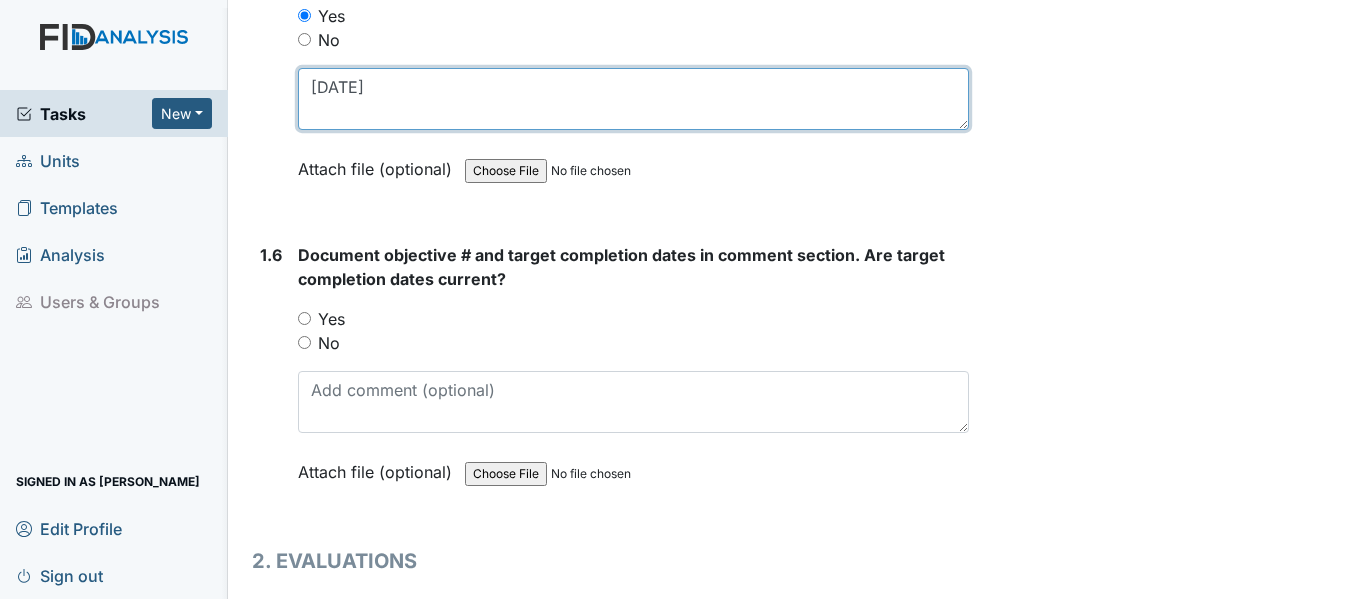 type on "9/20/24" 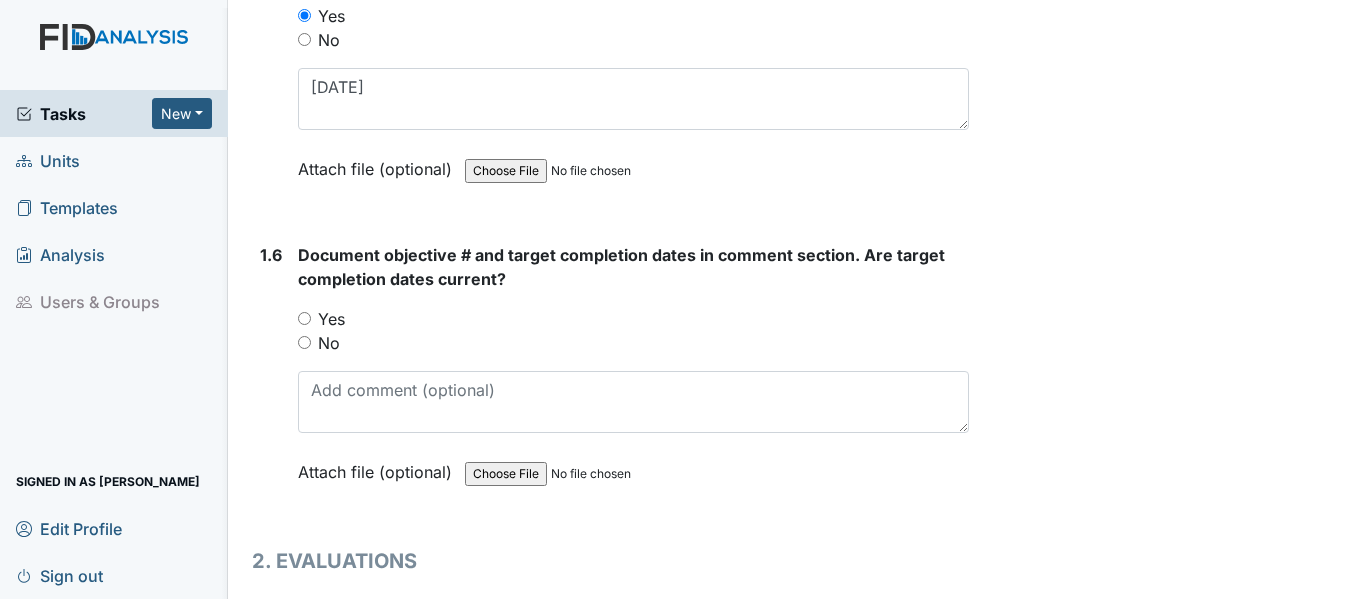 click on "Yes" at bounding box center (304, 318) 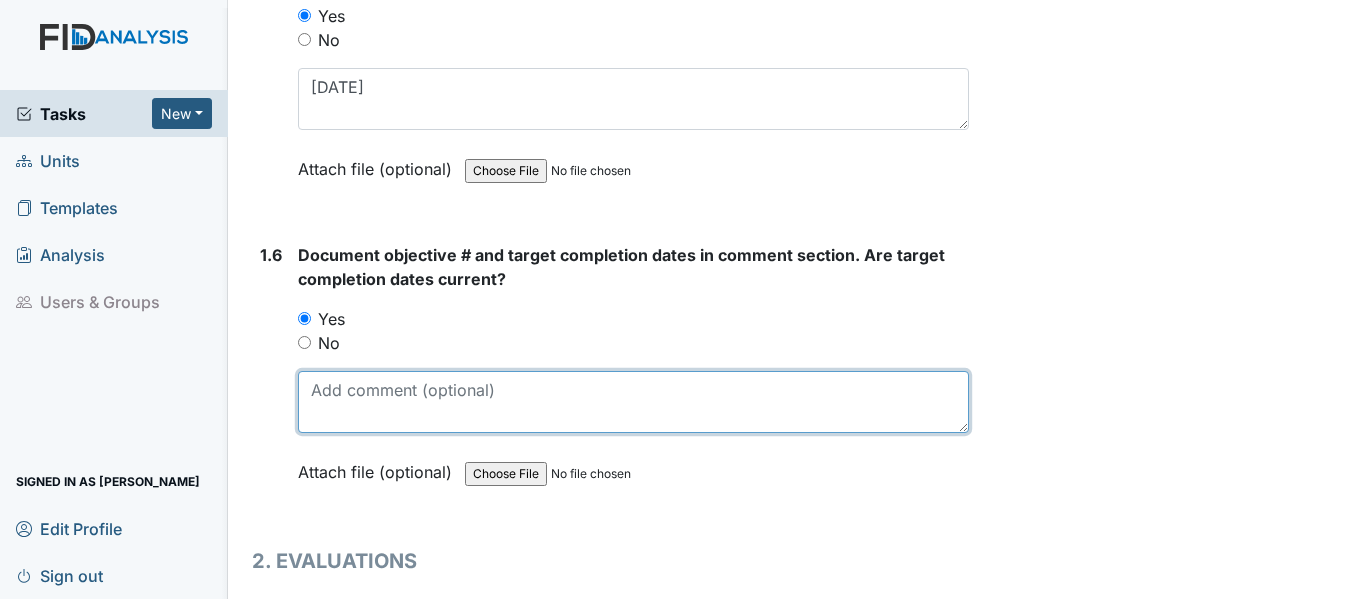 click at bounding box center (633, 402) 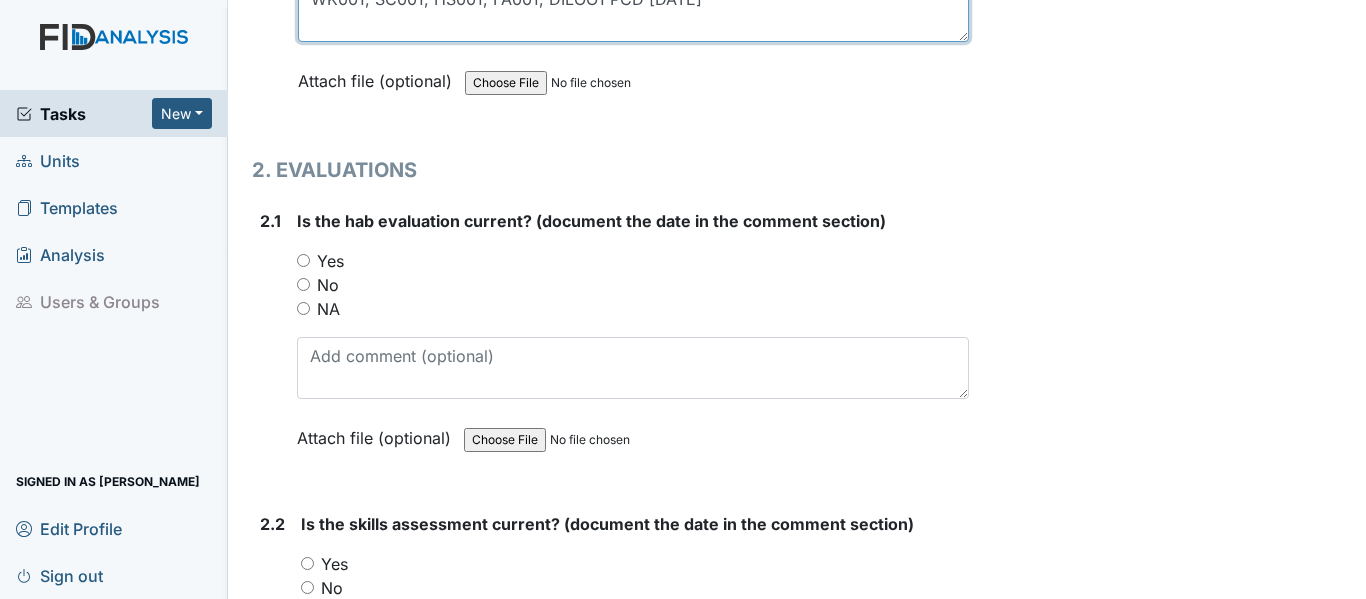 scroll, scrollTop: 1900, scrollLeft: 0, axis: vertical 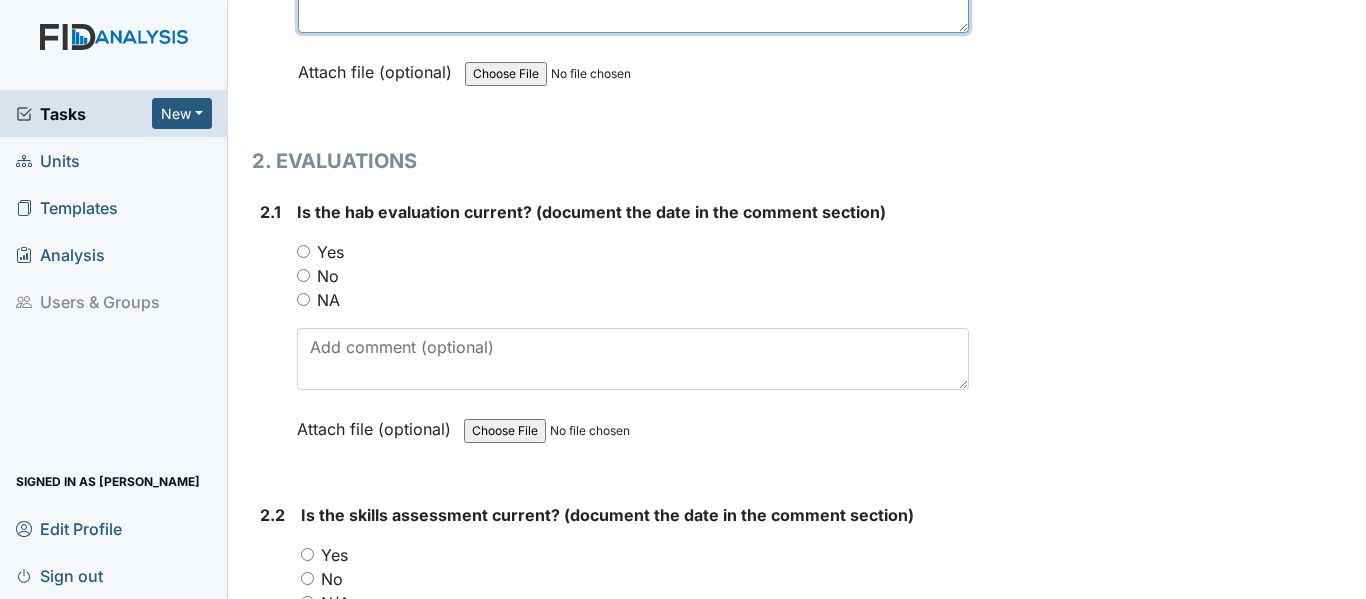 type on "WK001, SC001, HS001, FA001, DILOO1 PCD 10/4/25" 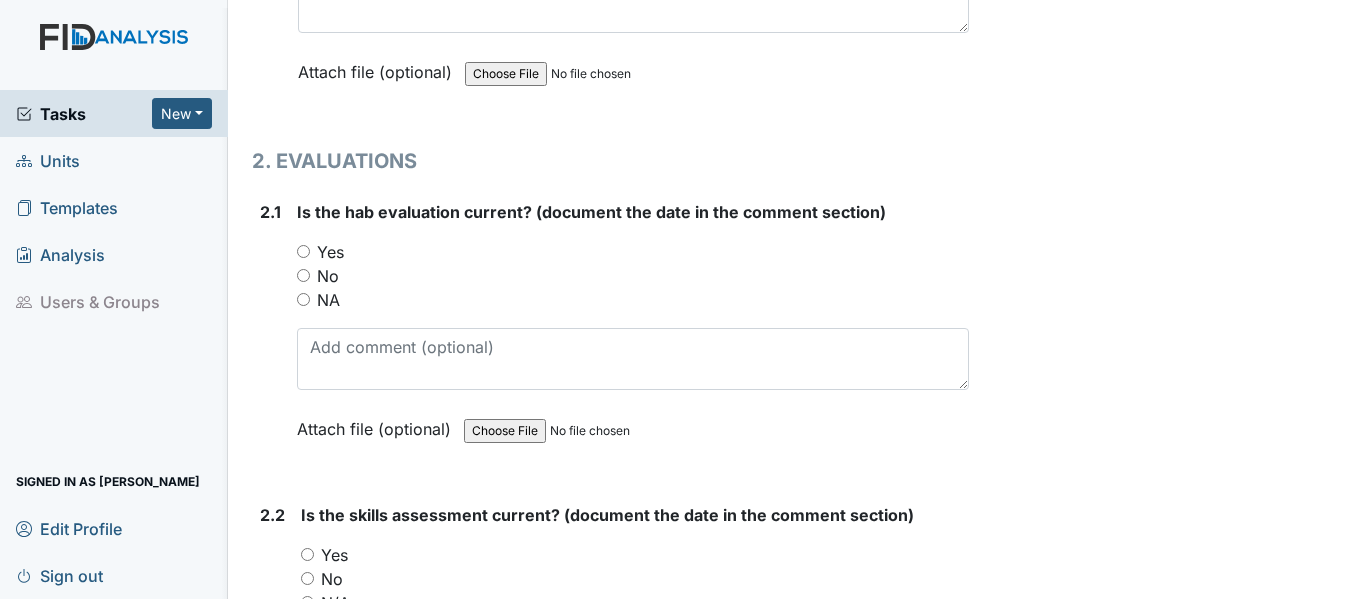 click on "Yes" at bounding box center (303, 251) 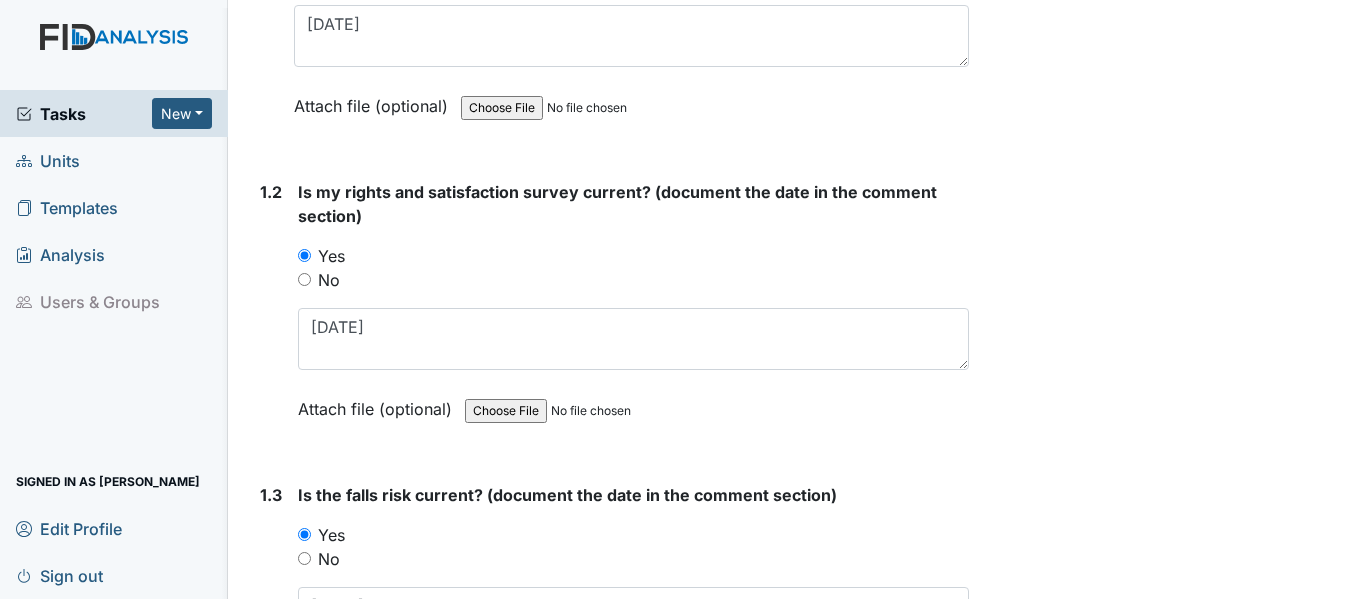 scroll, scrollTop: 500, scrollLeft: 0, axis: vertical 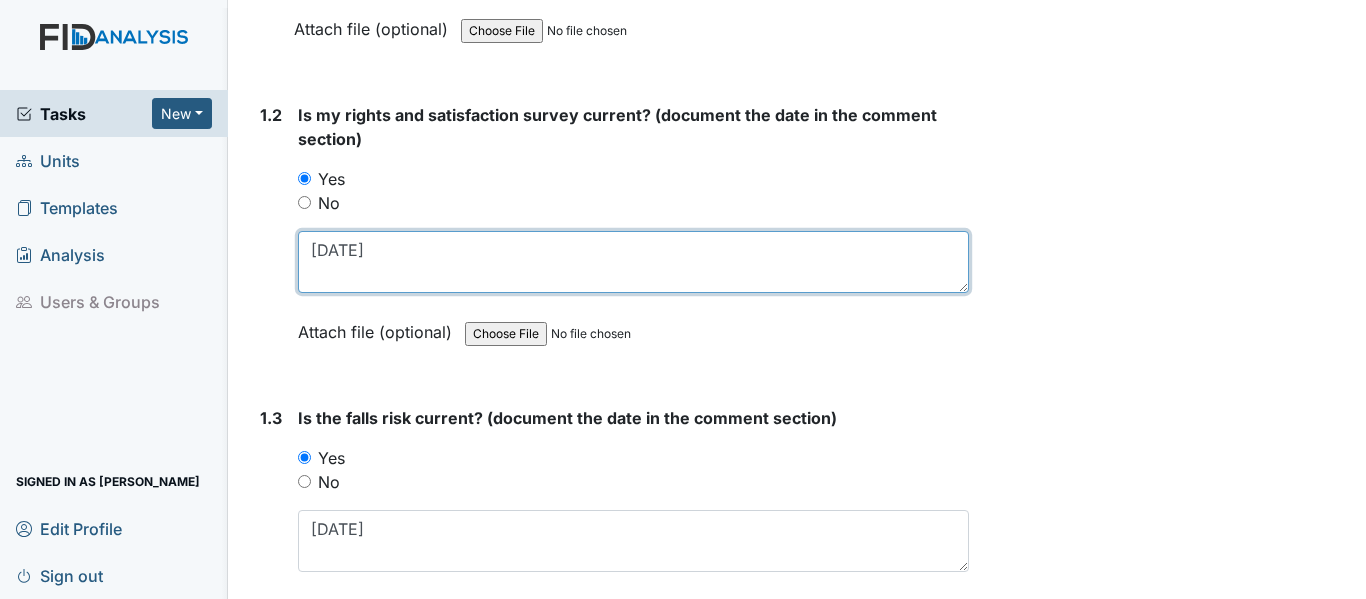 drag, startPoint x: 309, startPoint y: 247, endPoint x: 415, endPoint y: 263, distance: 107.200745 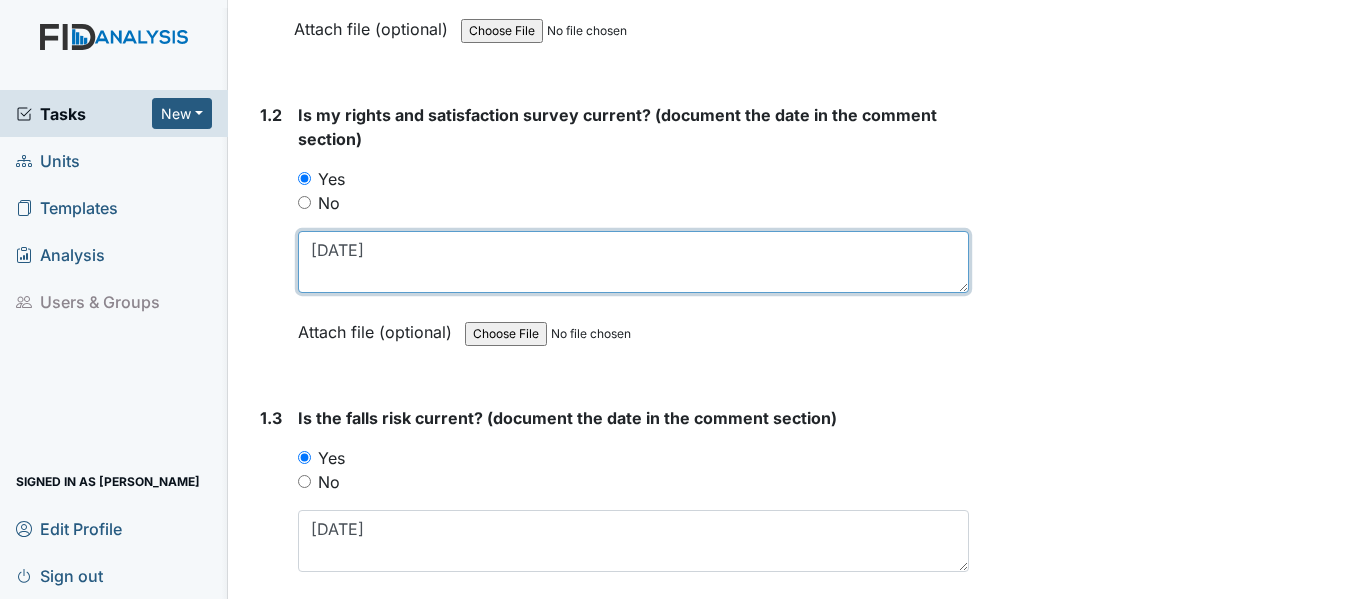 click on "9/20/24" at bounding box center [633, 262] 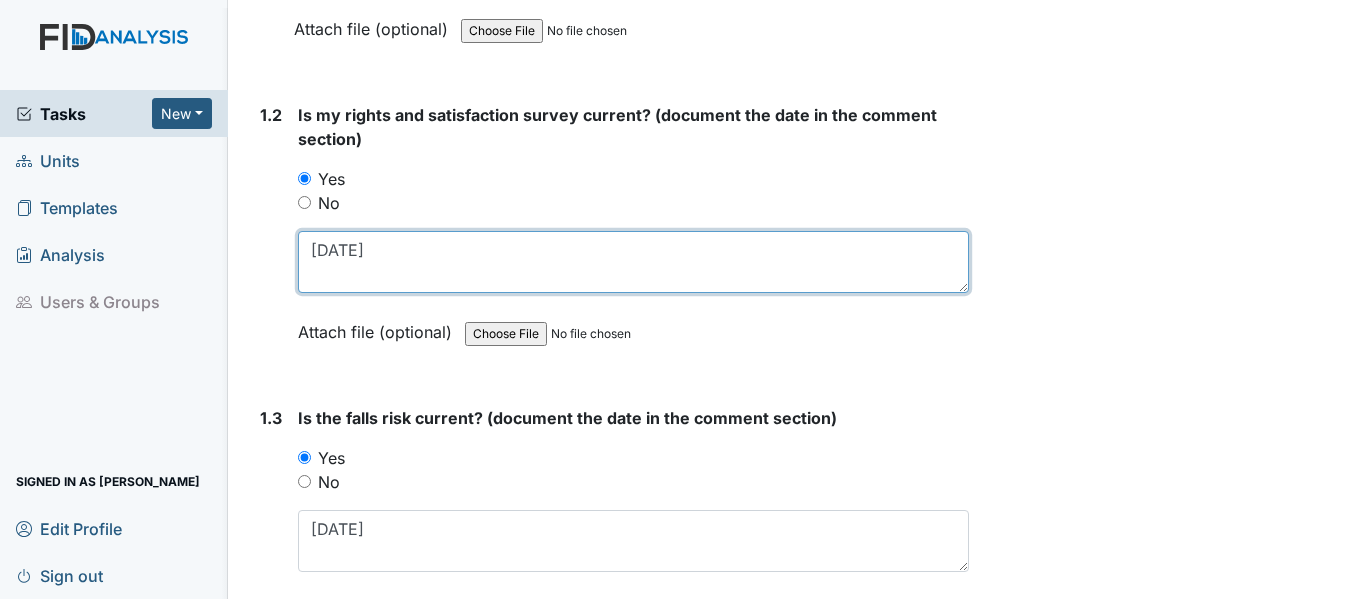 drag, startPoint x: 310, startPoint y: 247, endPoint x: 375, endPoint y: 247, distance: 65 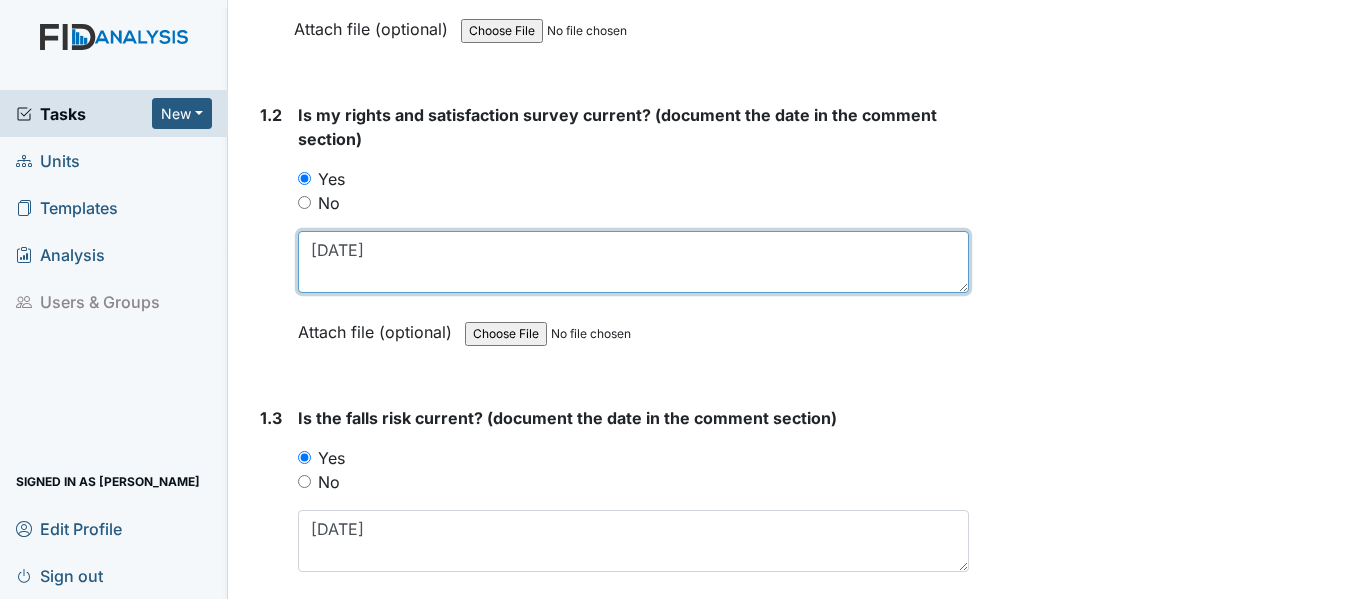 click on "10/10/24" at bounding box center [633, 262] 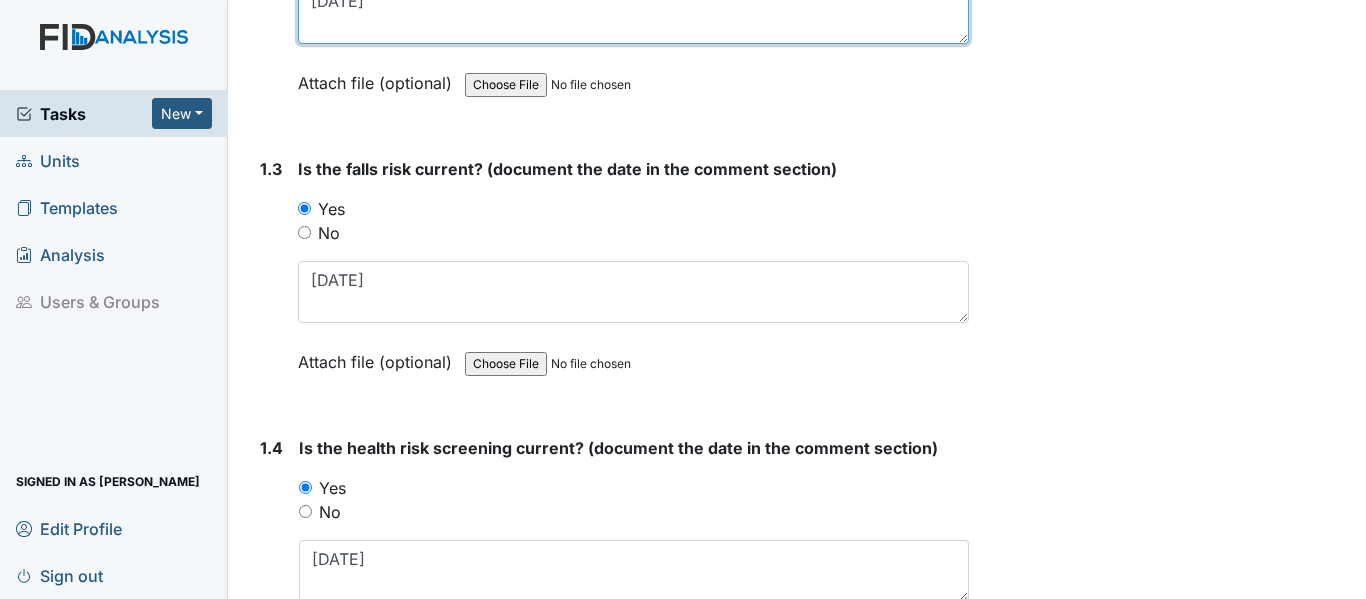 scroll, scrollTop: 800, scrollLeft: 0, axis: vertical 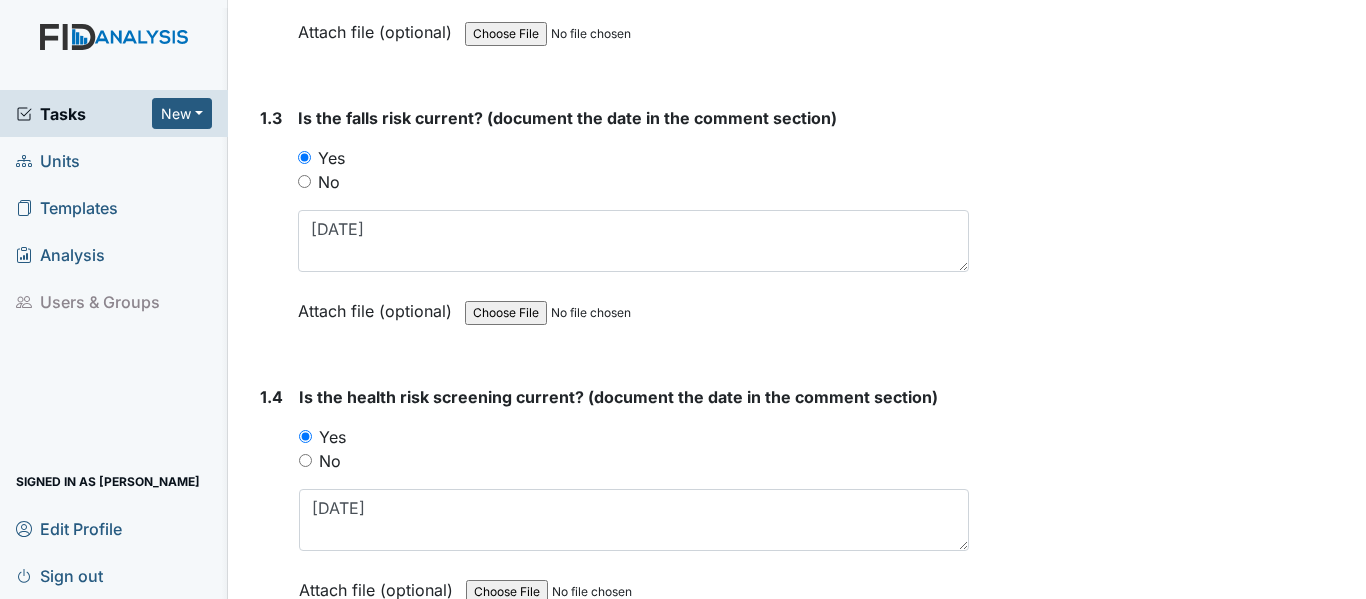 type on "10/10/24" 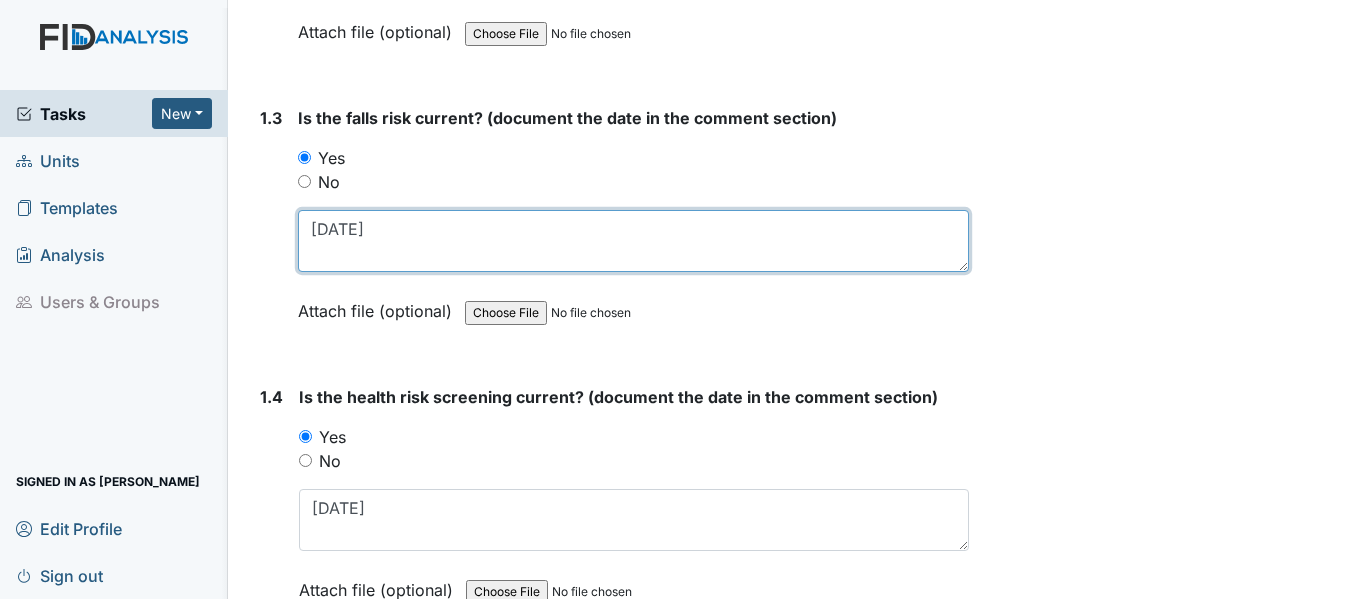 drag, startPoint x: 309, startPoint y: 229, endPoint x: 382, endPoint y: 232, distance: 73.061615 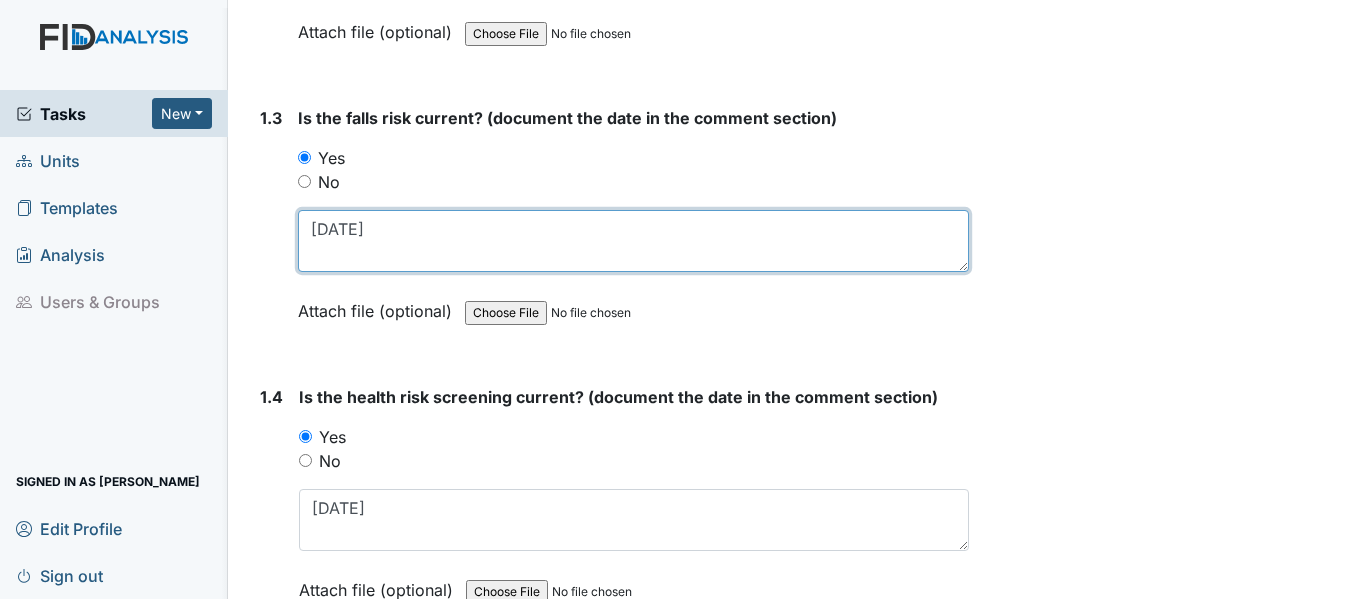 click on "9/20/24" at bounding box center (633, 241) 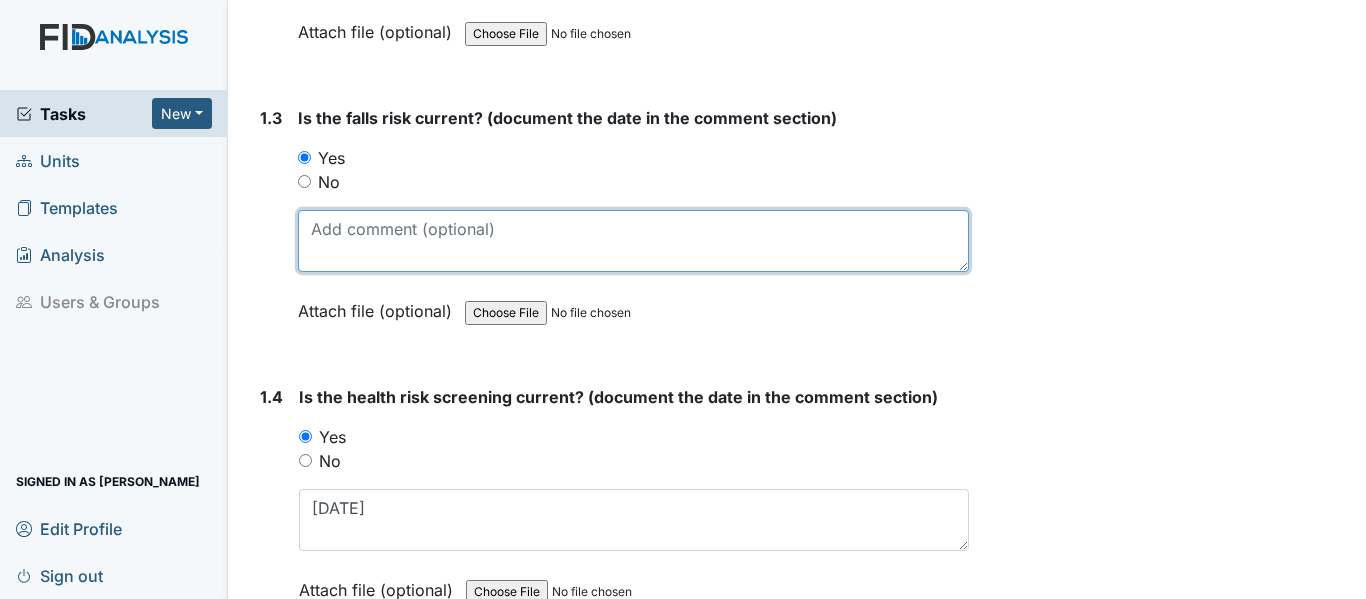 paste on "10/10/24" 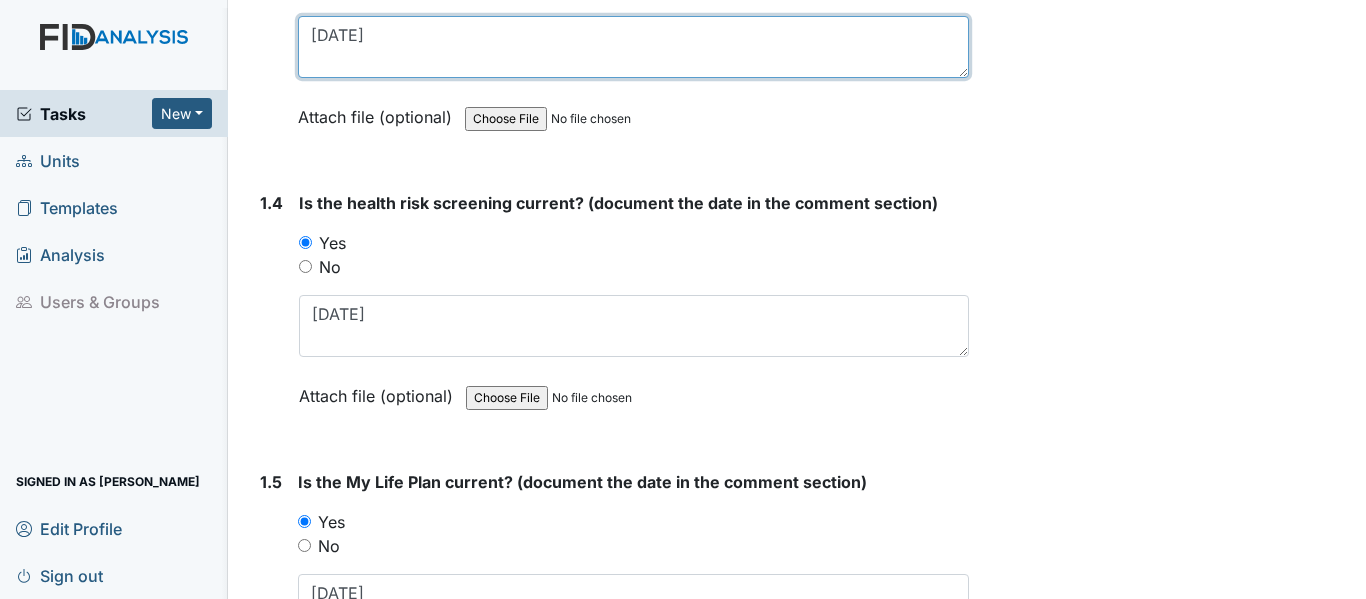 scroll, scrollTop: 1000, scrollLeft: 0, axis: vertical 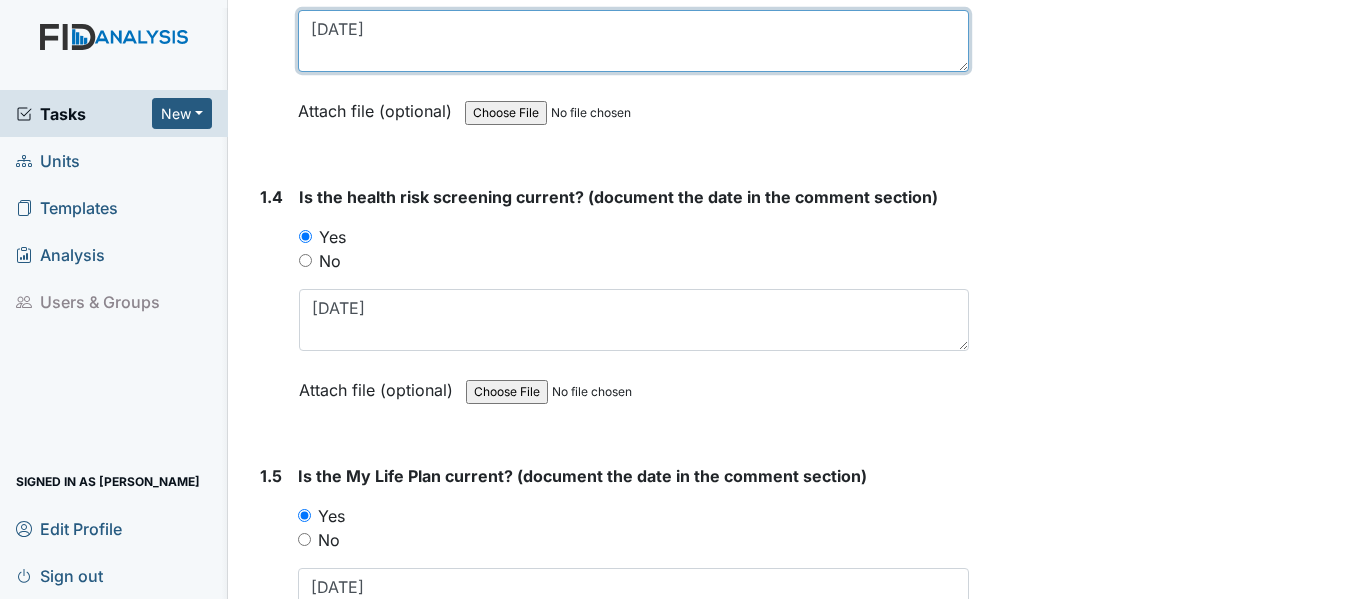 type on "10/10/24" 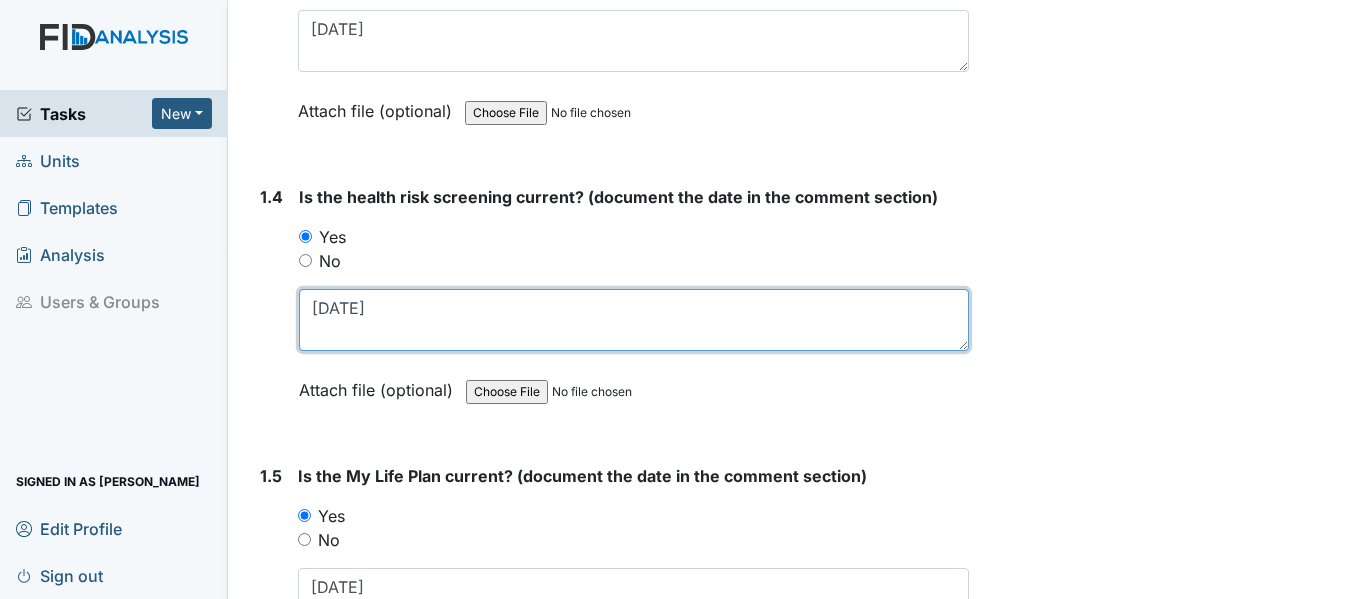 drag, startPoint x: 313, startPoint y: 311, endPoint x: 382, endPoint y: 311, distance: 69 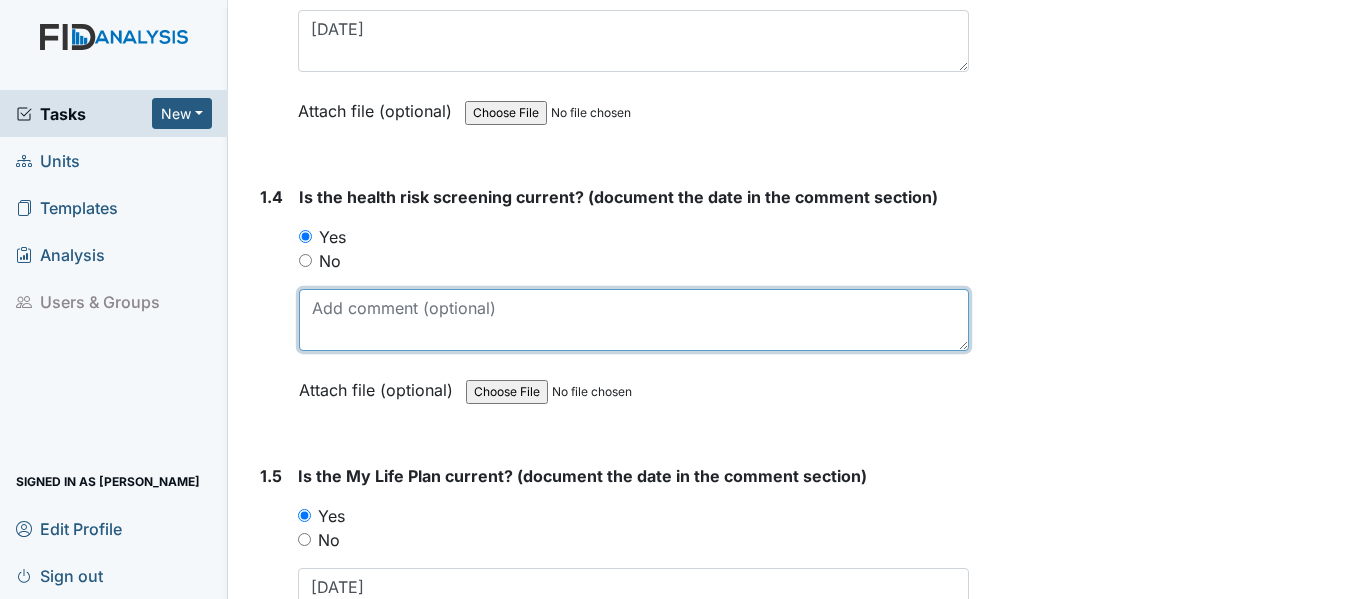 paste on "10/10/24" 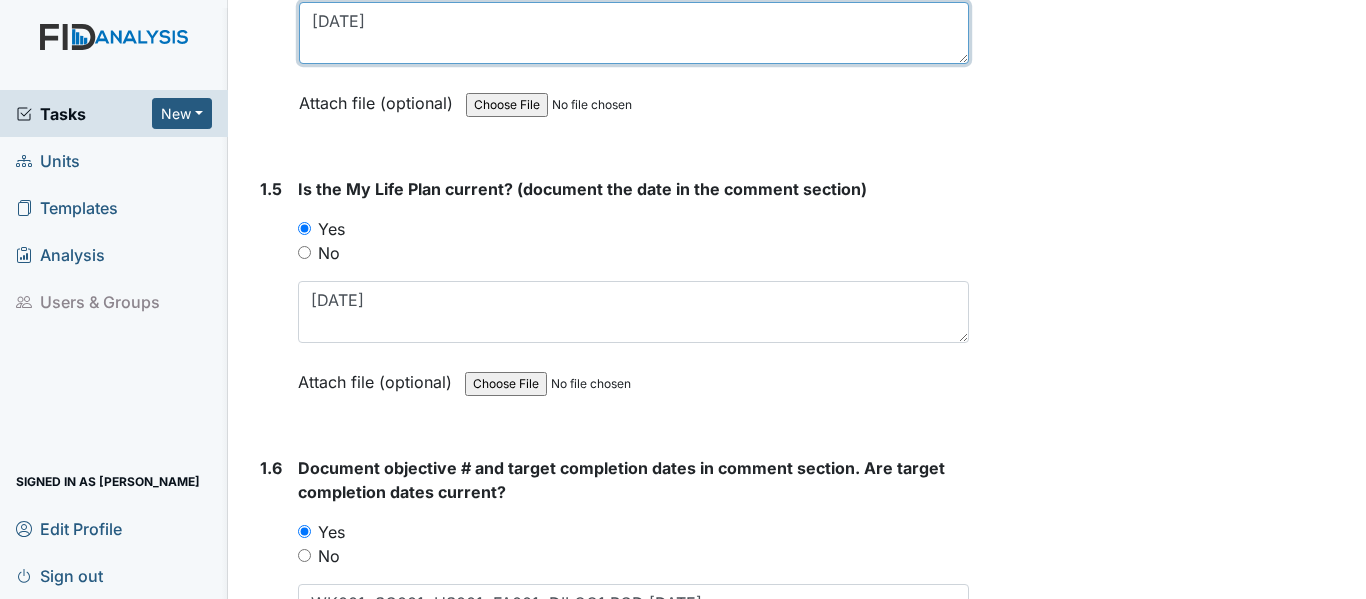 scroll, scrollTop: 1300, scrollLeft: 0, axis: vertical 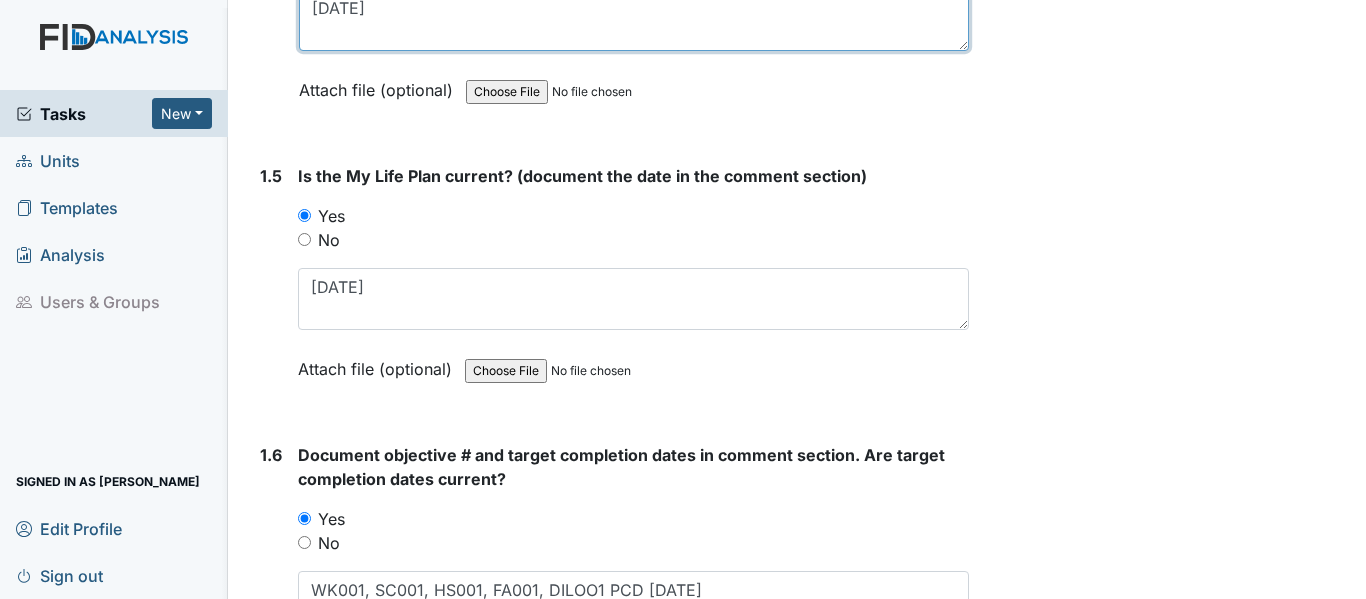 type on "10/10/24" 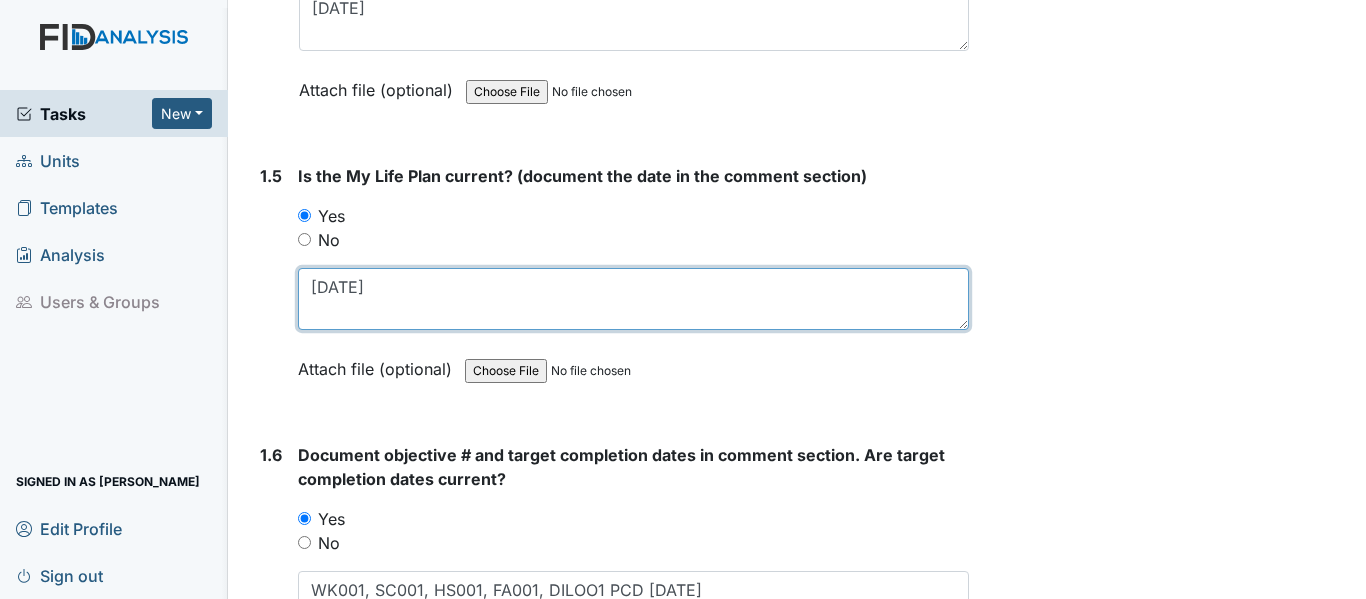 drag, startPoint x: 311, startPoint y: 288, endPoint x: 412, endPoint y: 291, distance: 101.04455 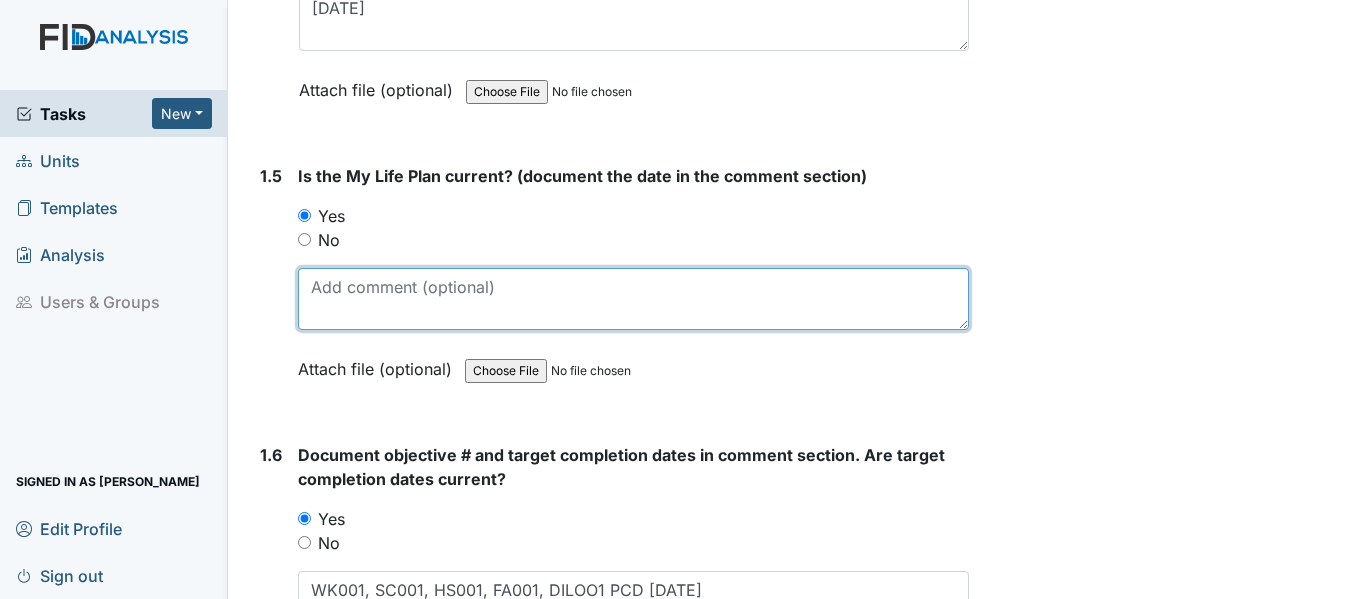 paste on "10/10/24" 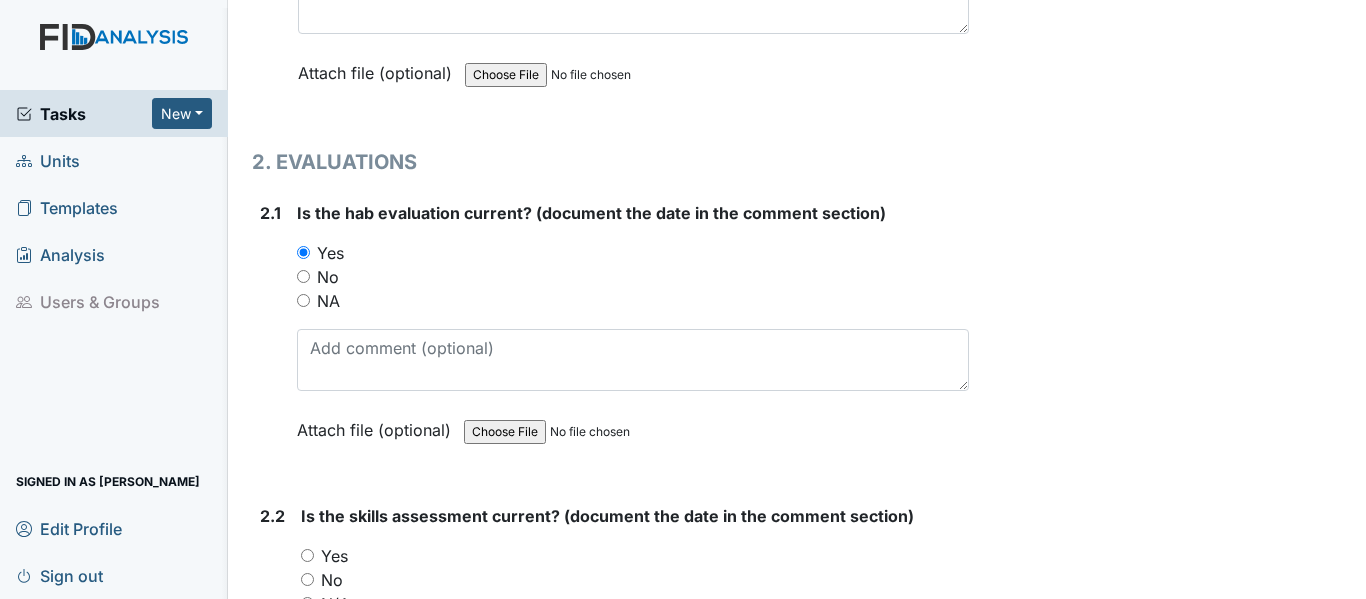 scroll, scrollTop: 1900, scrollLeft: 0, axis: vertical 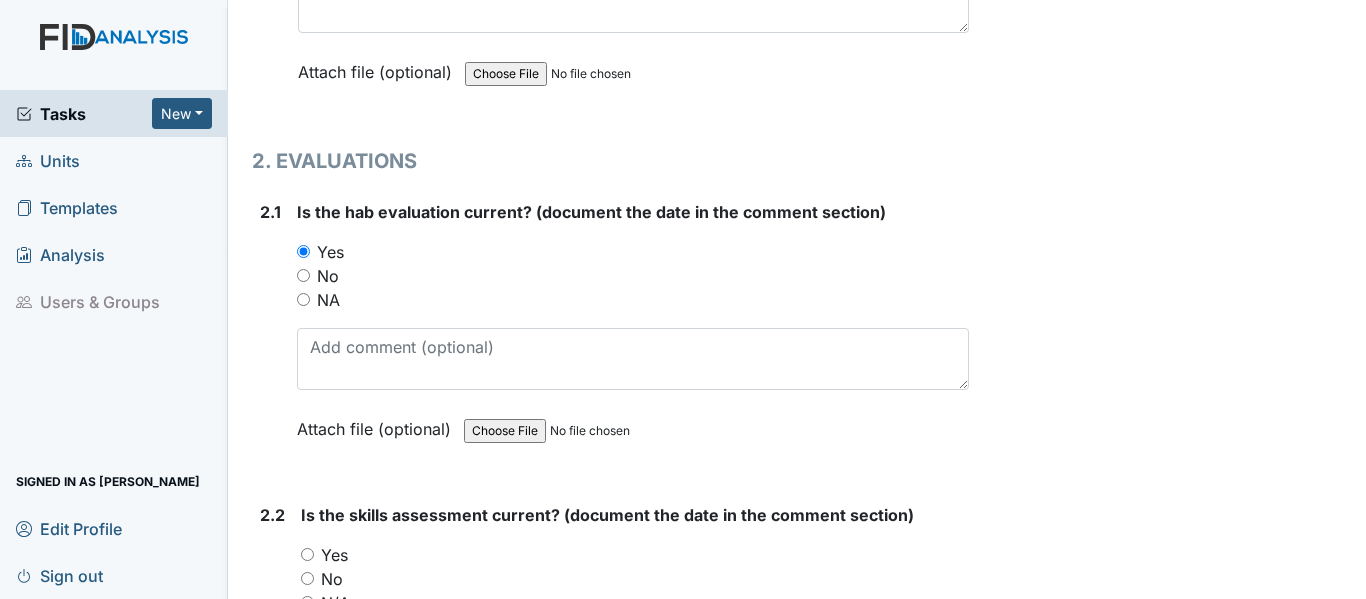 type on "10/10/24" 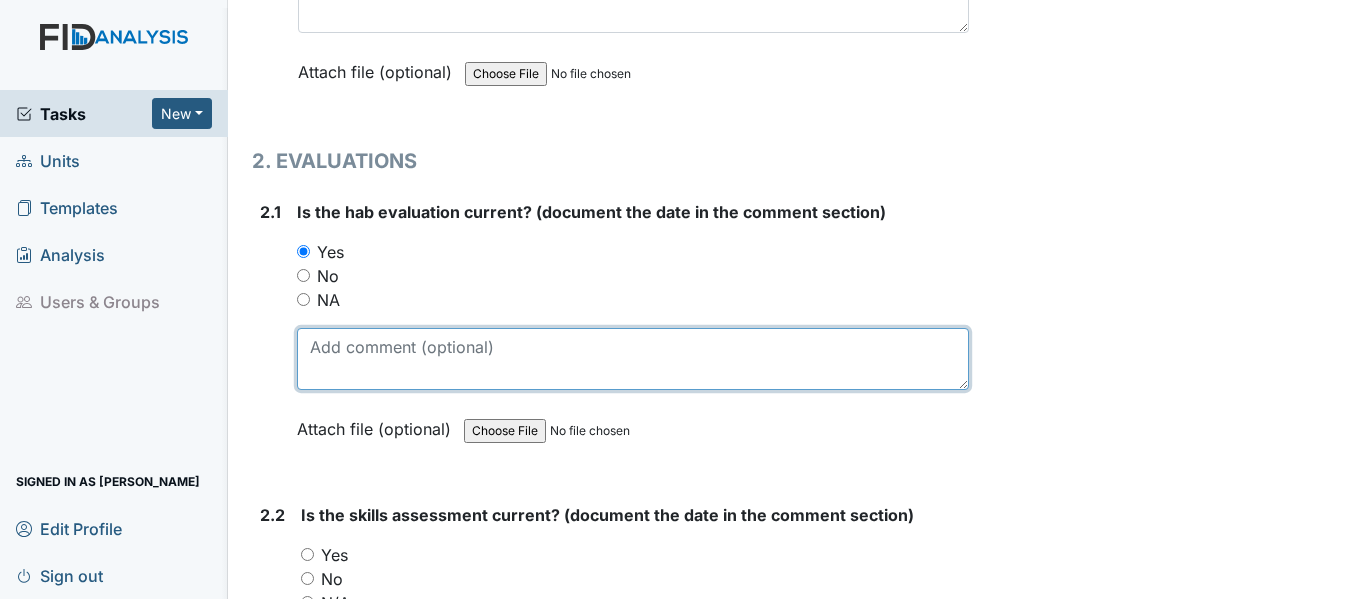 click at bounding box center (633, 359) 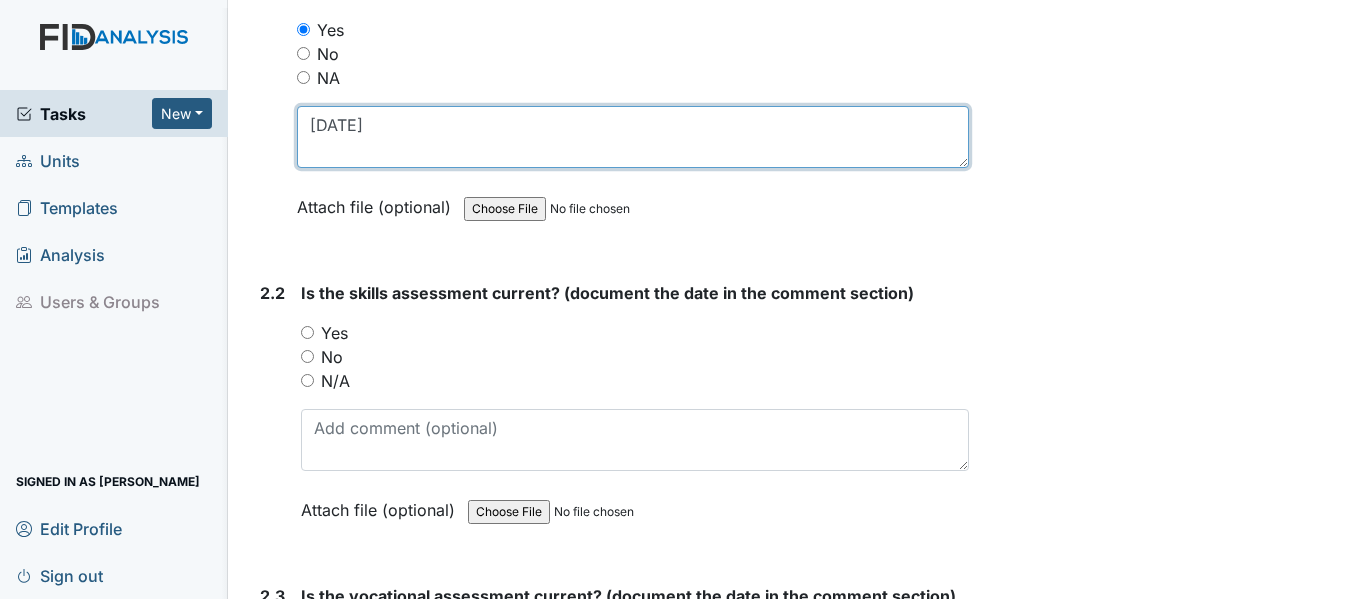 scroll, scrollTop: 2200, scrollLeft: 0, axis: vertical 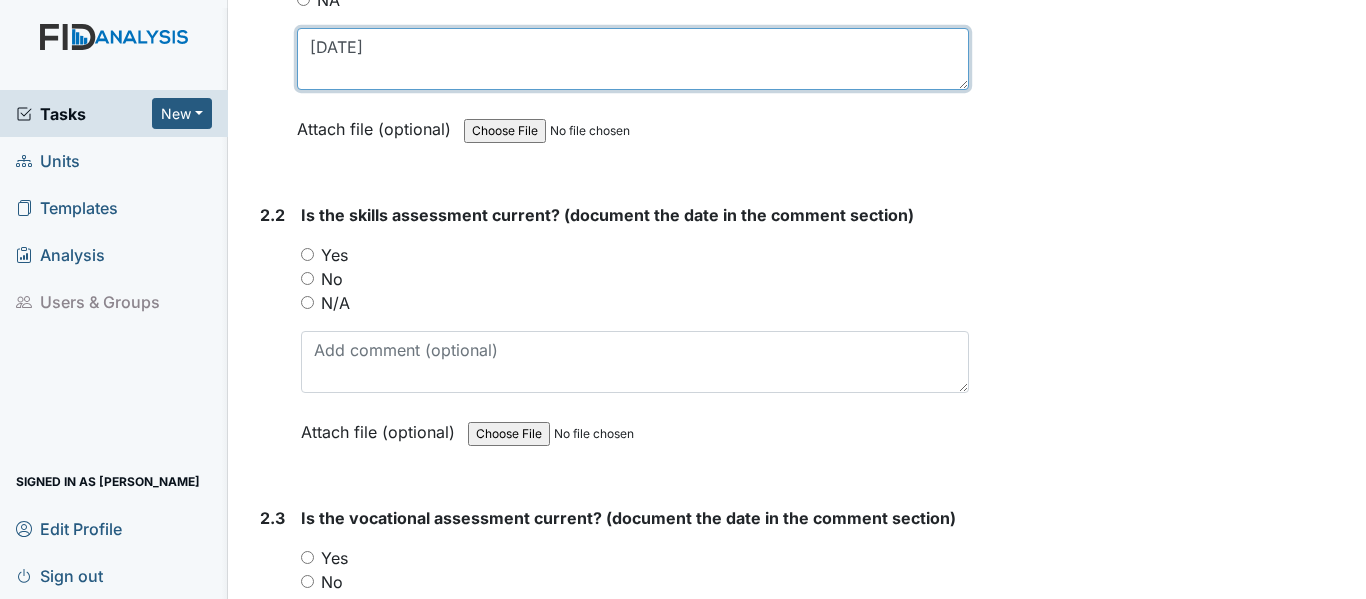 type on "10/10/24" 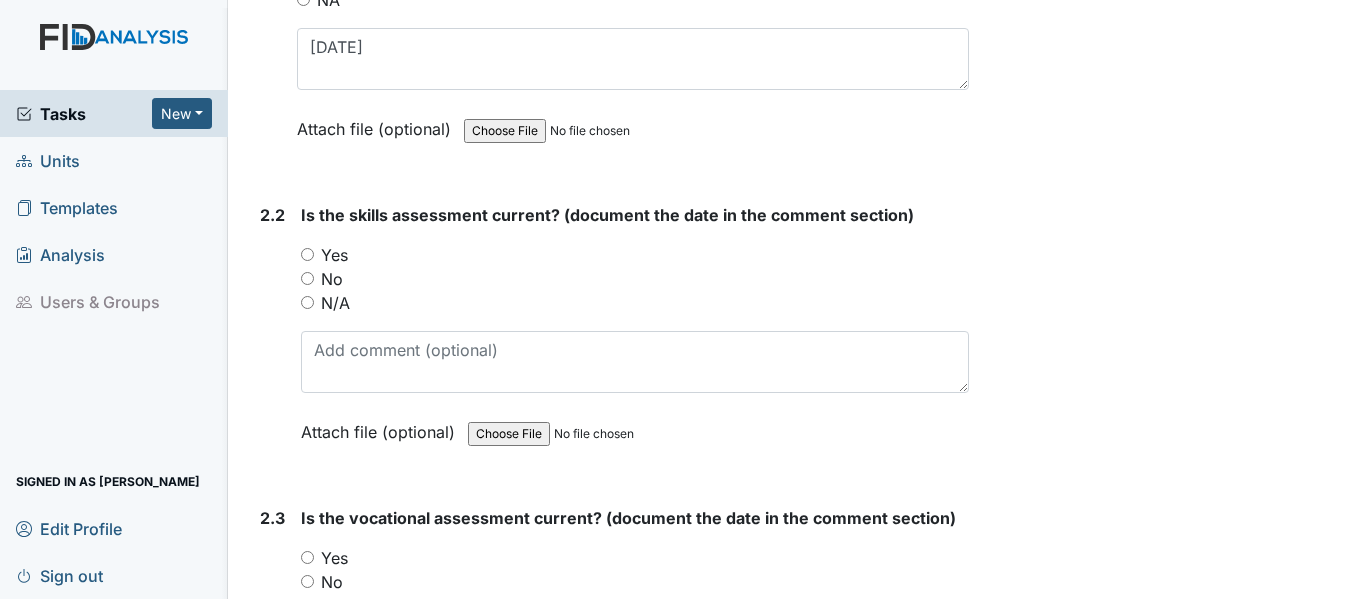 click on "Yes" at bounding box center [307, 254] 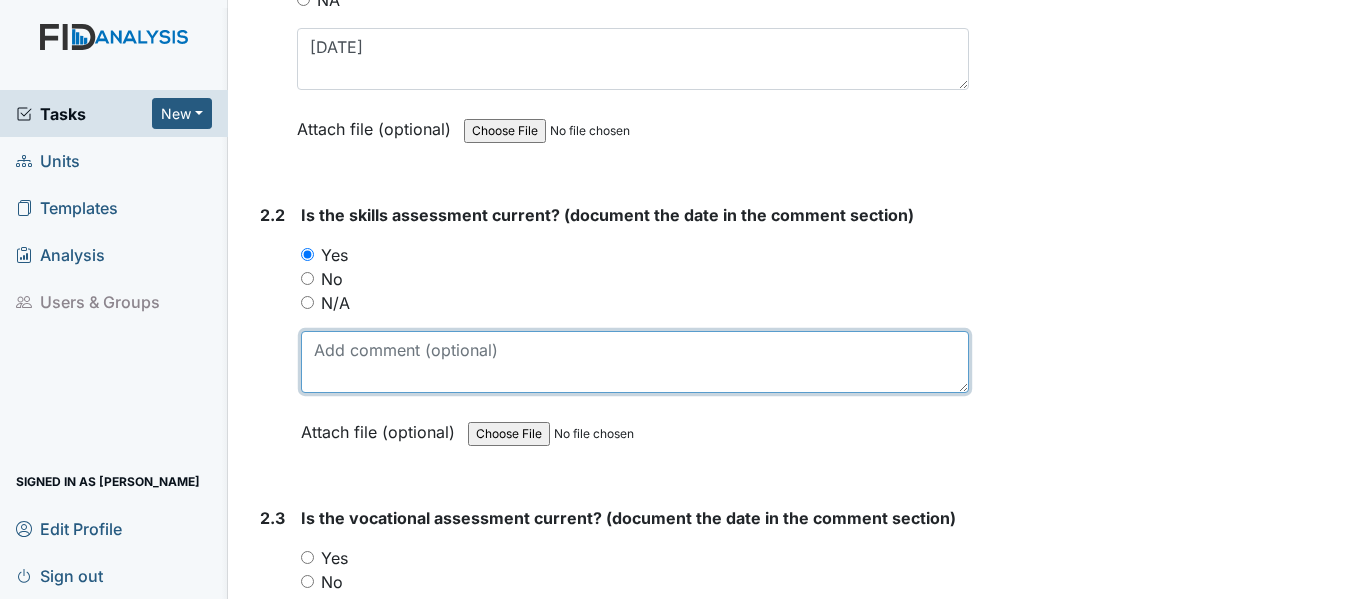 click at bounding box center (635, 362) 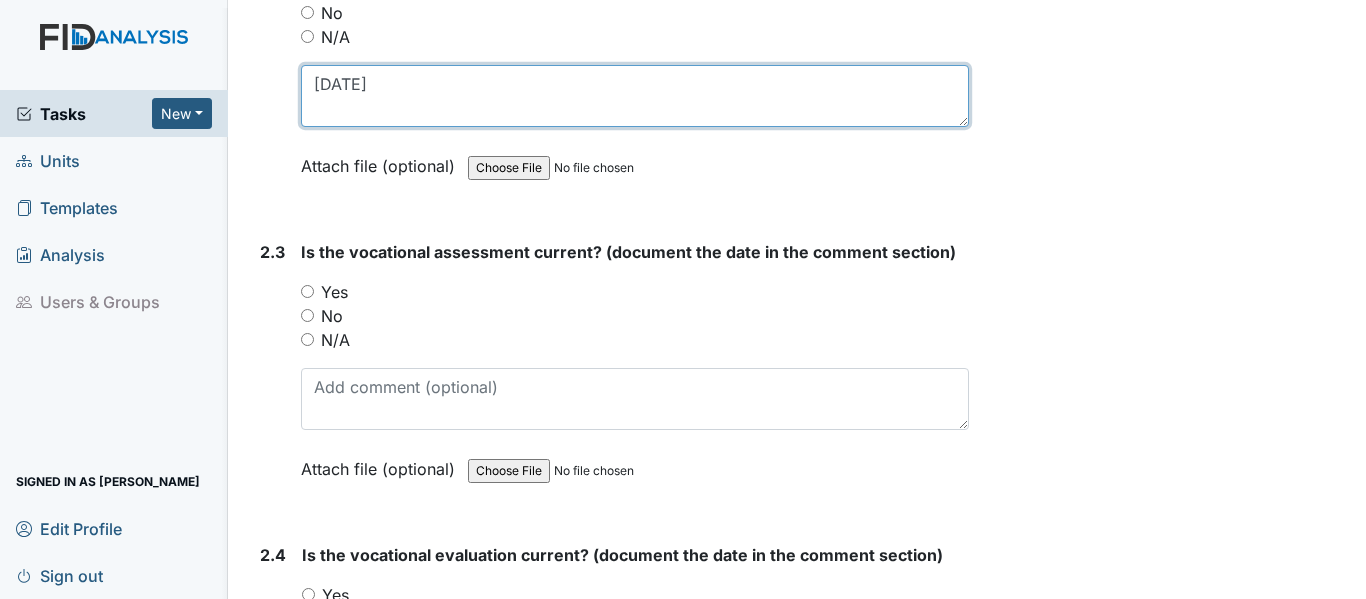 scroll, scrollTop: 2500, scrollLeft: 0, axis: vertical 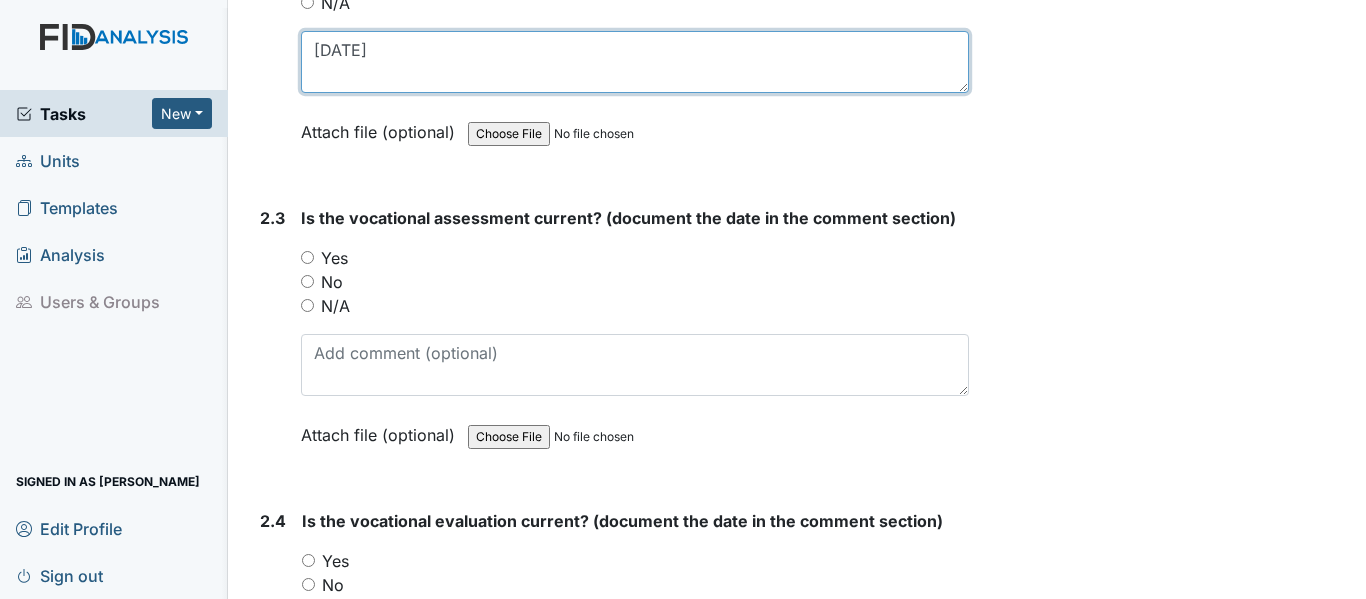 type on "10/10/24" 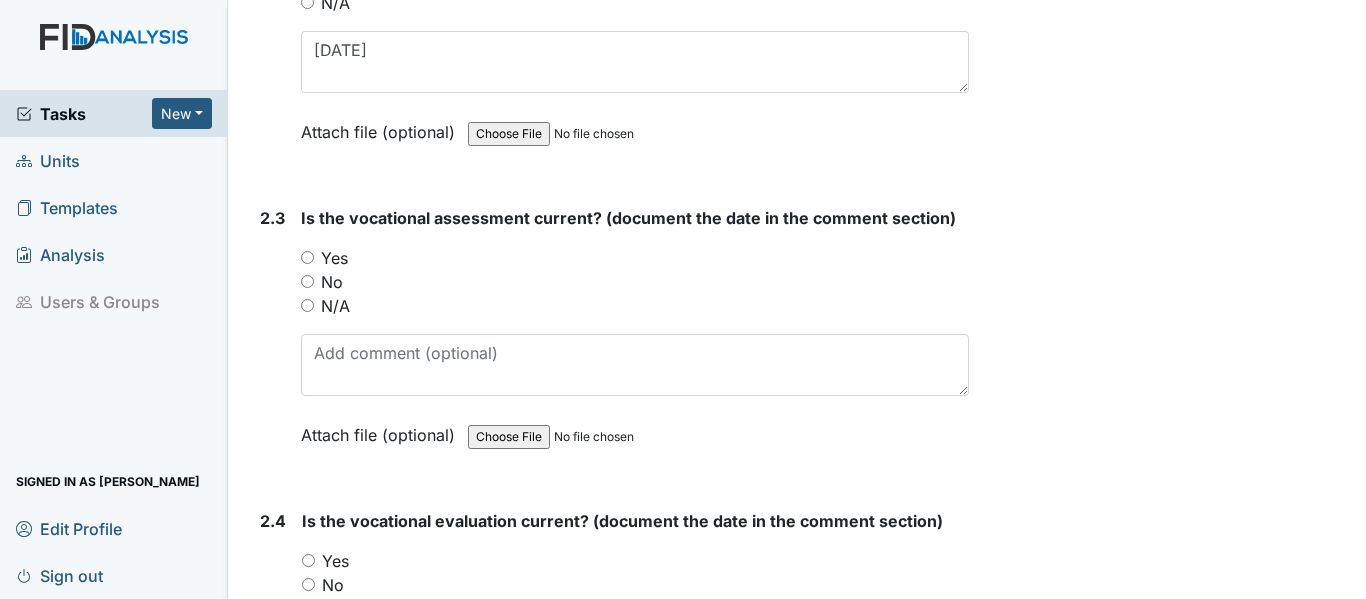click on "Yes" at bounding box center [307, 257] 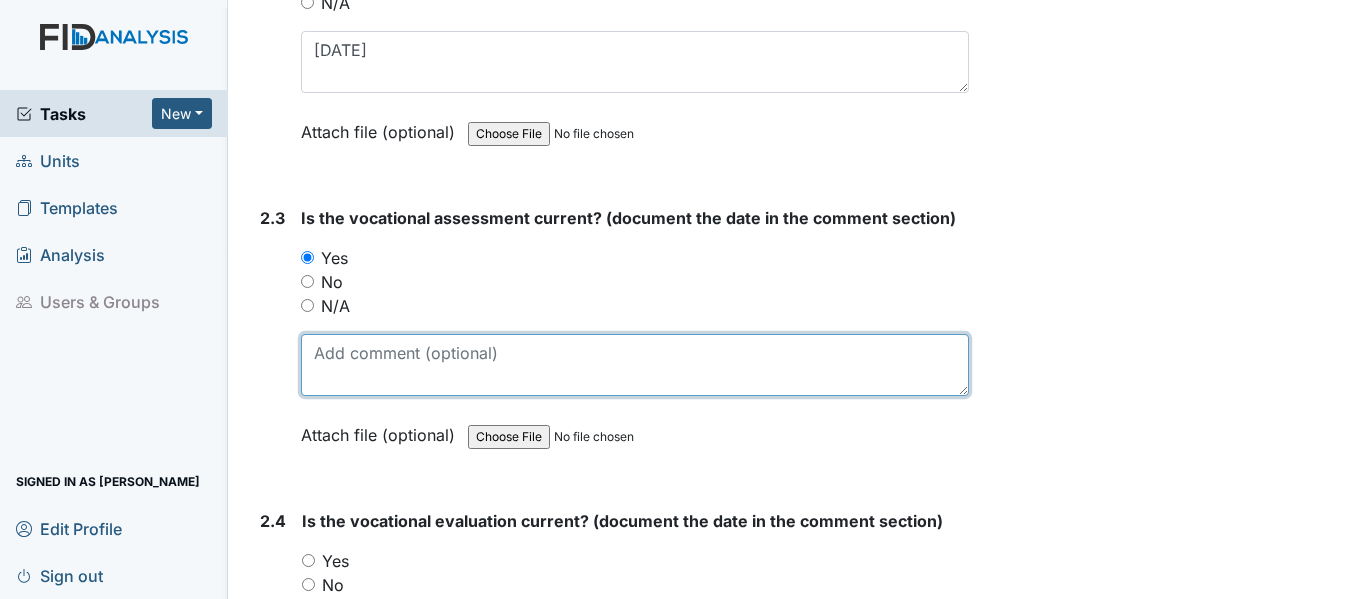click at bounding box center (635, 365) 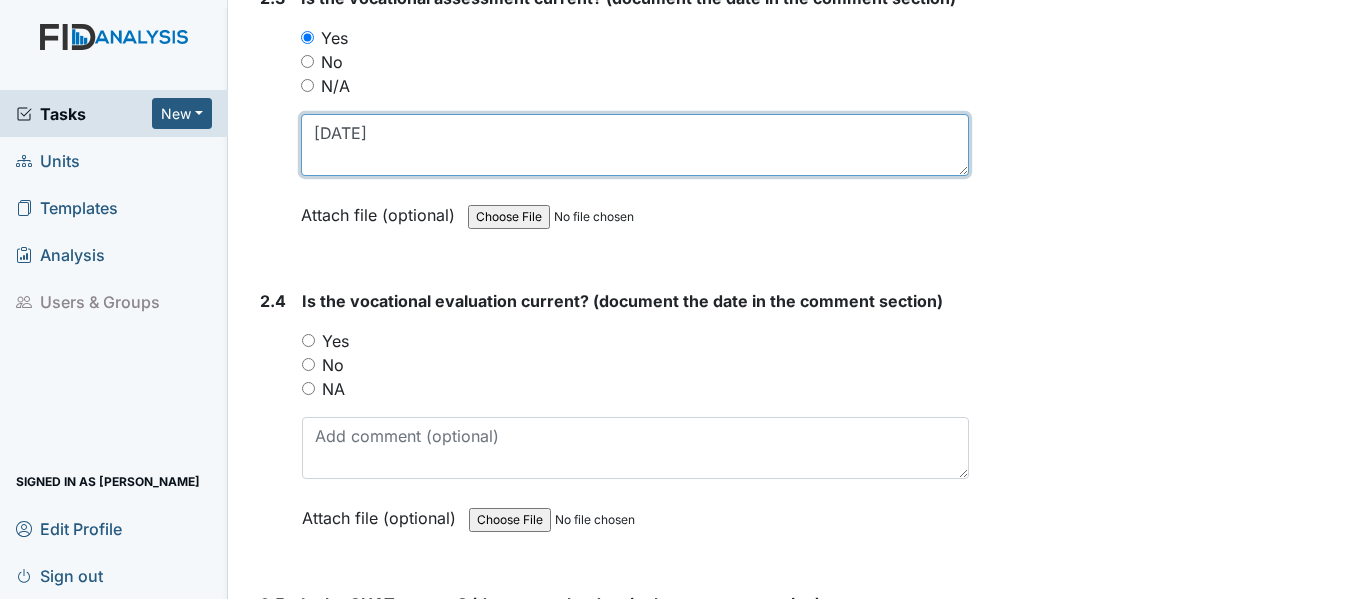scroll, scrollTop: 2800, scrollLeft: 0, axis: vertical 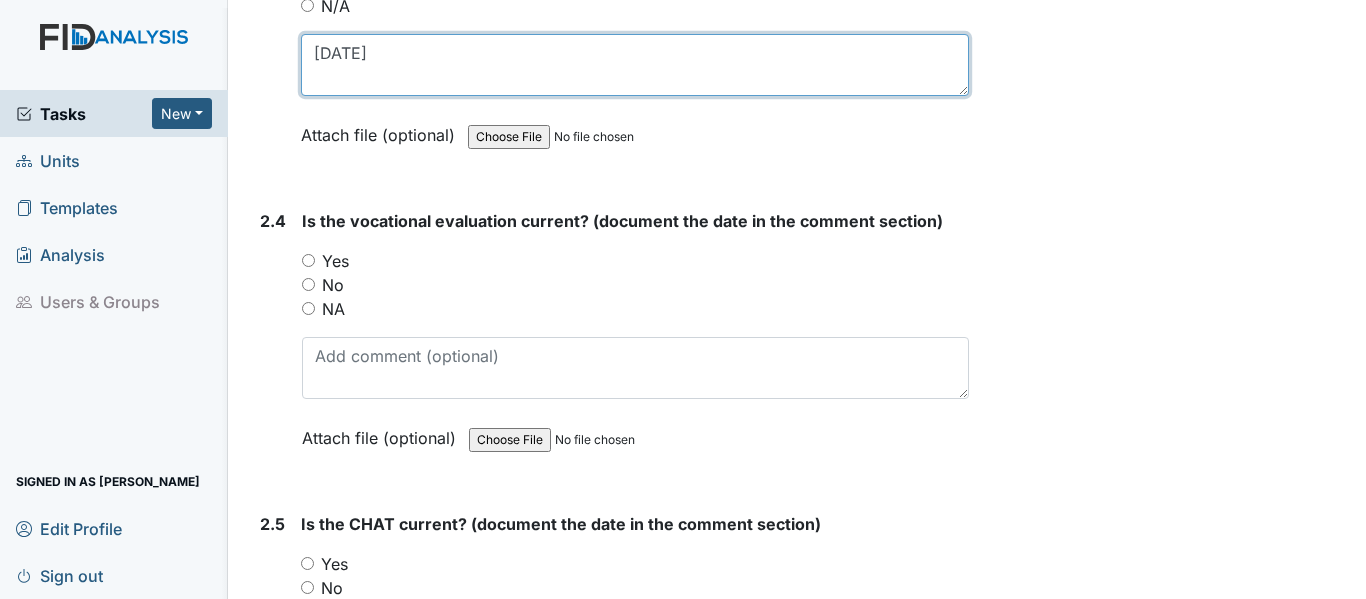 type on "10/10/24" 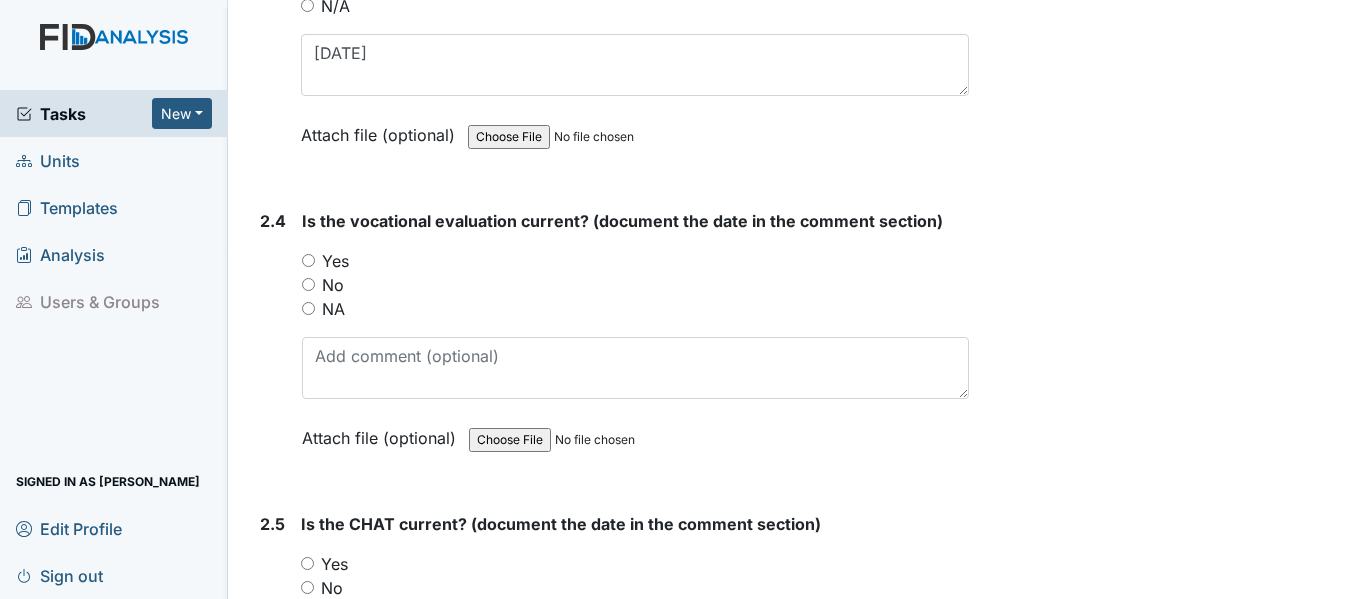 click on "Yes" at bounding box center (308, 260) 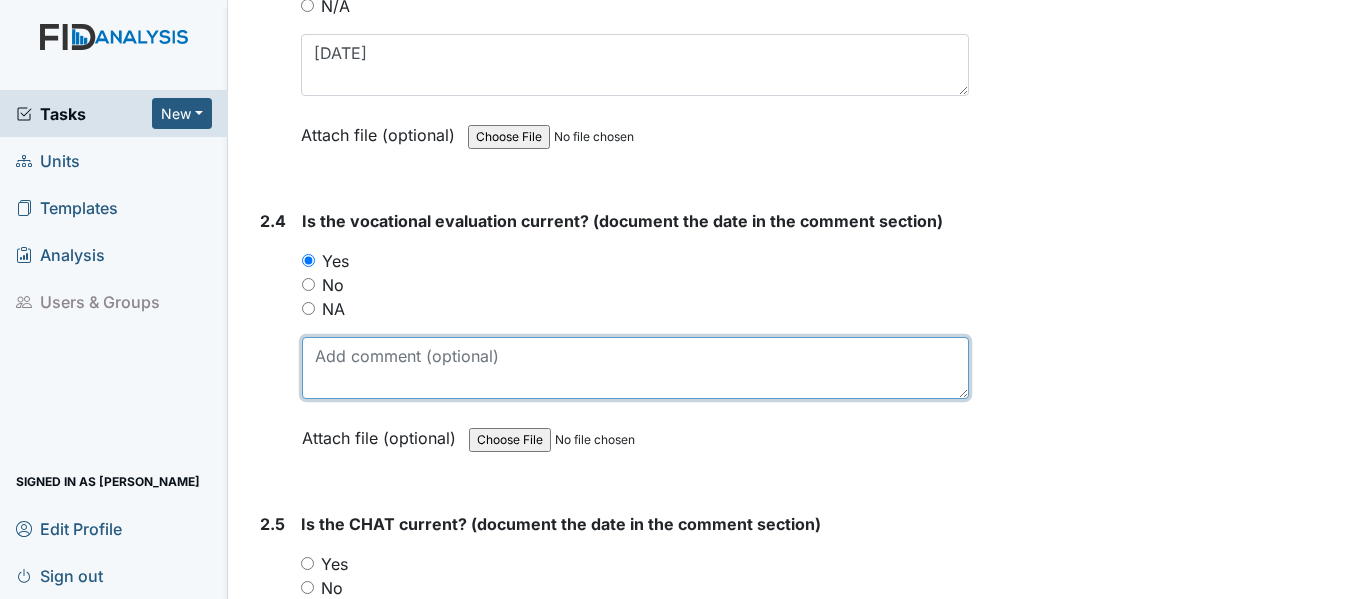 click at bounding box center (635, 368) 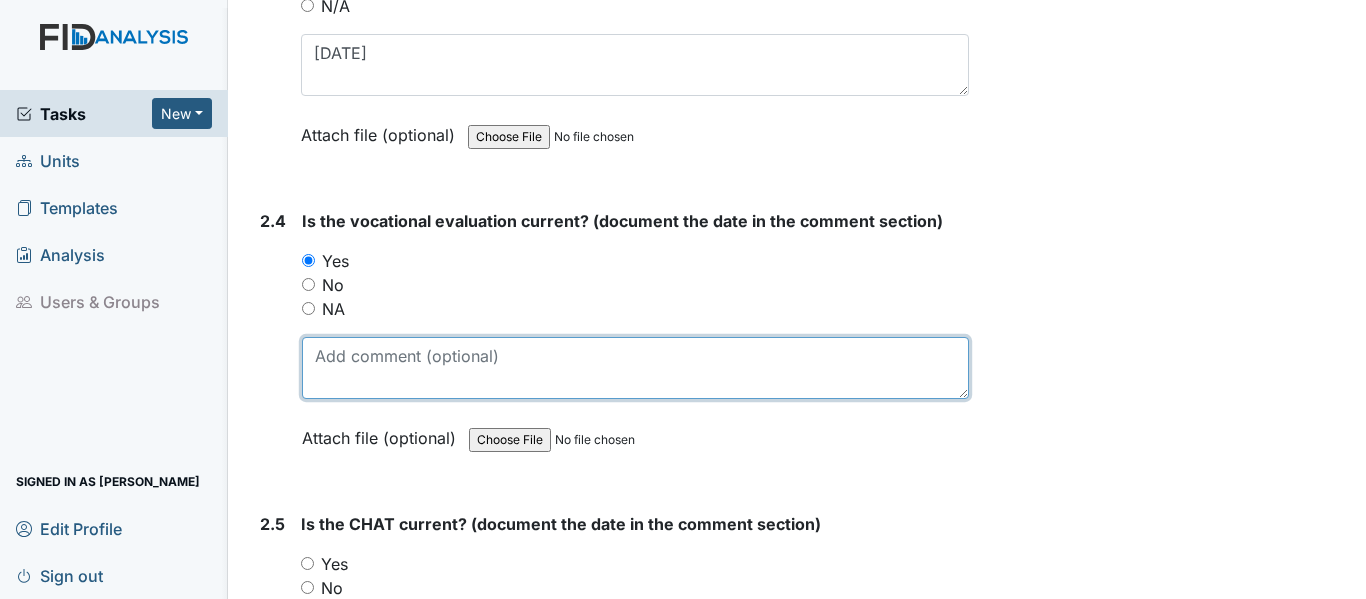paste on "10/10/24" 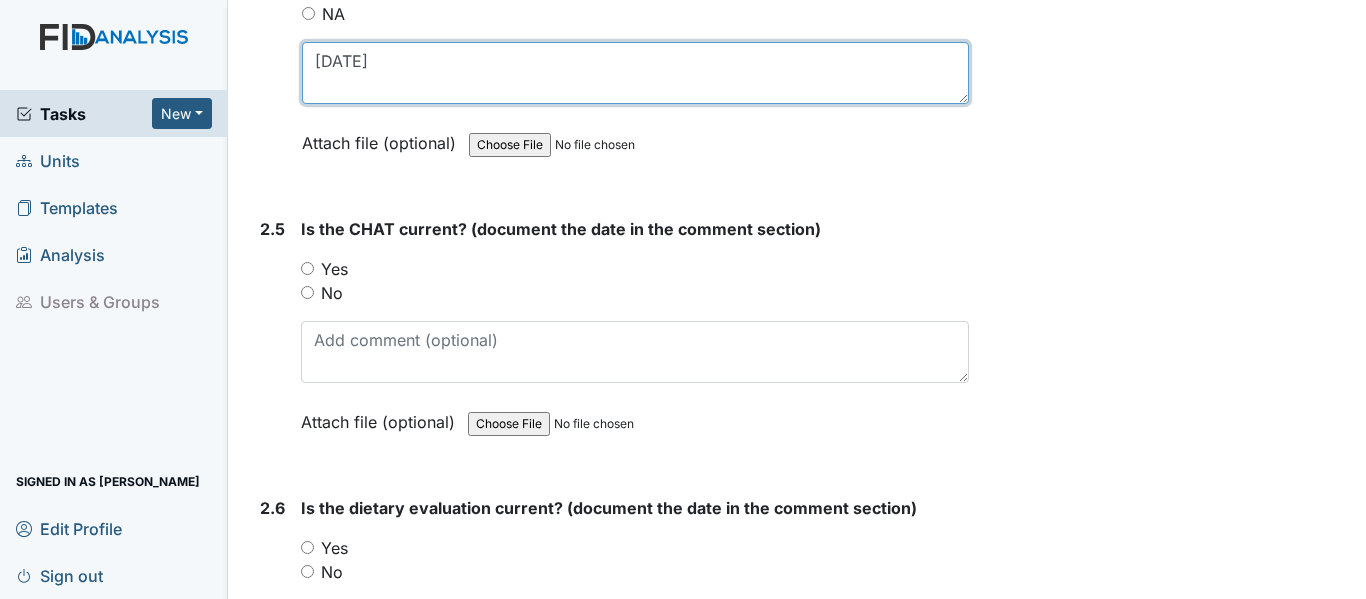 scroll, scrollTop: 3100, scrollLeft: 0, axis: vertical 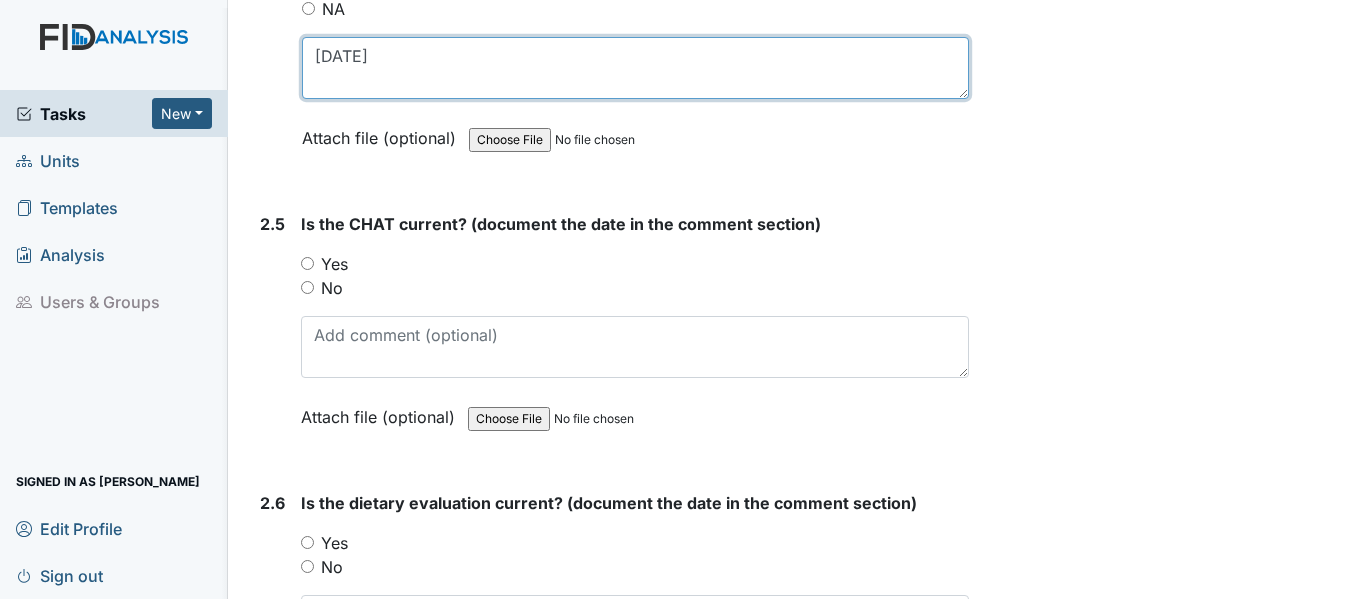 type on "10/10/24" 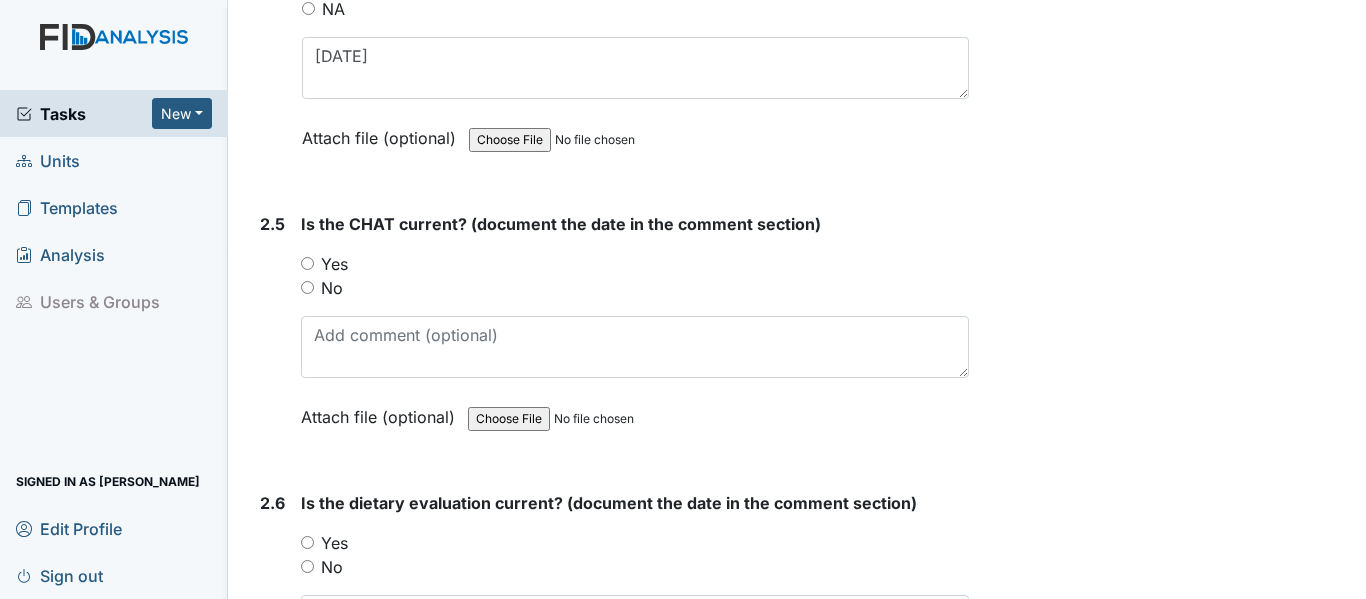 click on "Yes" at bounding box center [307, 263] 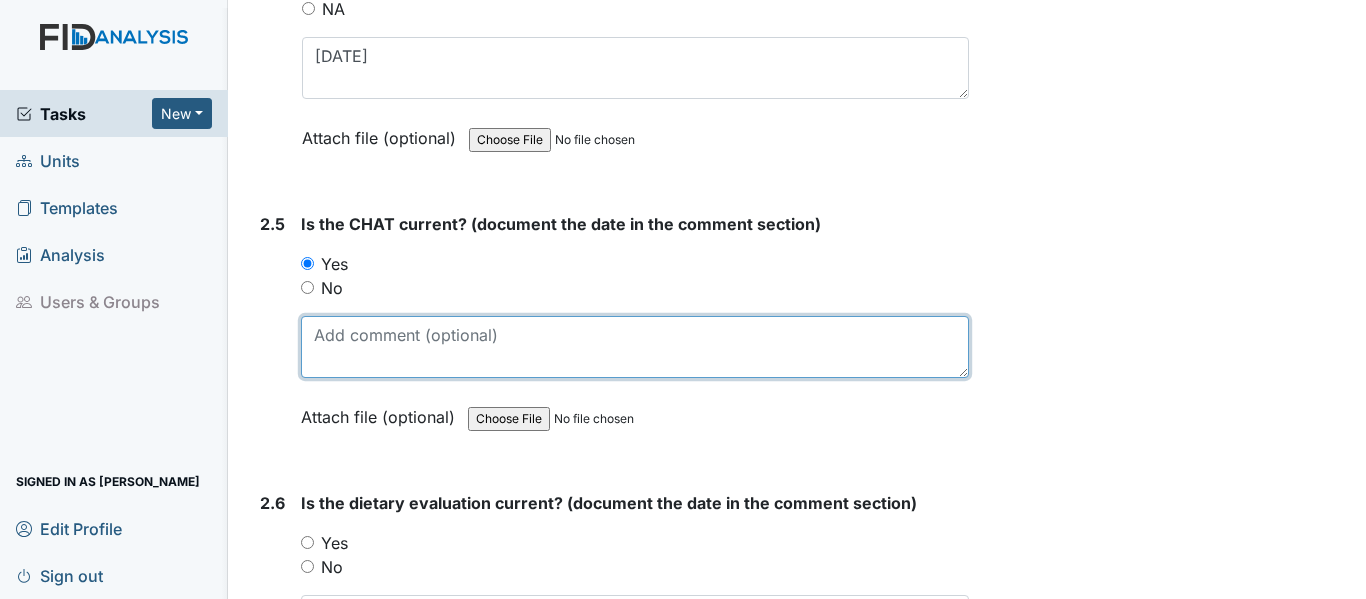 click at bounding box center [635, 347] 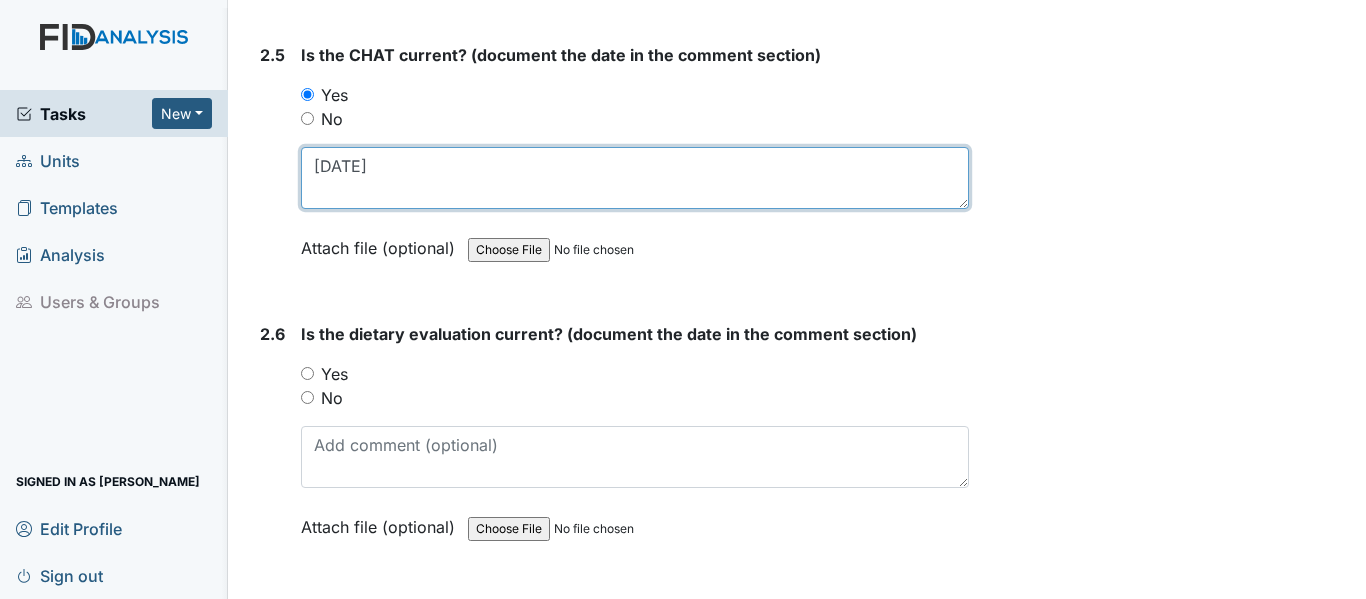 scroll, scrollTop: 3300, scrollLeft: 0, axis: vertical 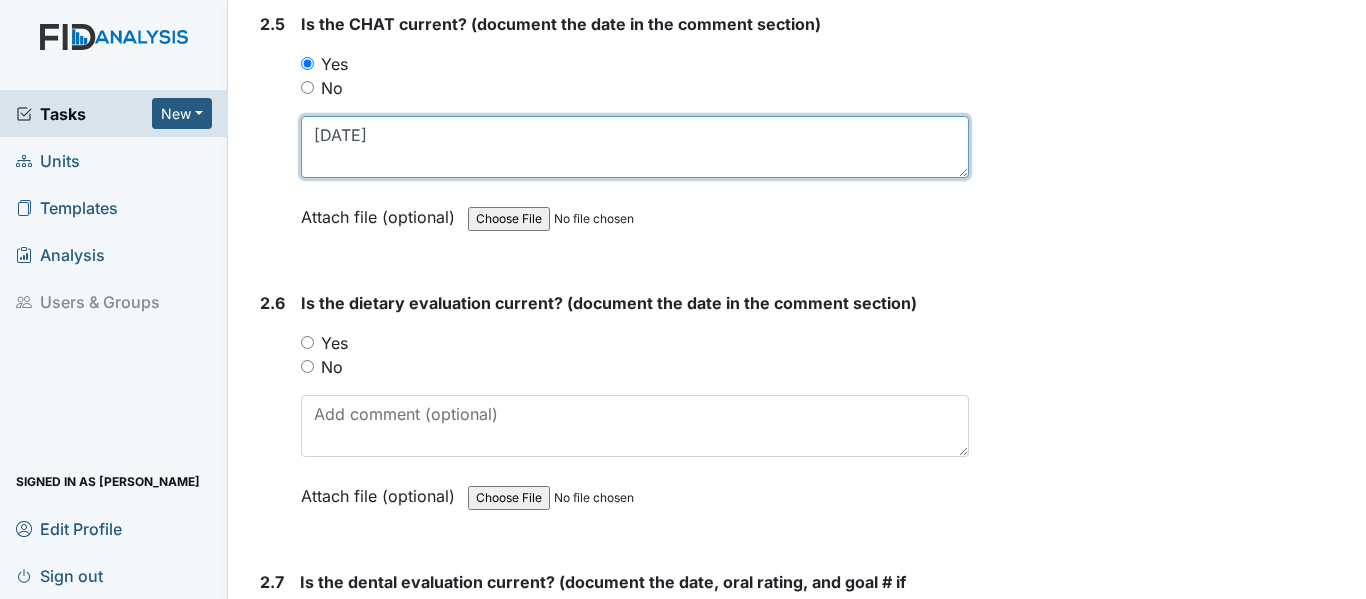 type on "10/7/24" 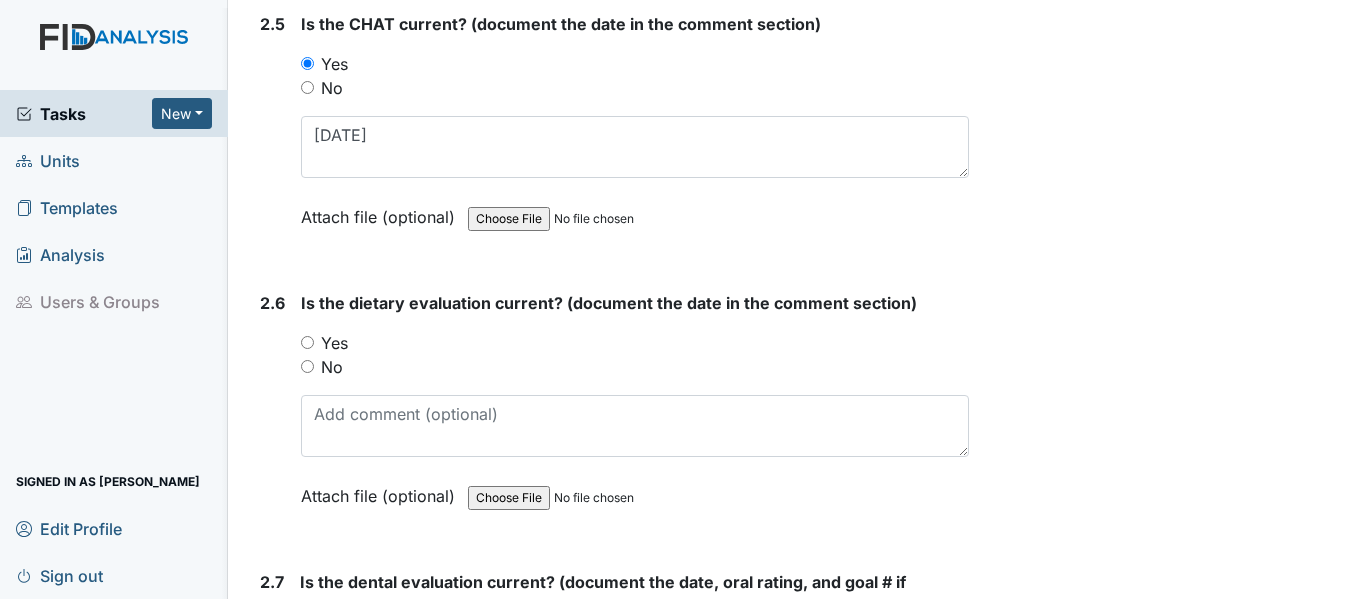 click on "Yes" at bounding box center (307, 342) 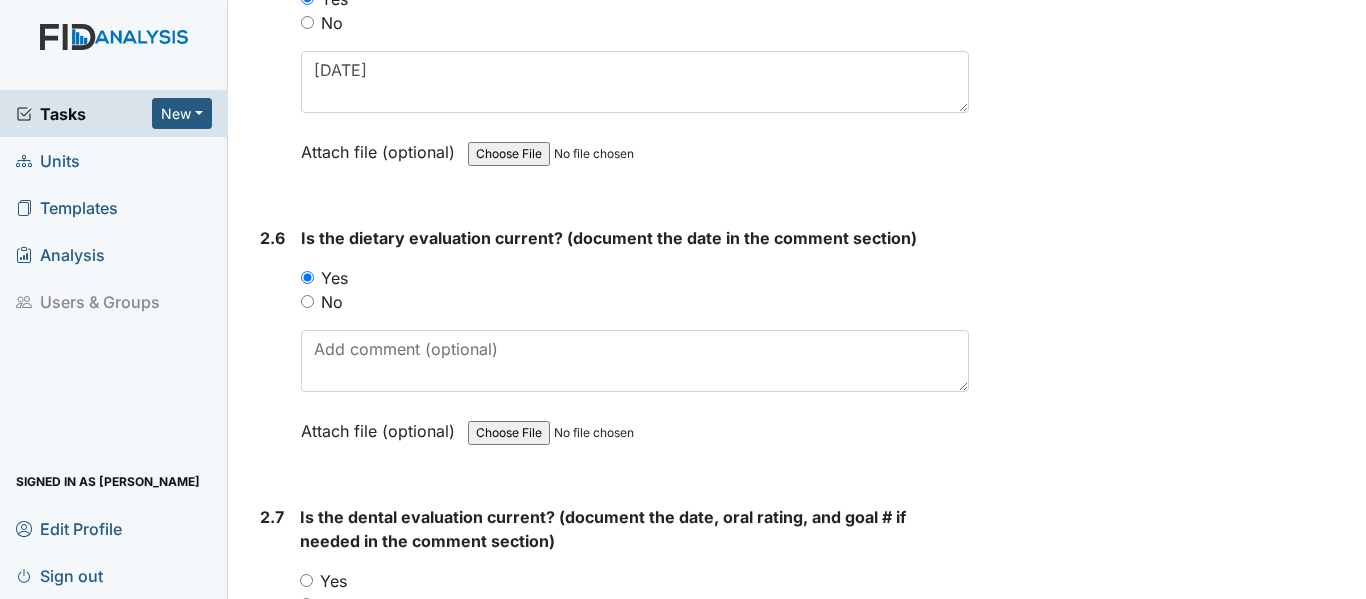 scroll, scrollTop: 3400, scrollLeft: 0, axis: vertical 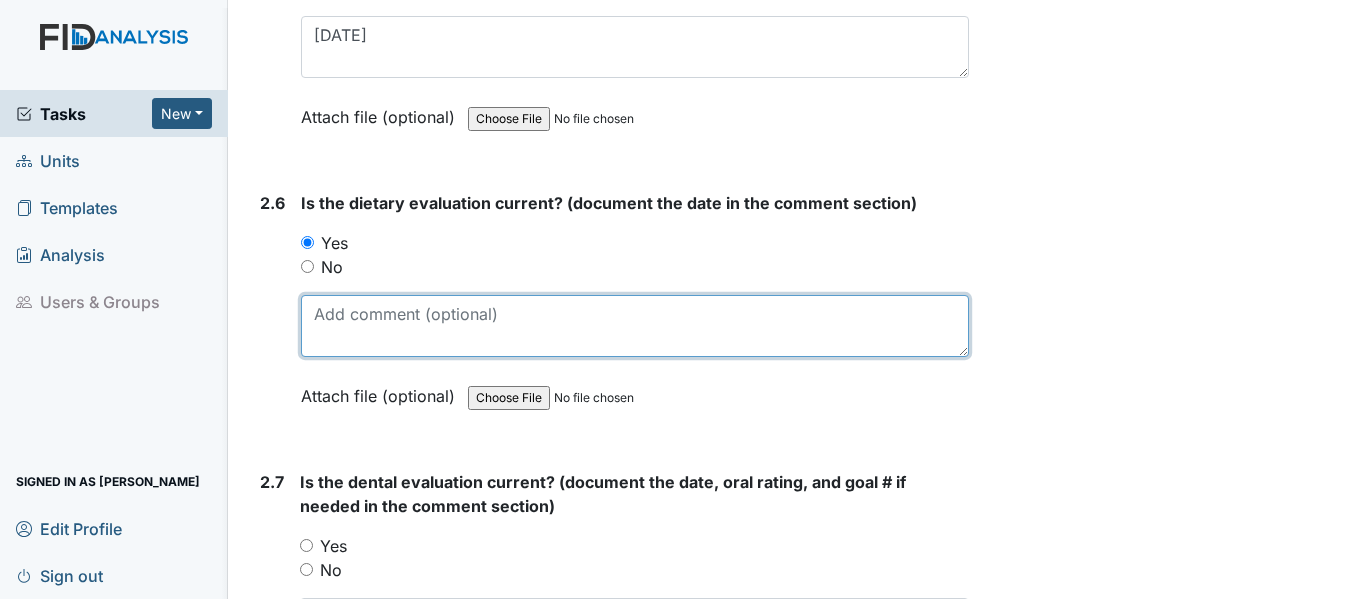 click at bounding box center [635, 326] 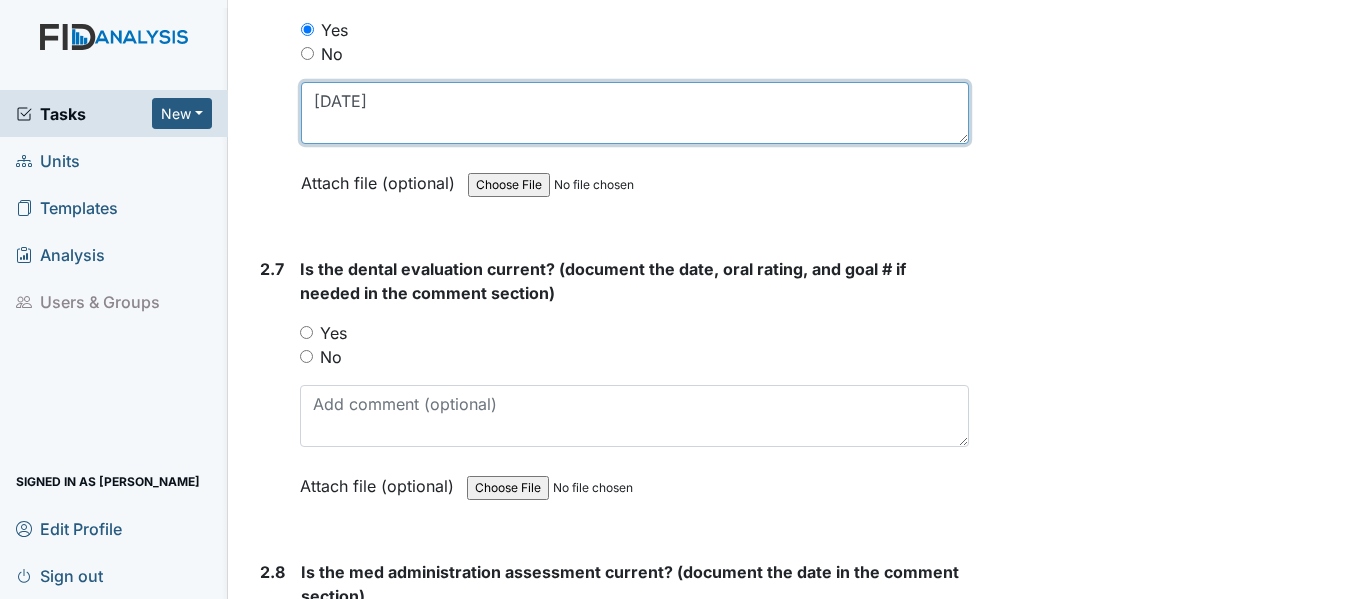scroll, scrollTop: 3700, scrollLeft: 0, axis: vertical 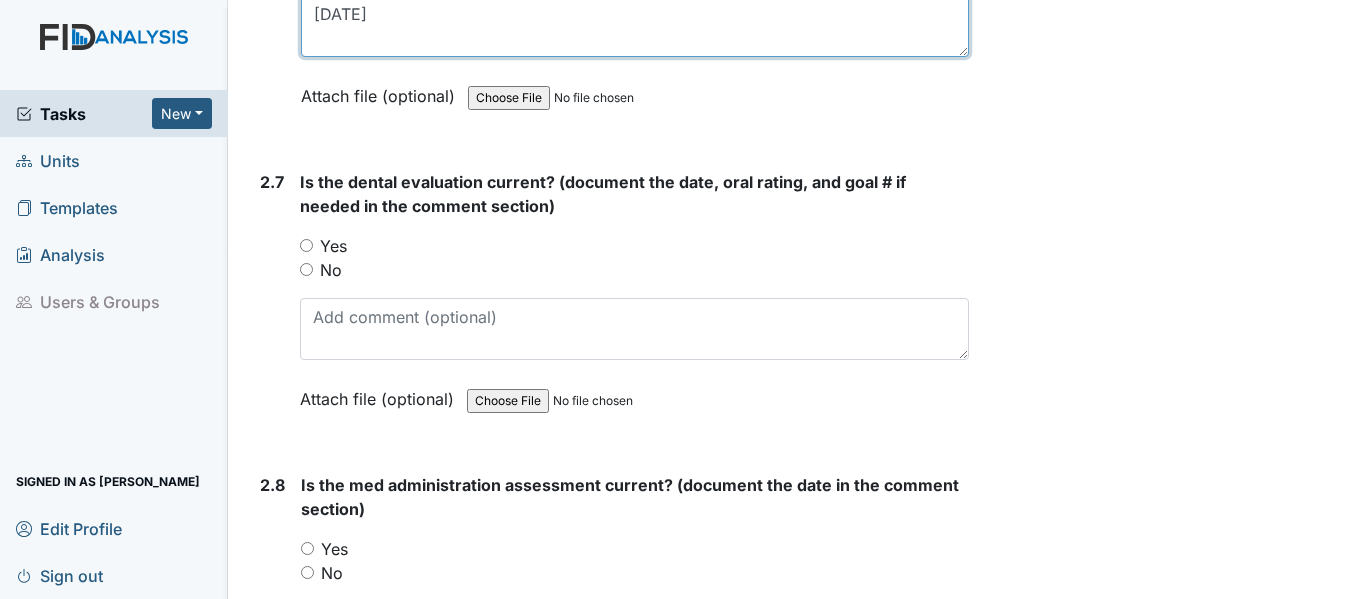 type on "2/26/25" 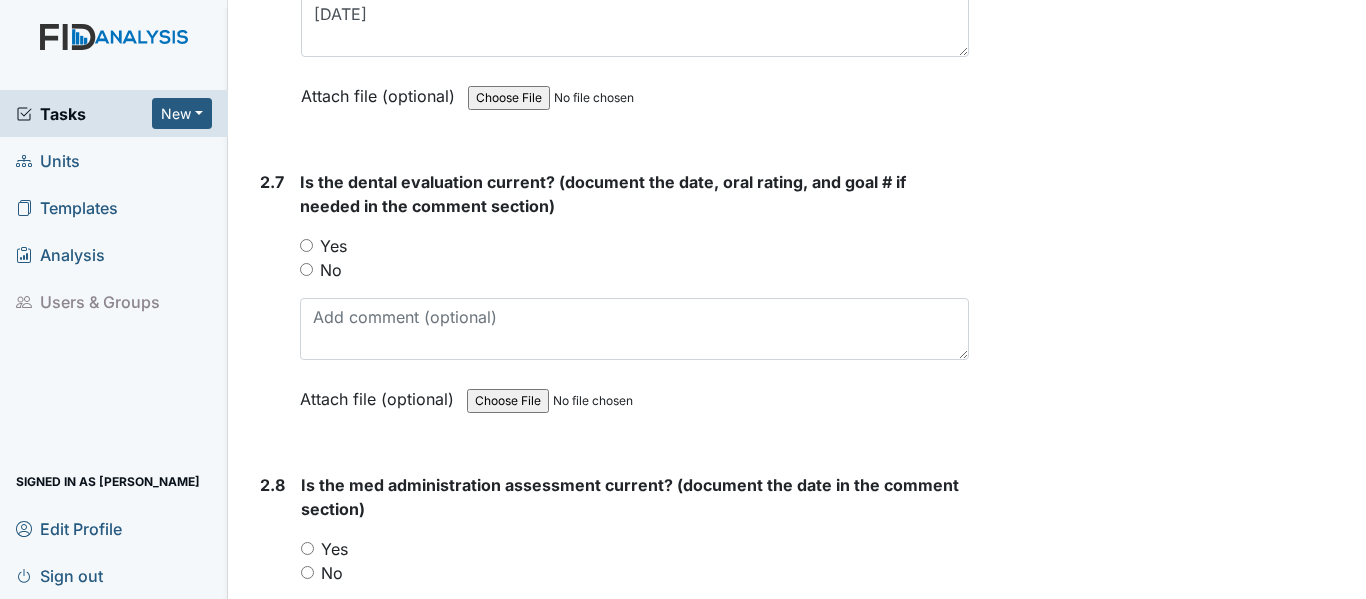 click on "Yes" at bounding box center [306, 245] 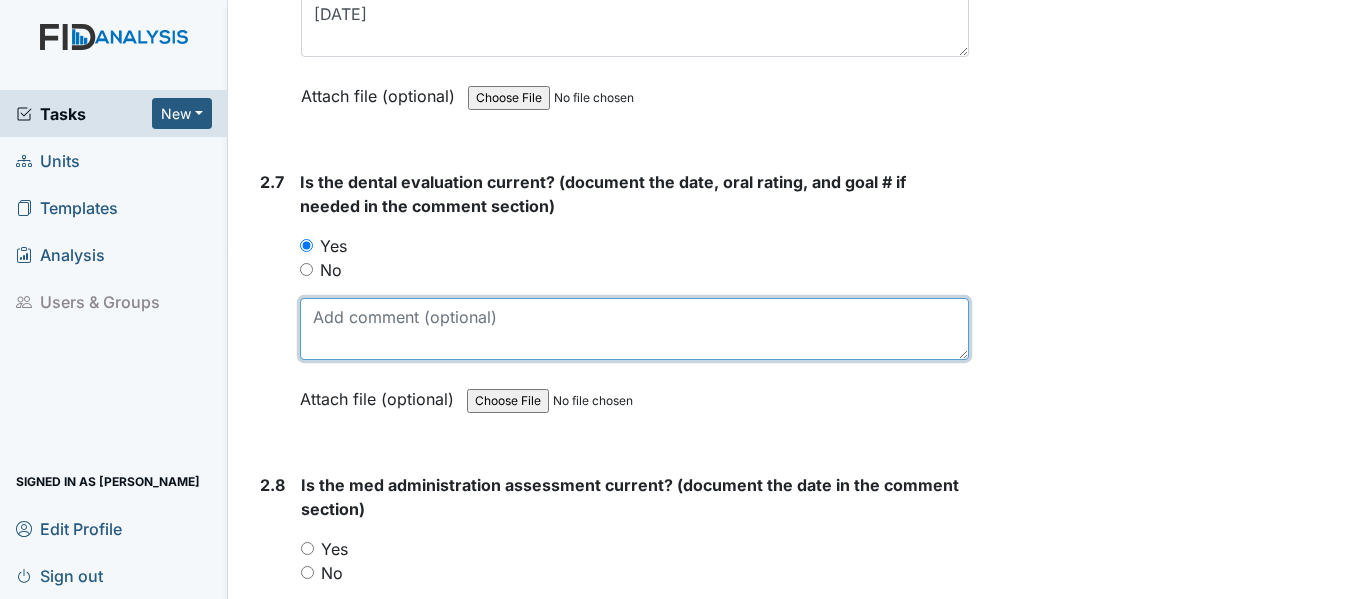click at bounding box center [634, 329] 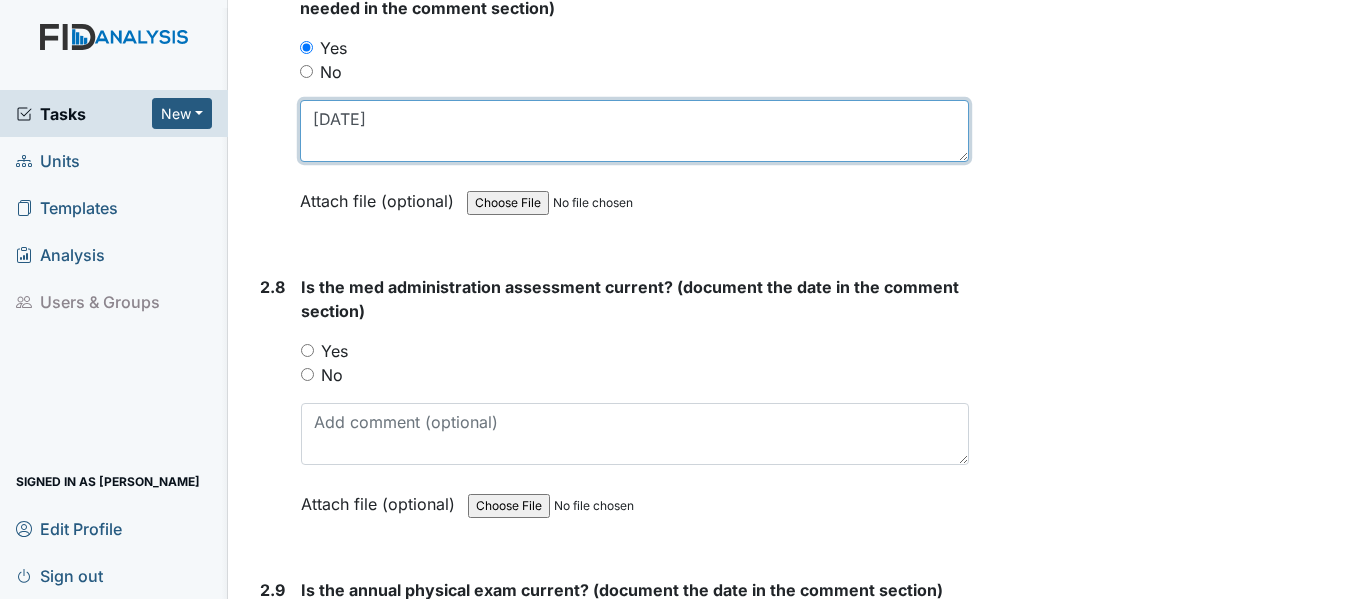 scroll, scrollTop: 3900, scrollLeft: 0, axis: vertical 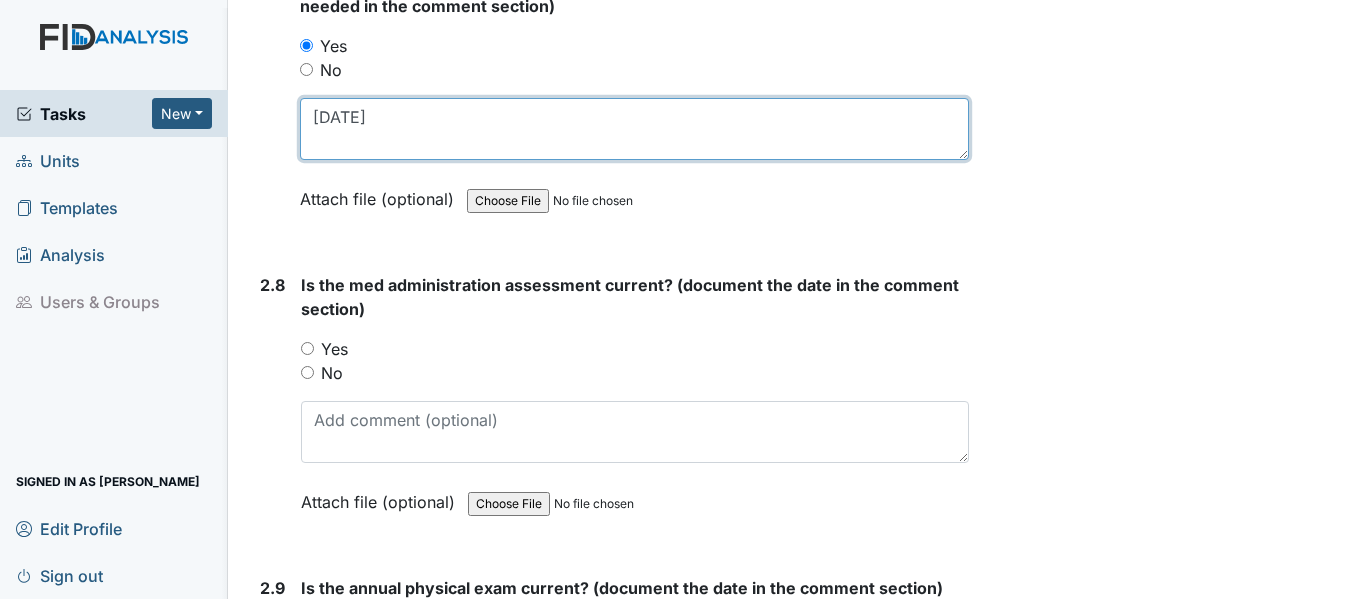 type on "10/1/24" 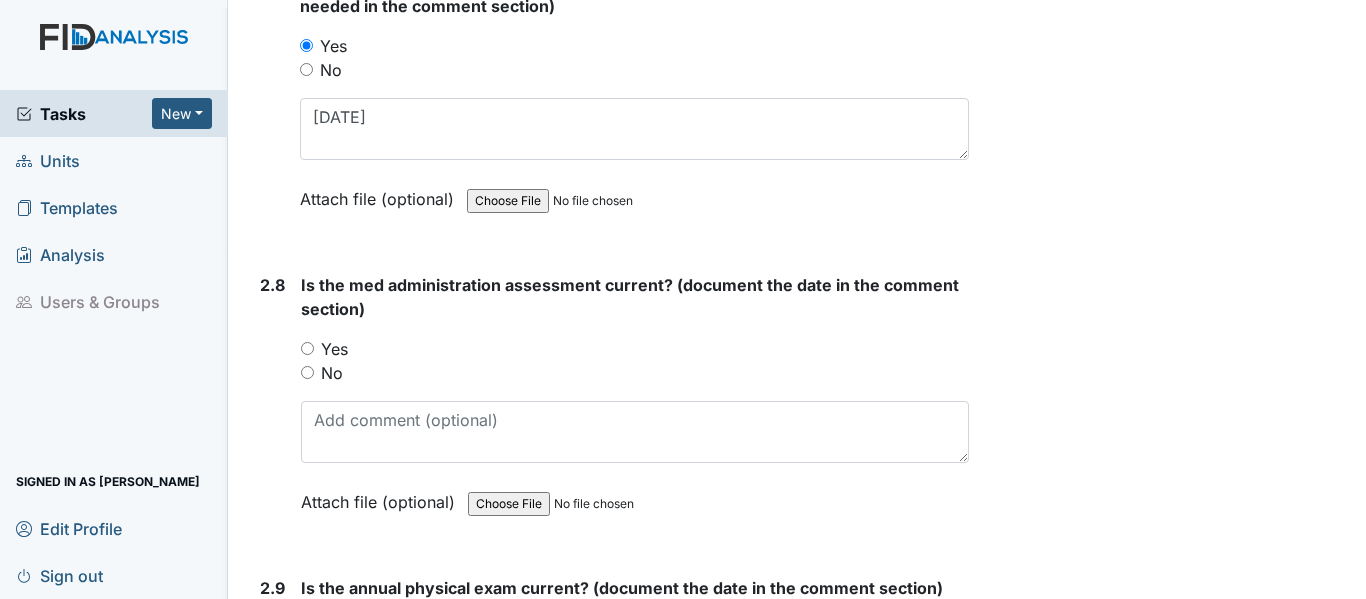 click on "Yes" at bounding box center (307, 348) 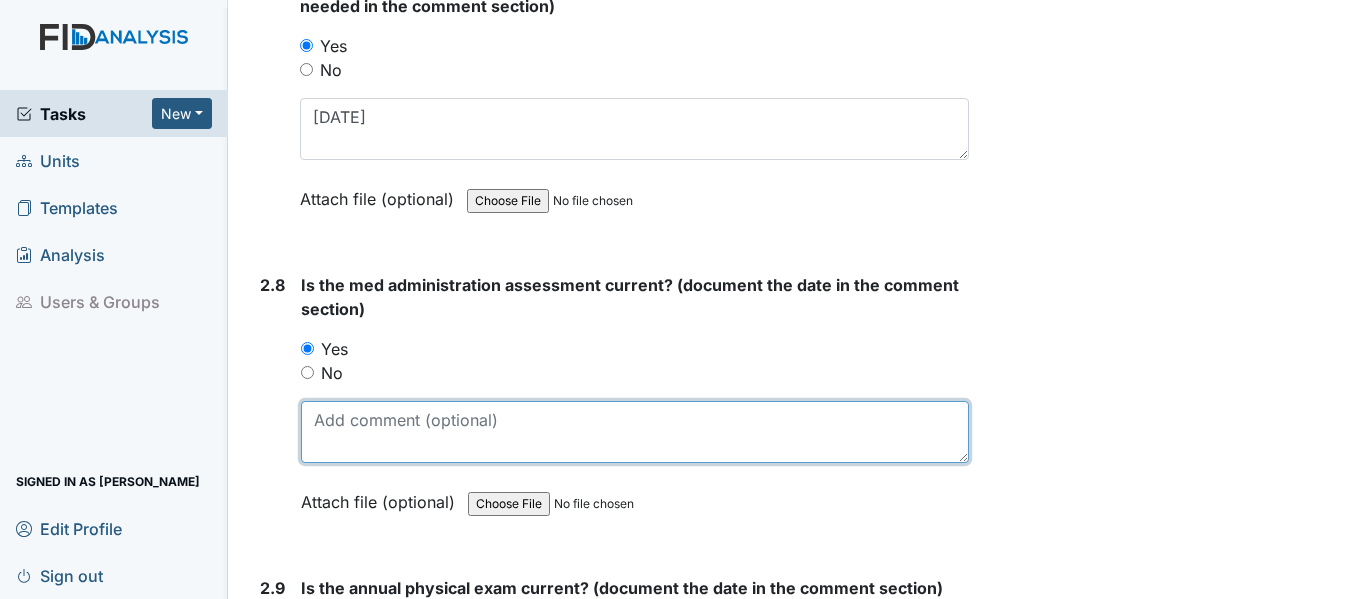 click at bounding box center [635, 432] 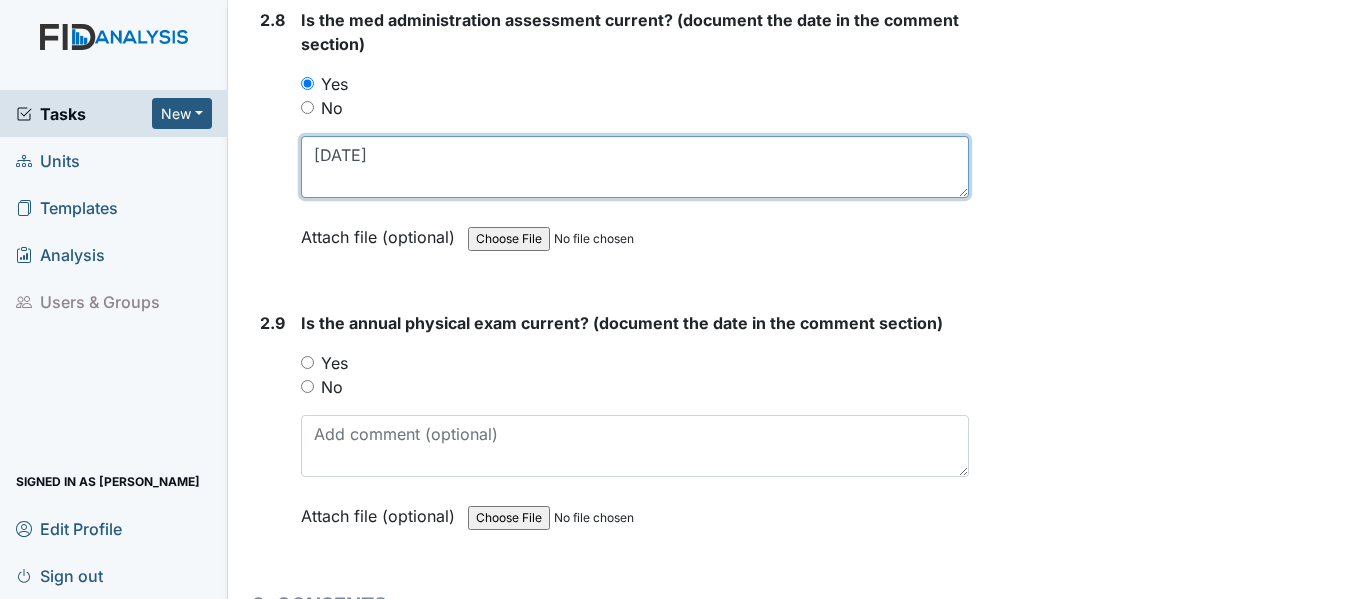 scroll, scrollTop: 4200, scrollLeft: 0, axis: vertical 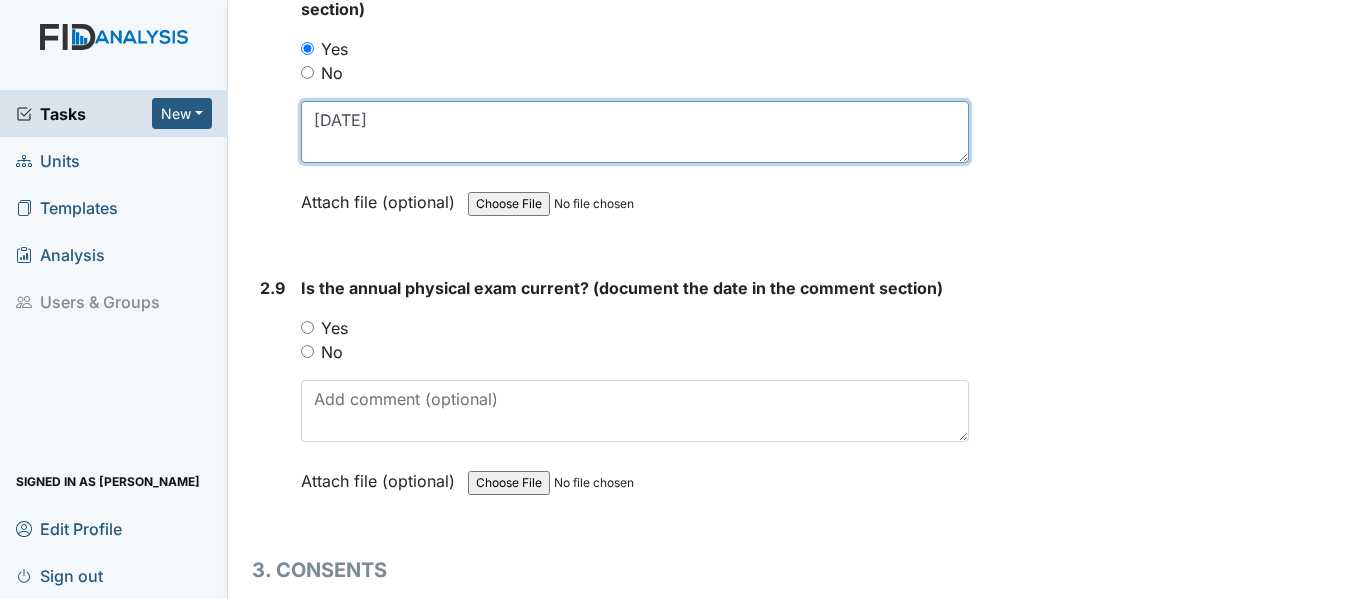 type on "6/3/25" 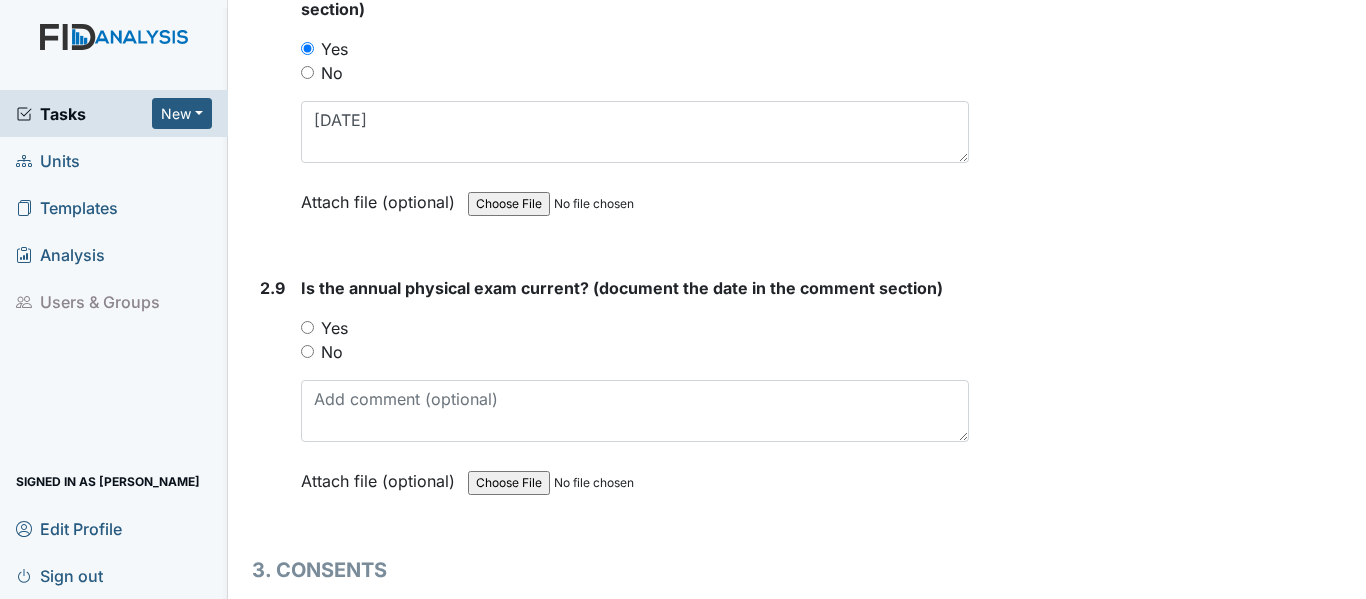 click on "Yes" at bounding box center [307, 327] 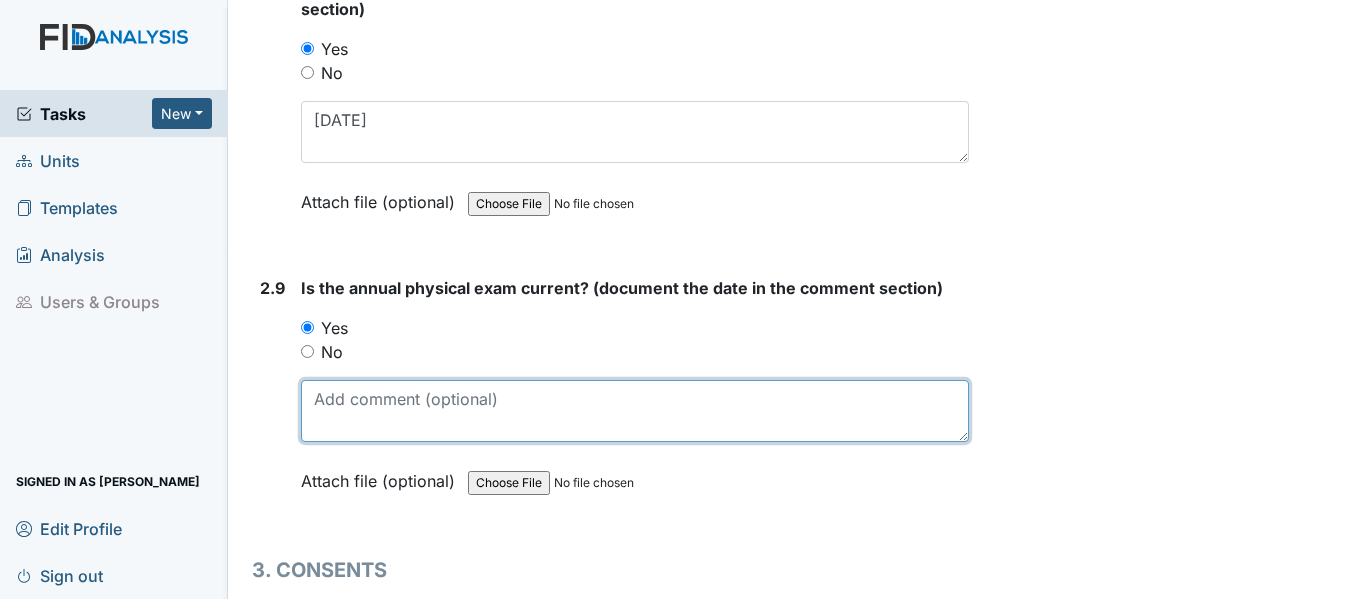 click at bounding box center (635, 411) 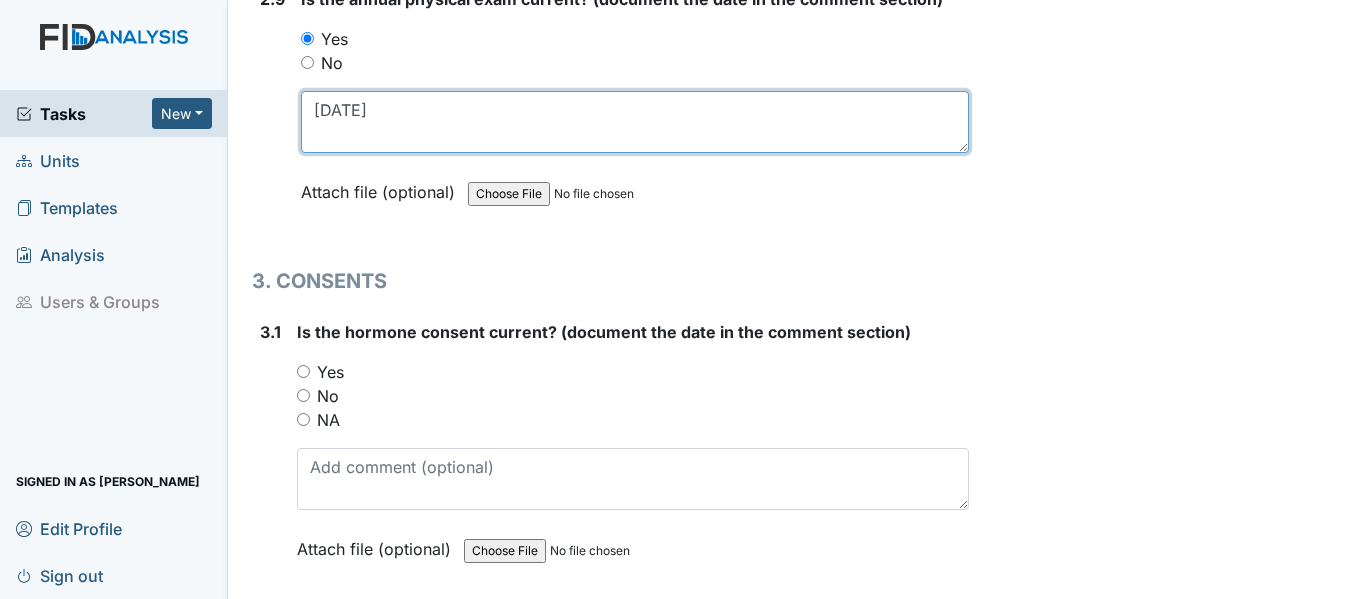 scroll, scrollTop: 4500, scrollLeft: 0, axis: vertical 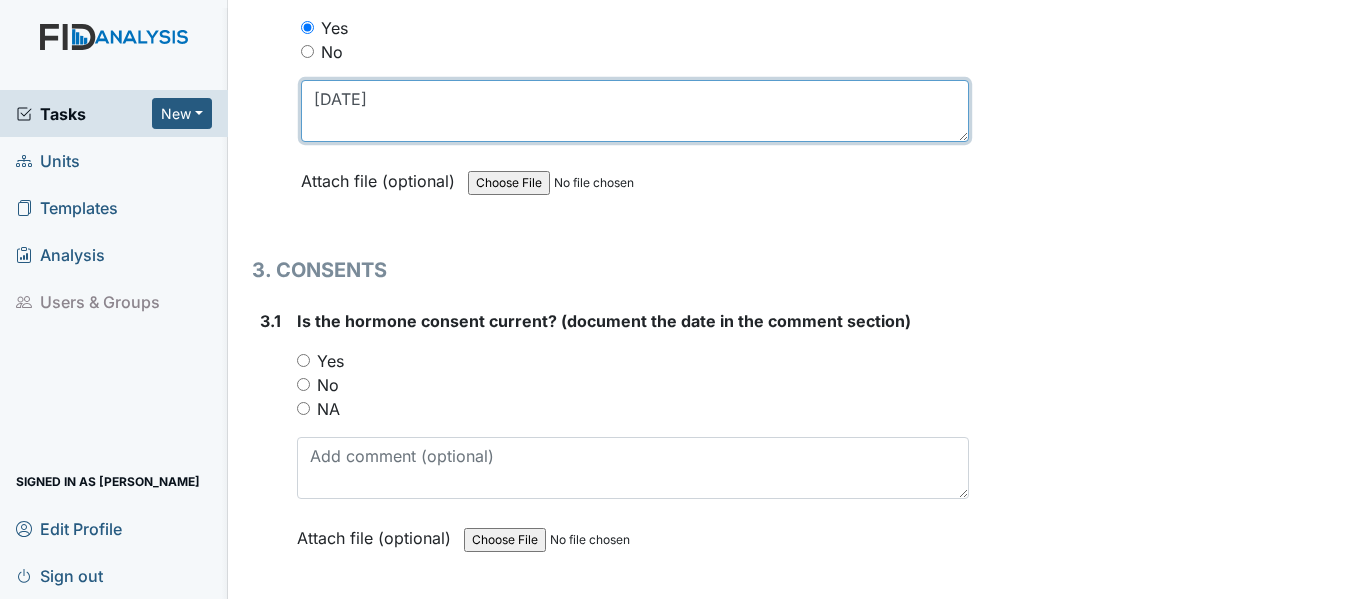 type on "9/30/24" 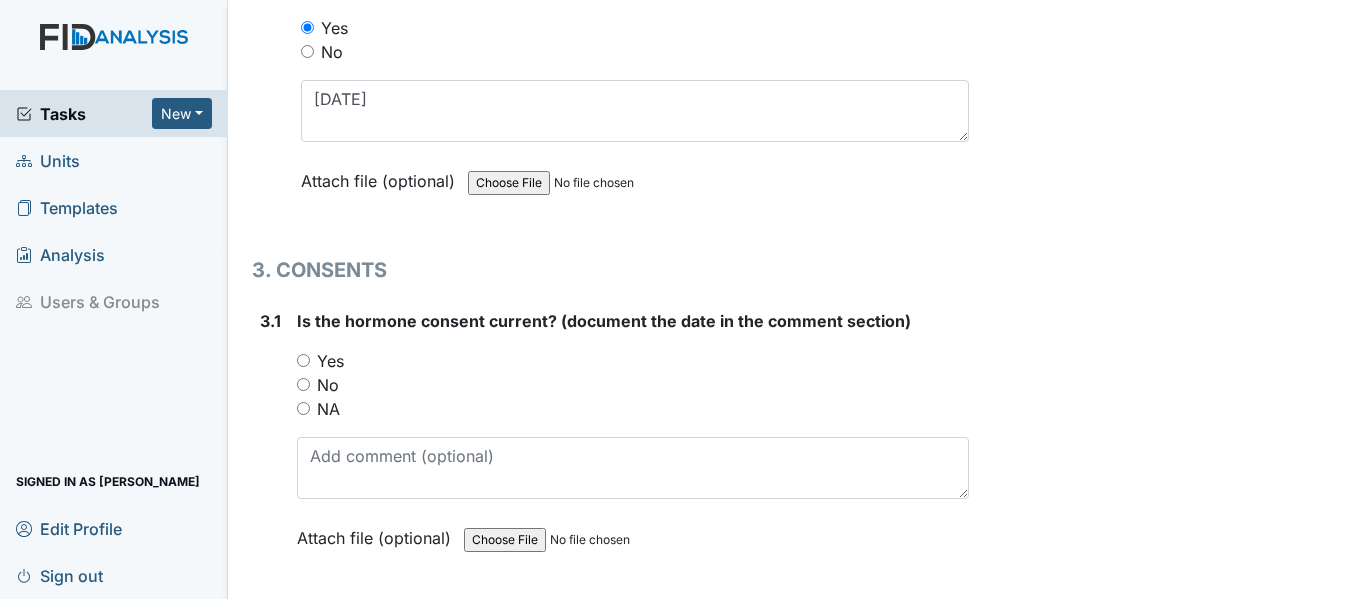 click on "Yes" at bounding box center [303, 360] 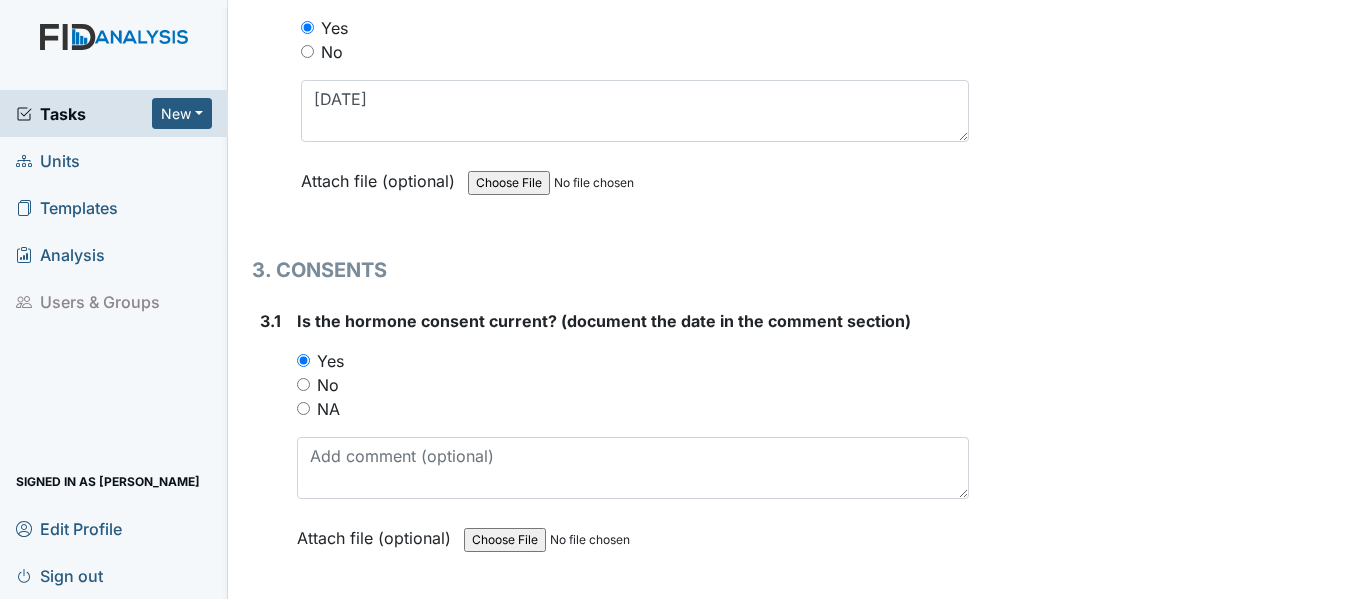 click on "NA" at bounding box center [303, 408] 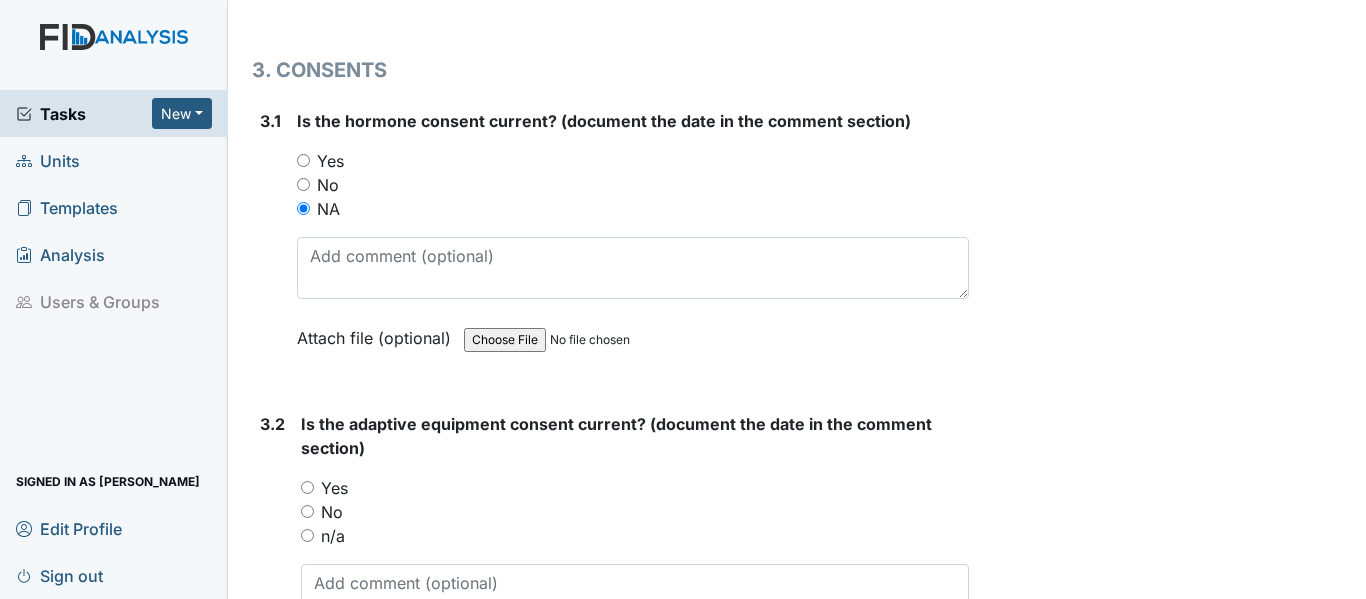 scroll, scrollTop: 4800, scrollLeft: 0, axis: vertical 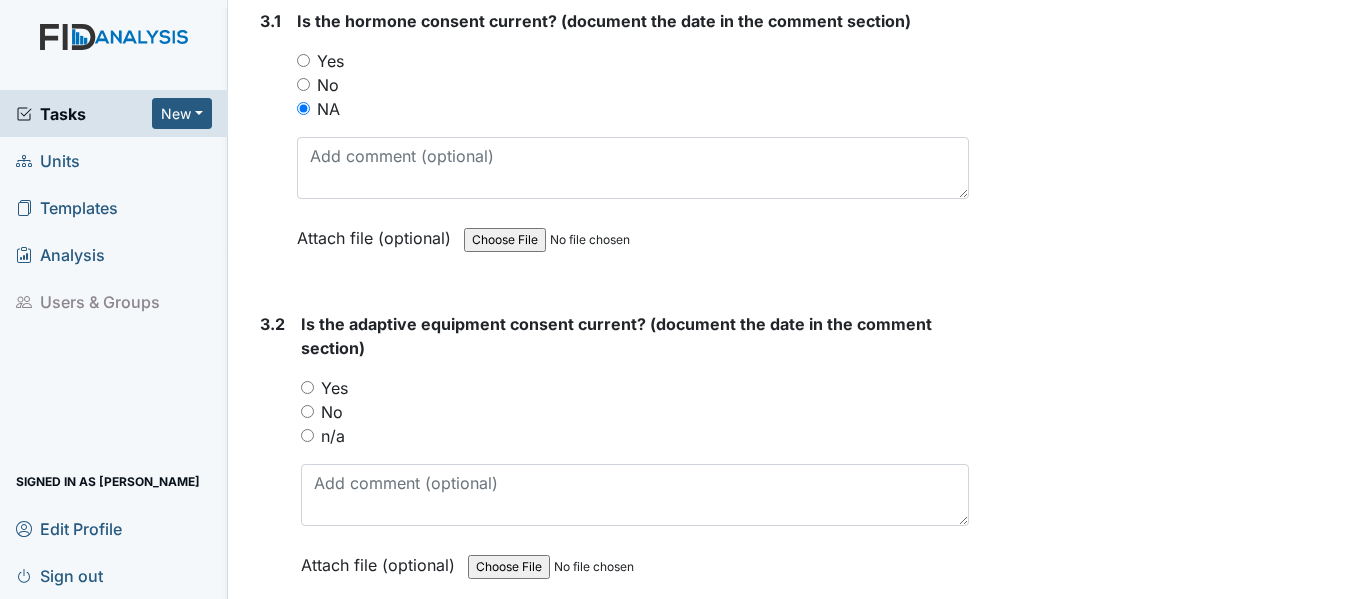 click on "Yes" at bounding box center [307, 387] 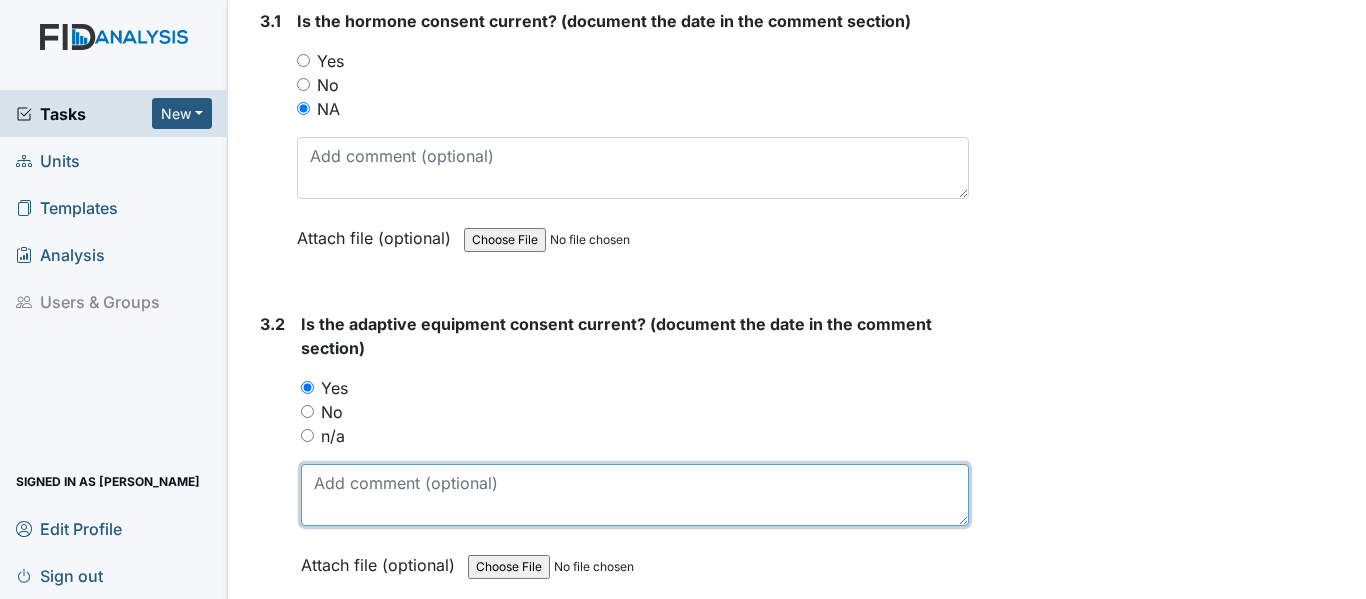 click at bounding box center [635, 495] 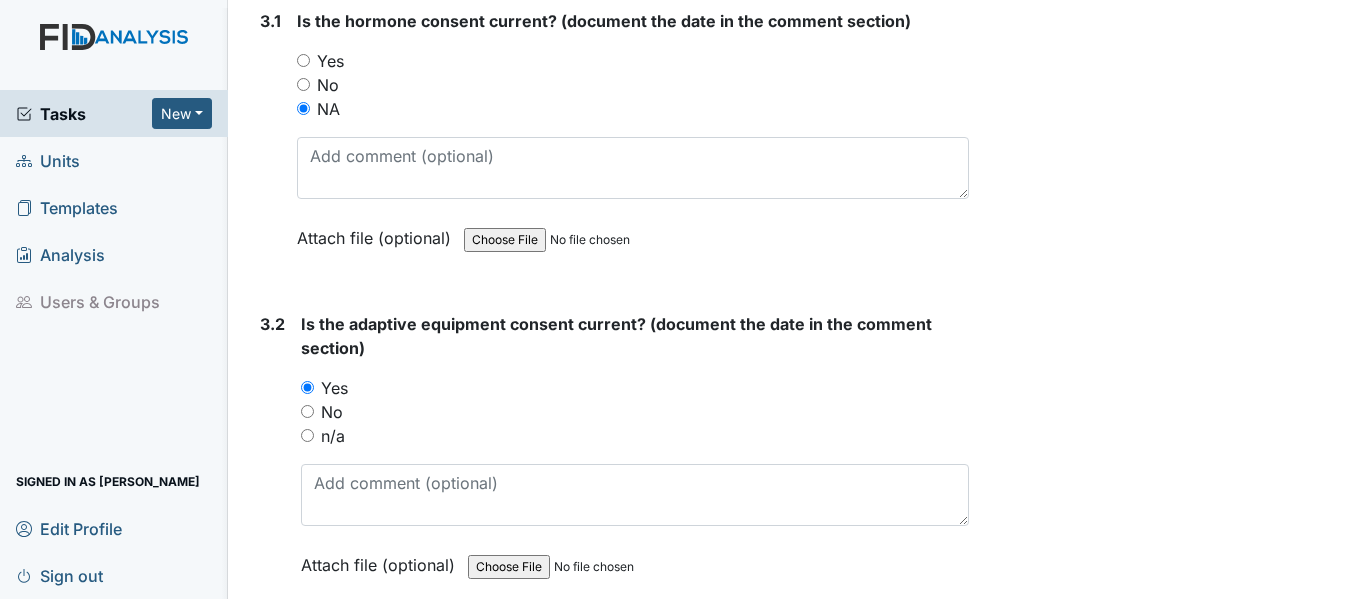 click on "n/a" at bounding box center (307, 435) 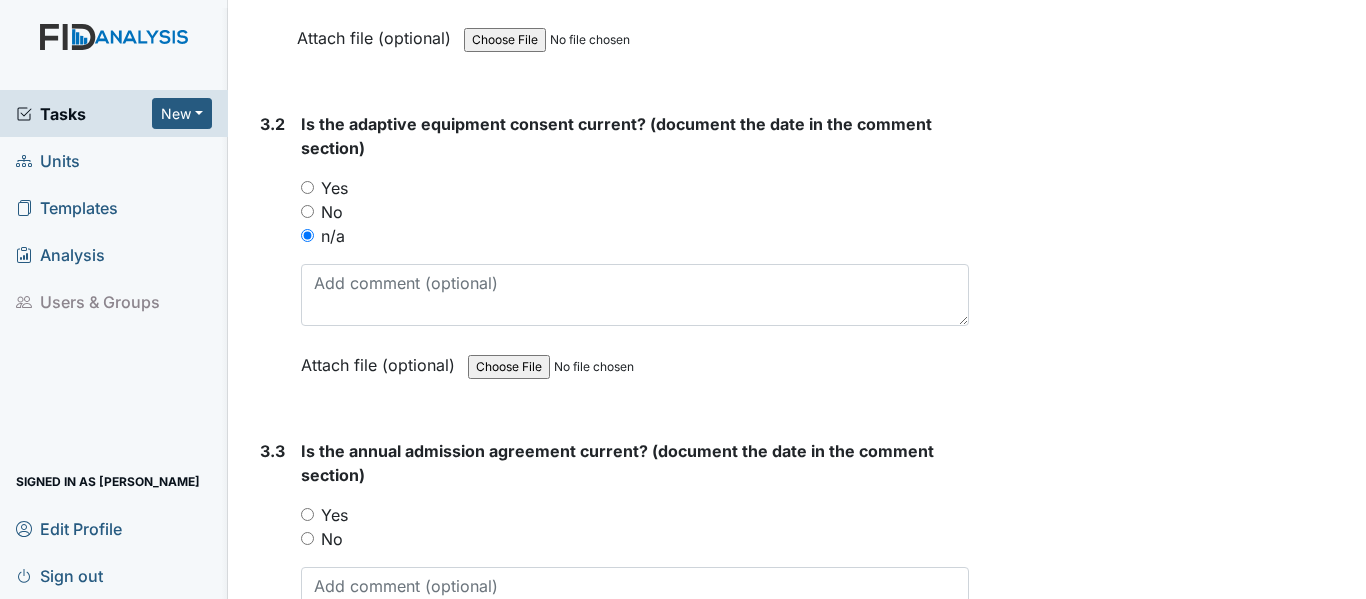 scroll, scrollTop: 5100, scrollLeft: 0, axis: vertical 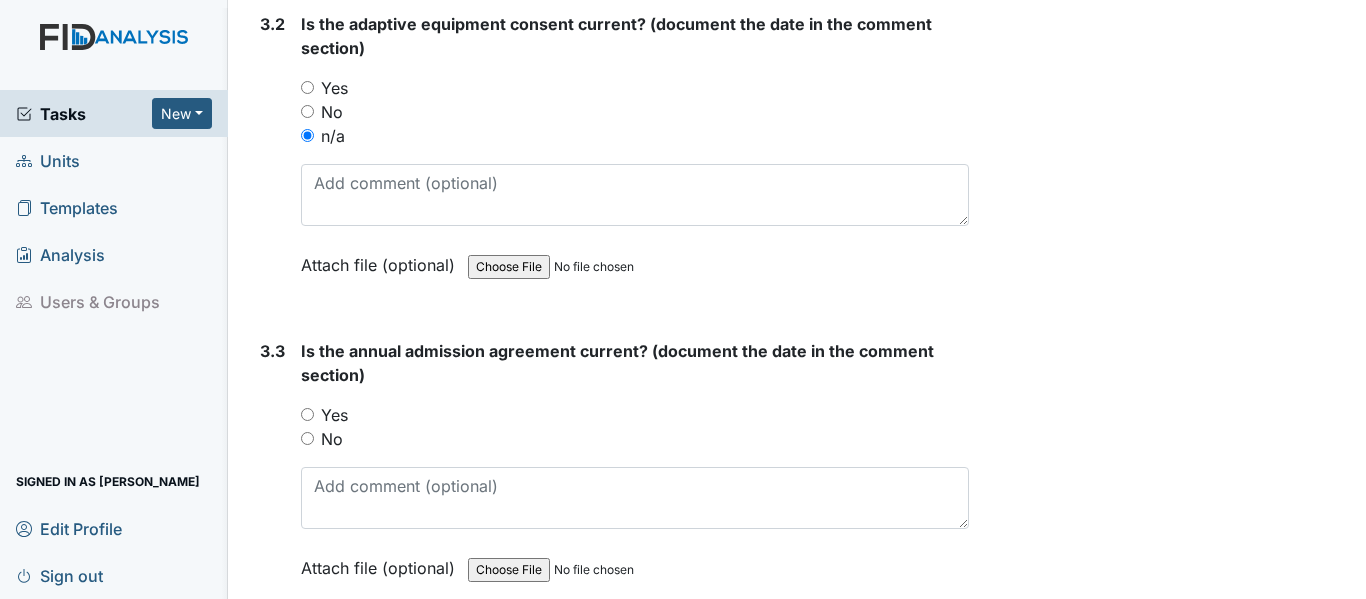 click on "Yes" at bounding box center (307, 414) 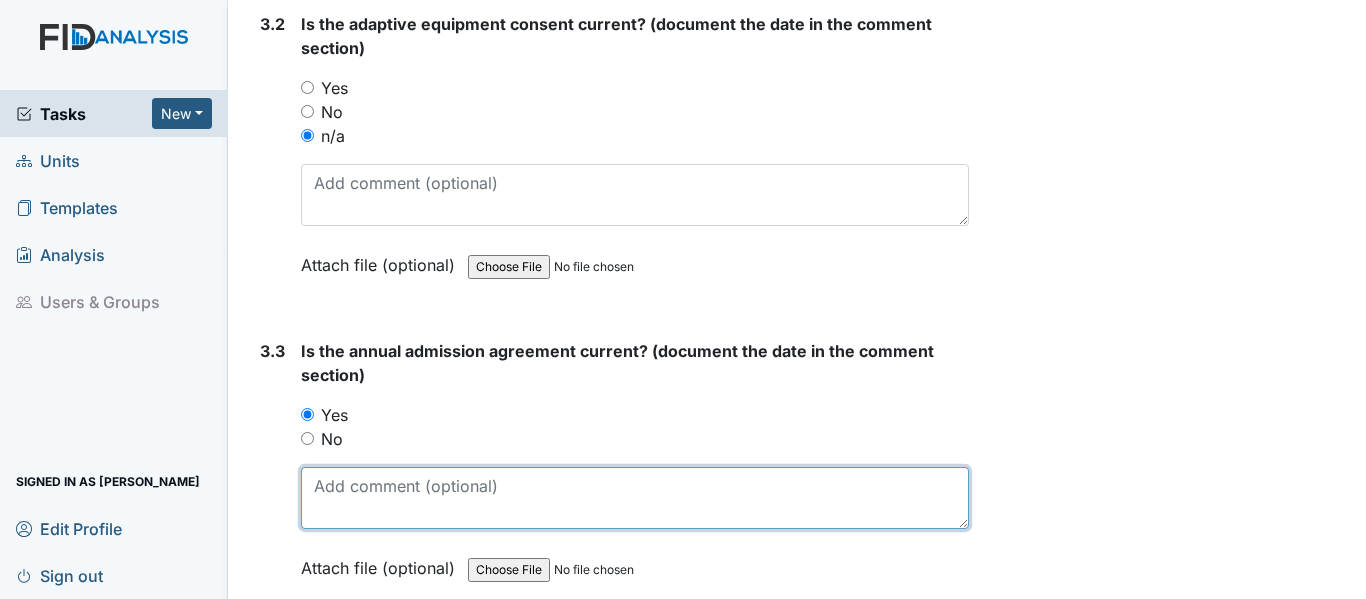 click at bounding box center (635, 498) 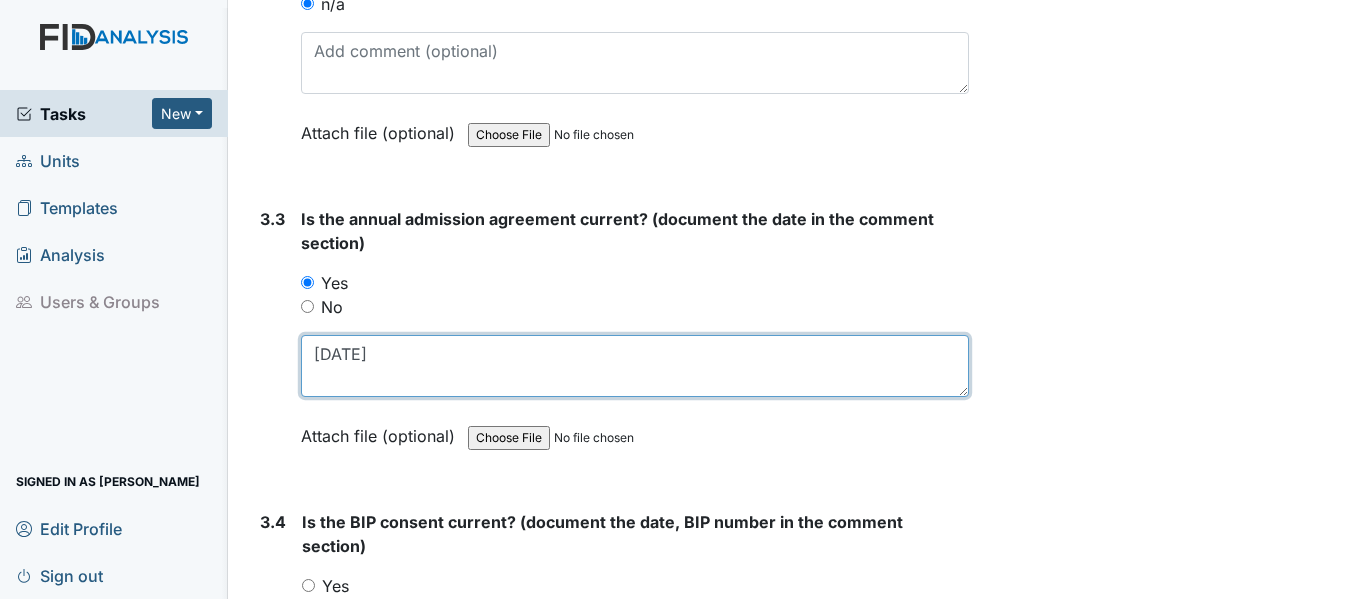 scroll, scrollTop: 5300, scrollLeft: 0, axis: vertical 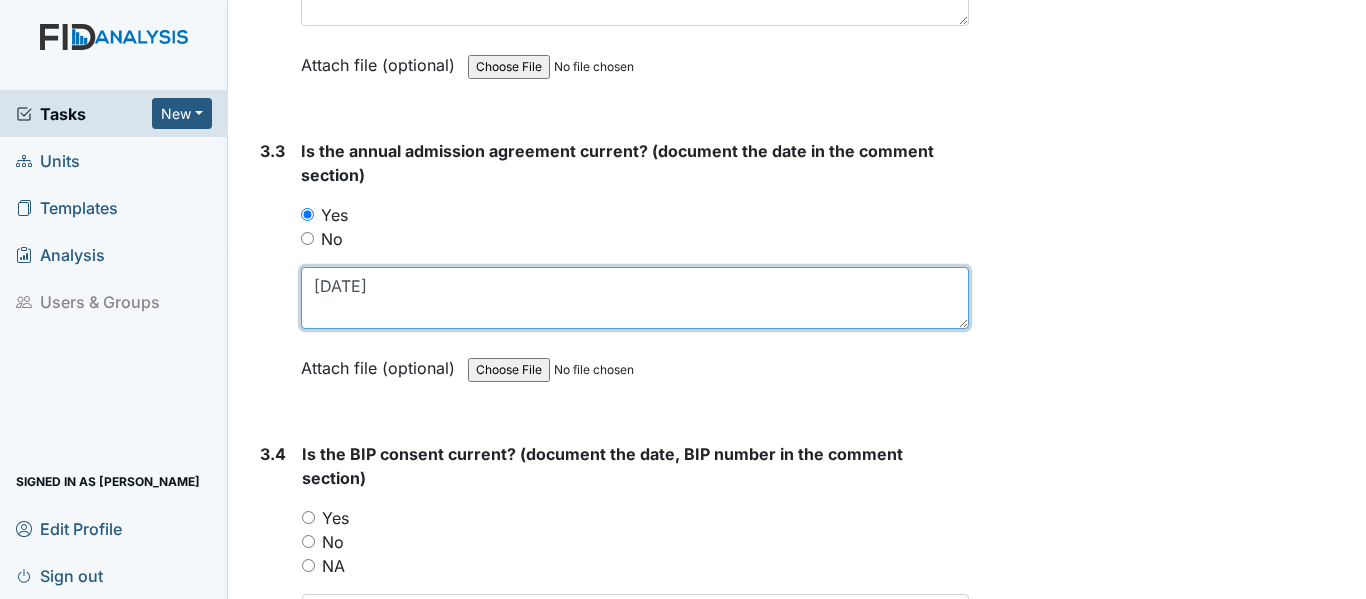type on "9/30/24" 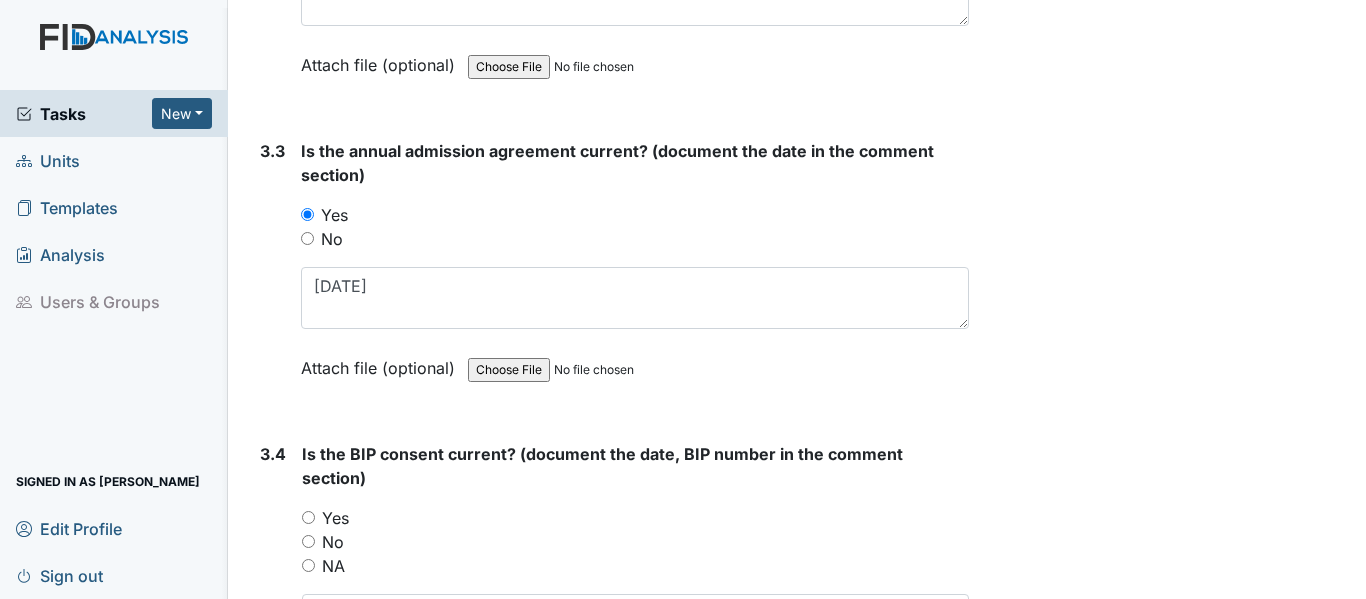 click on "Yes" at bounding box center [308, 517] 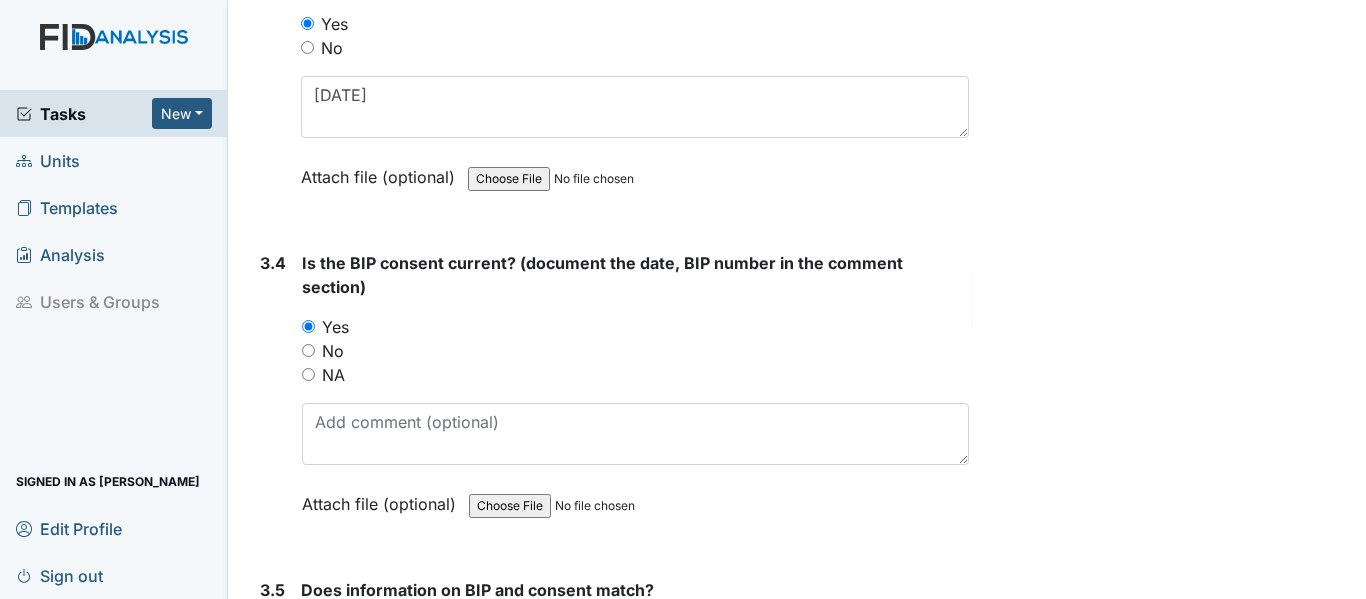 scroll, scrollTop: 5500, scrollLeft: 0, axis: vertical 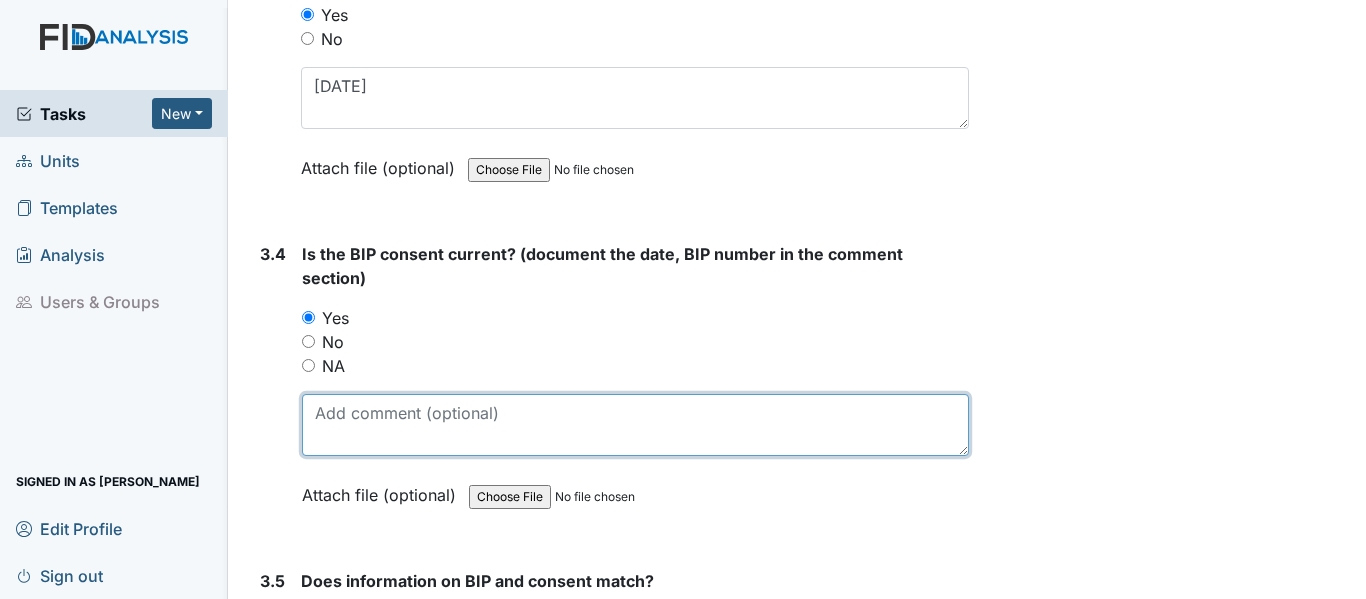 click at bounding box center [635, 425] 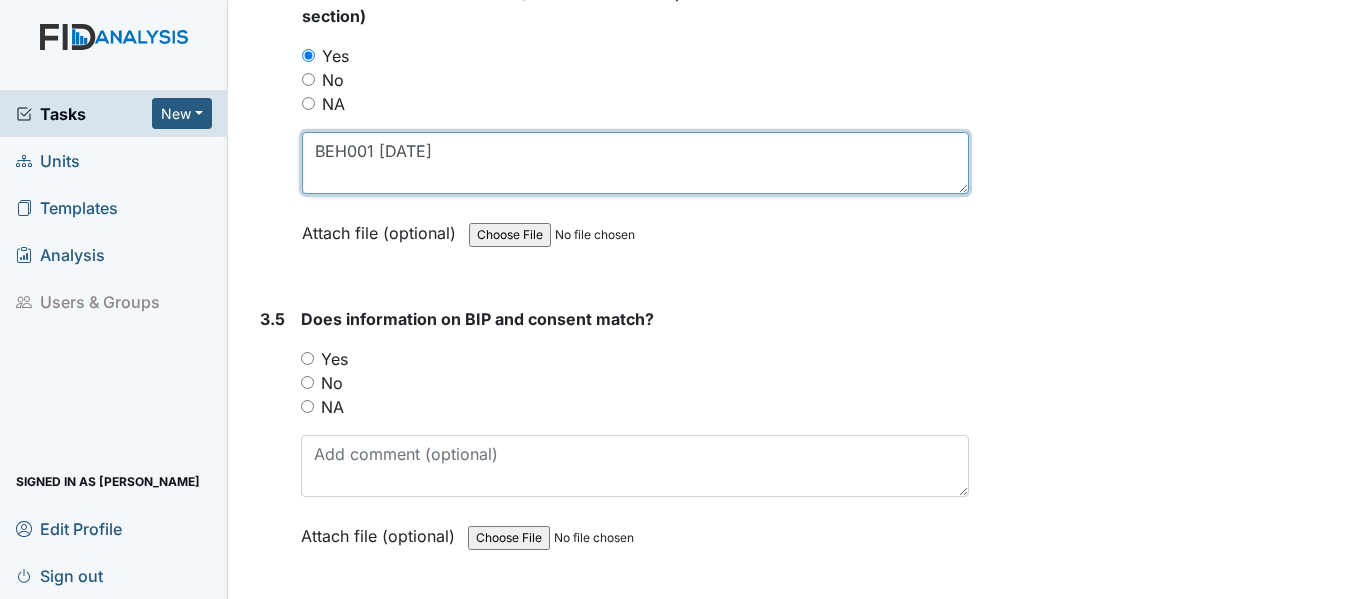 scroll, scrollTop: 5800, scrollLeft: 0, axis: vertical 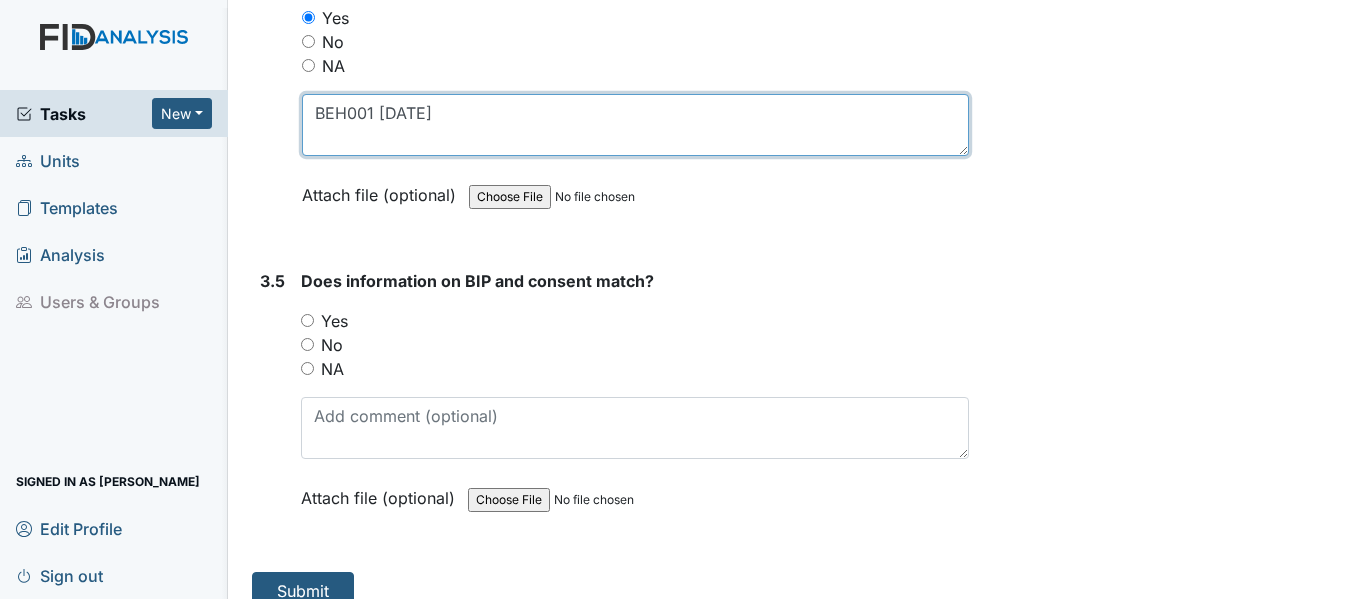 type on "BEH001 5/20/25" 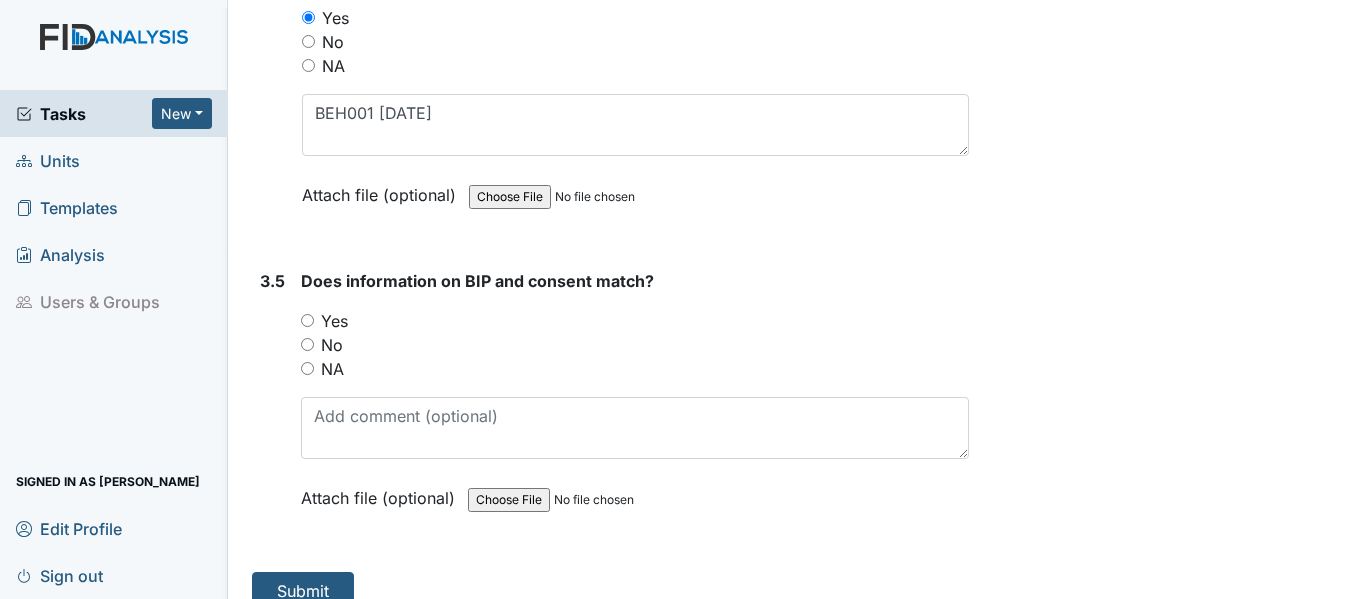click on "Yes" at bounding box center (307, 320) 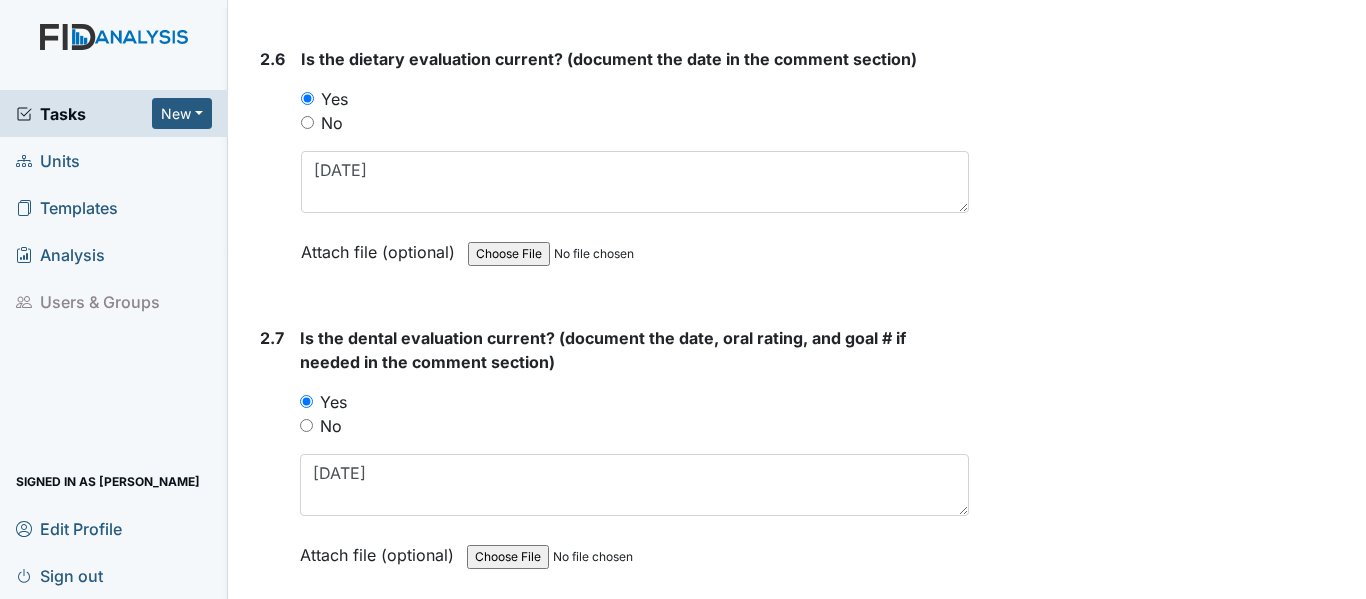 scroll, scrollTop: 3527, scrollLeft: 0, axis: vertical 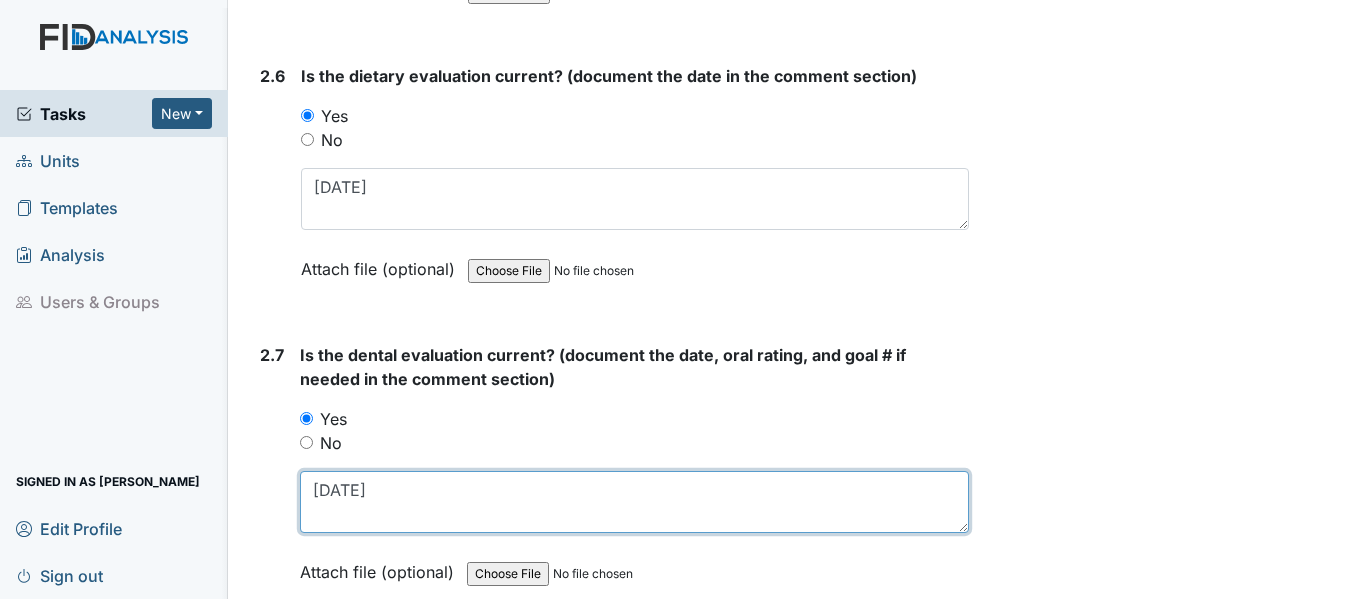 click on "10/1/24" at bounding box center (634, 502) 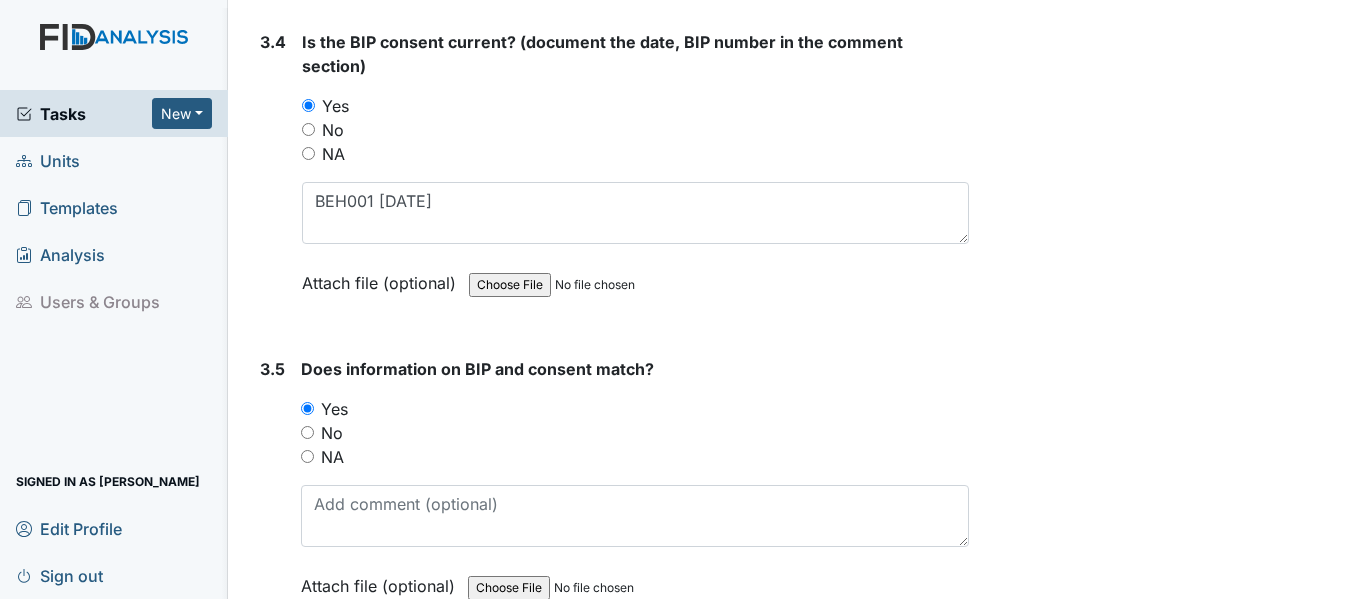 scroll, scrollTop: 5827, scrollLeft: 0, axis: vertical 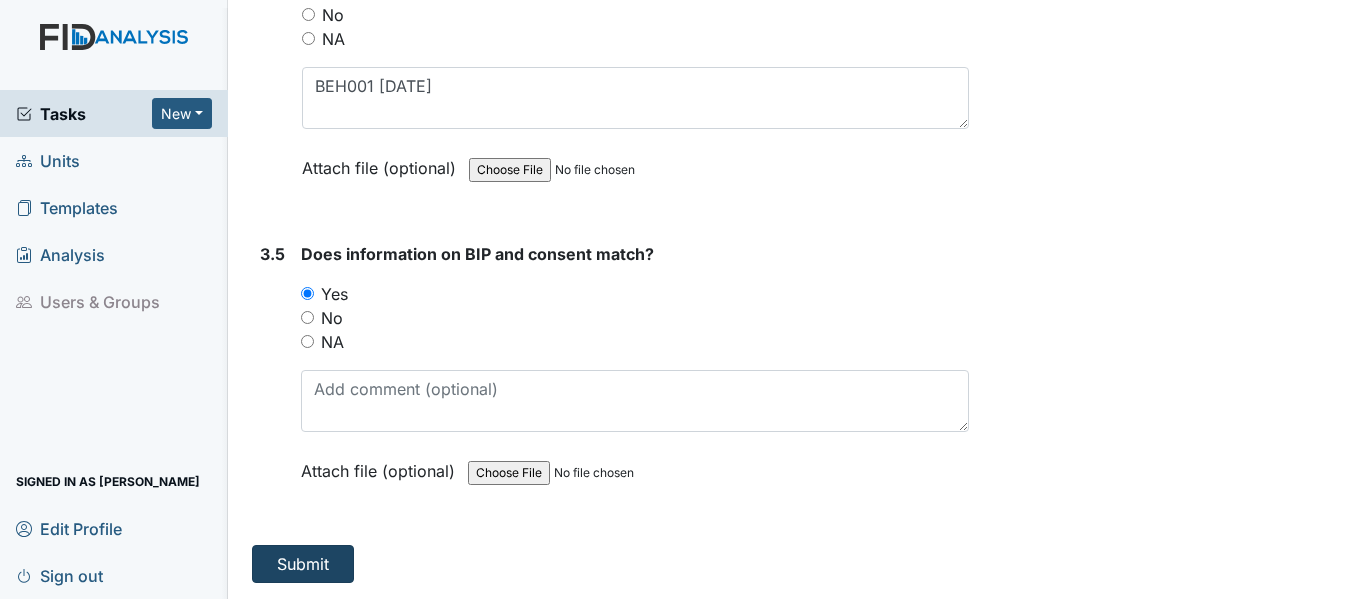 type on "10/1/24 SC001" 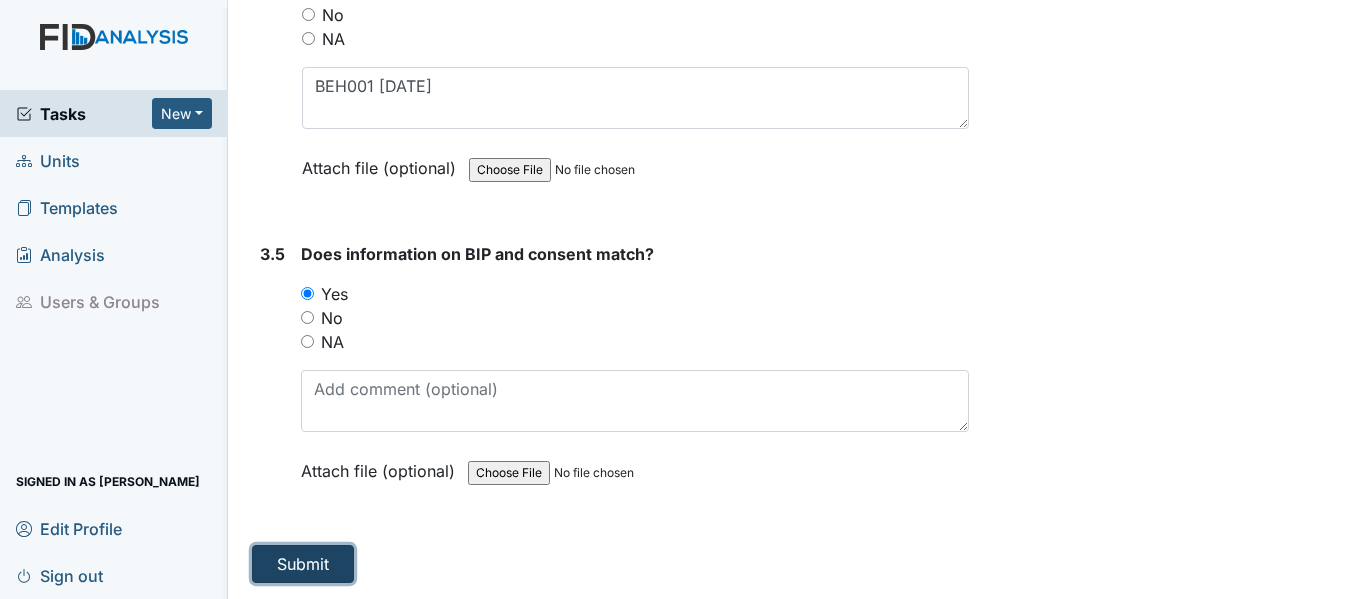 click on "Submit" at bounding box center [303, 564] 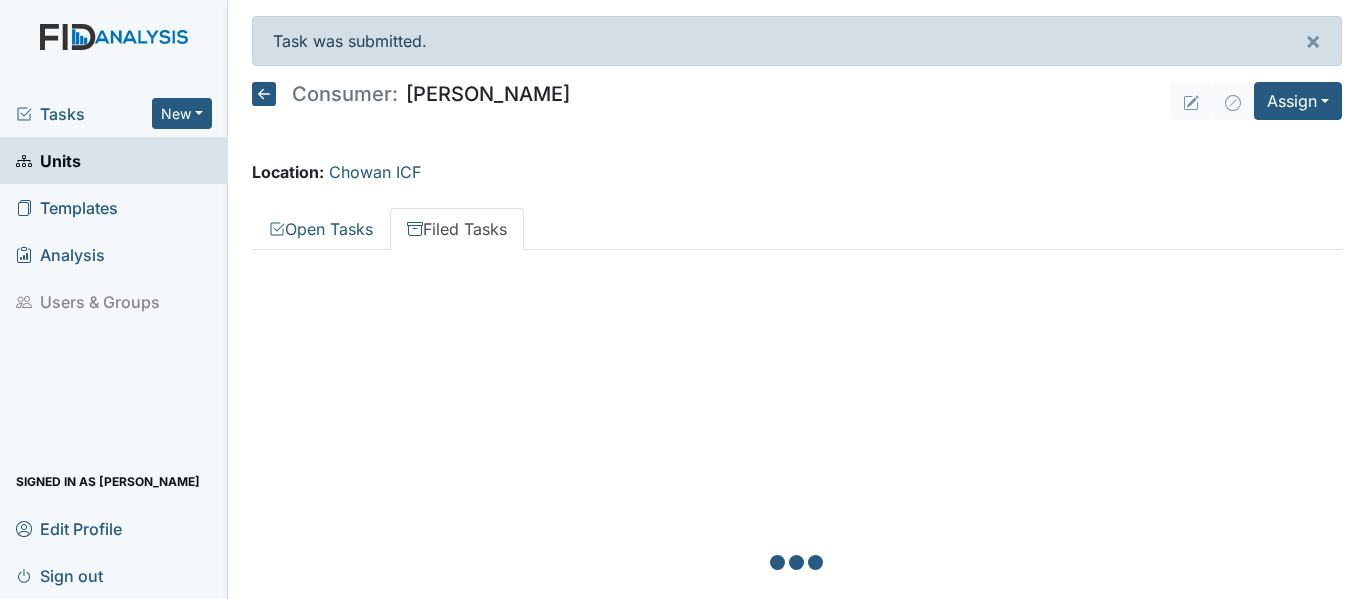 scroll, scrollTop: 0, scrollLeft: 0, axis: both 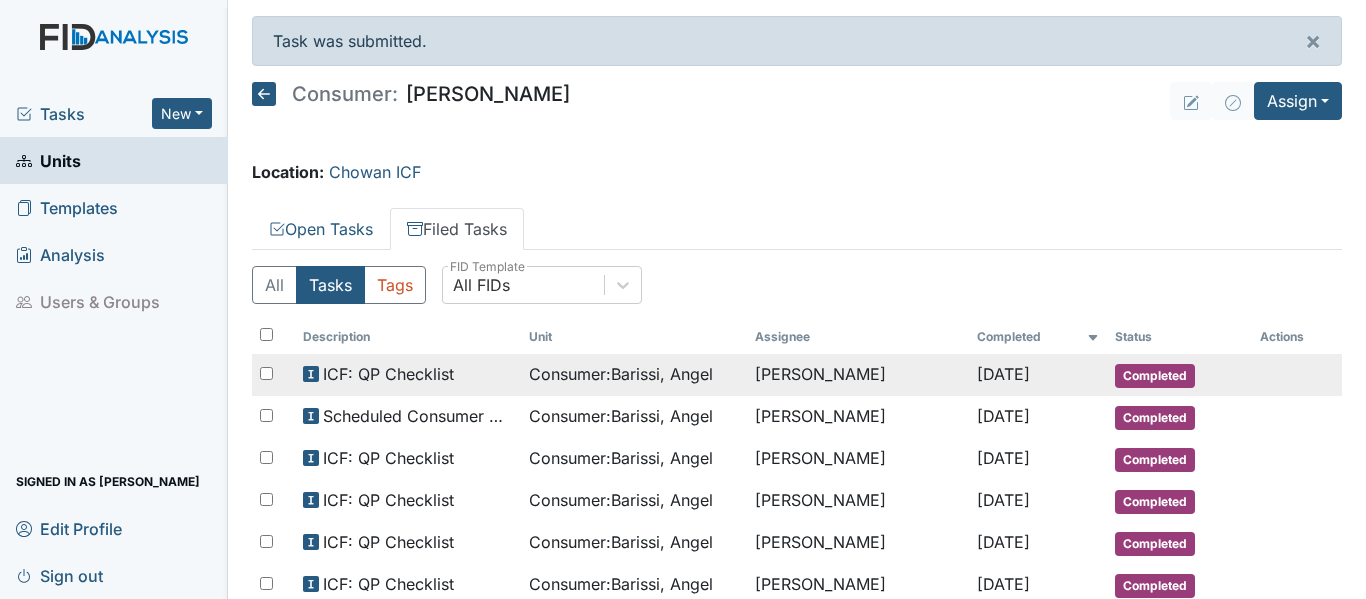 click on "Consumer :  Barissi, Angel" at bounding box center (621, 374) 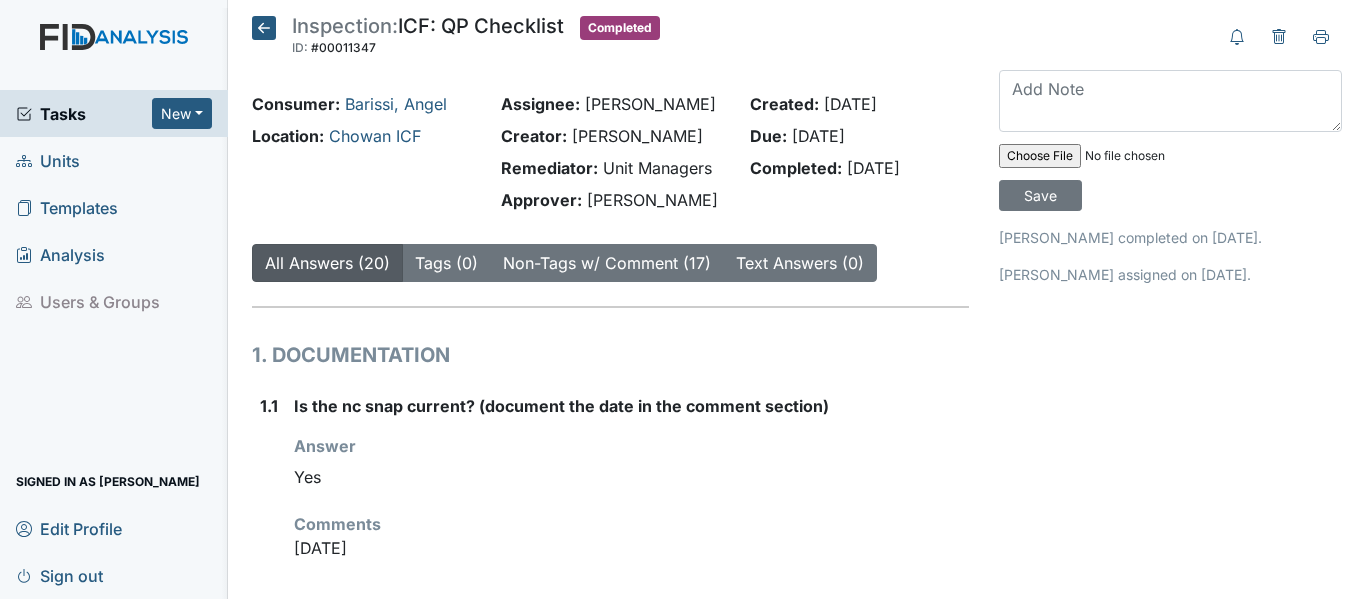 scroll, scrollTop: 0, scrollLeft: 0, axis: both 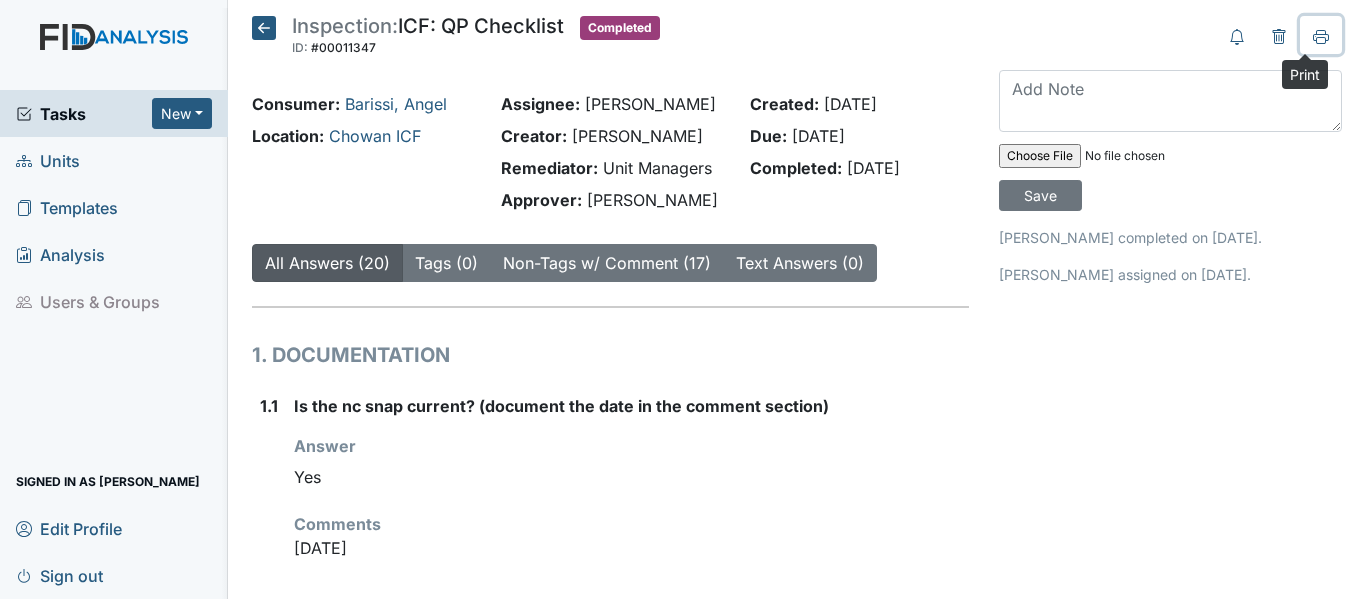 drag, startPoint x: 1306, startPoint y: 37, endPoint x: 1050, endPoint y: 531, distance: 556.39197 